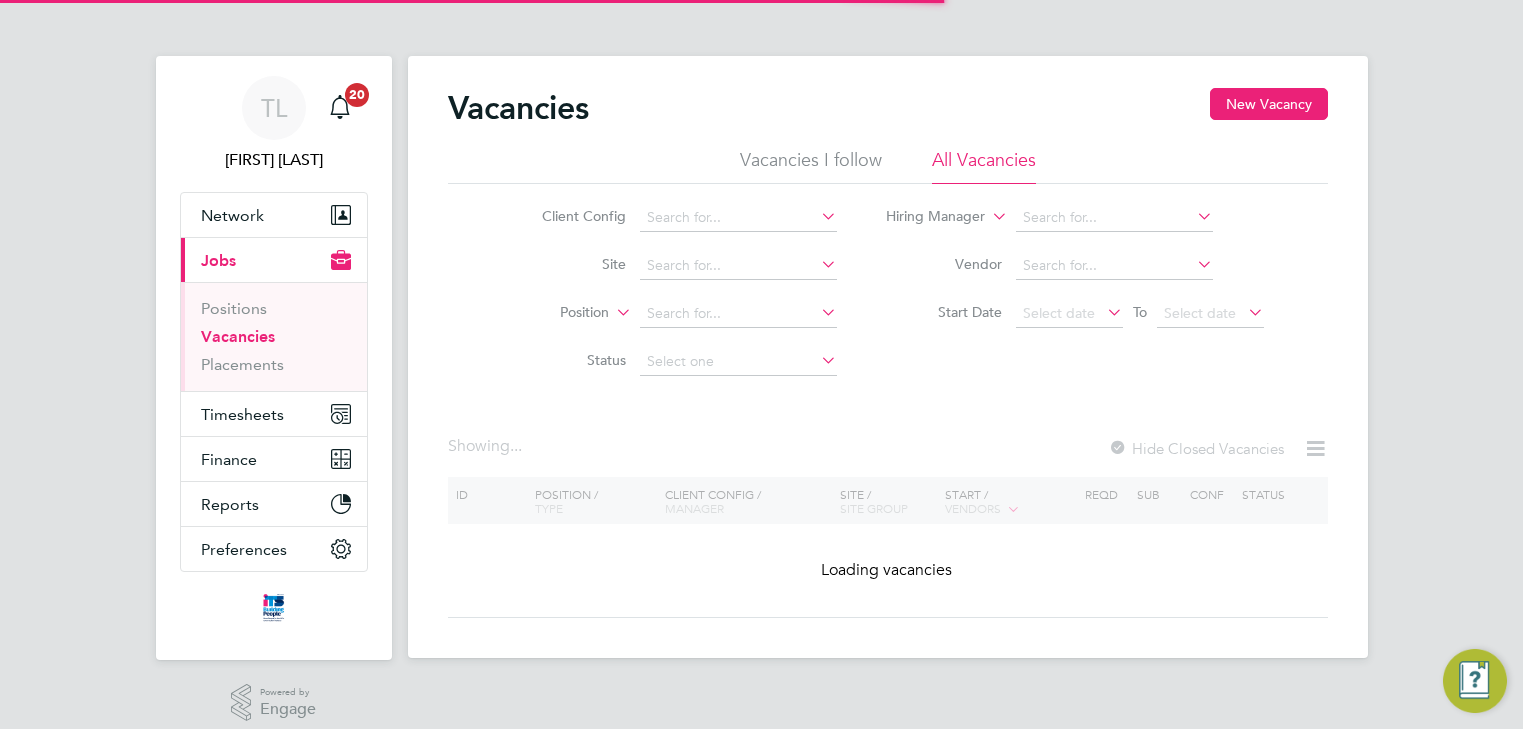 scroll, scrollTop: 0, scrollLeft: 0, axis: both 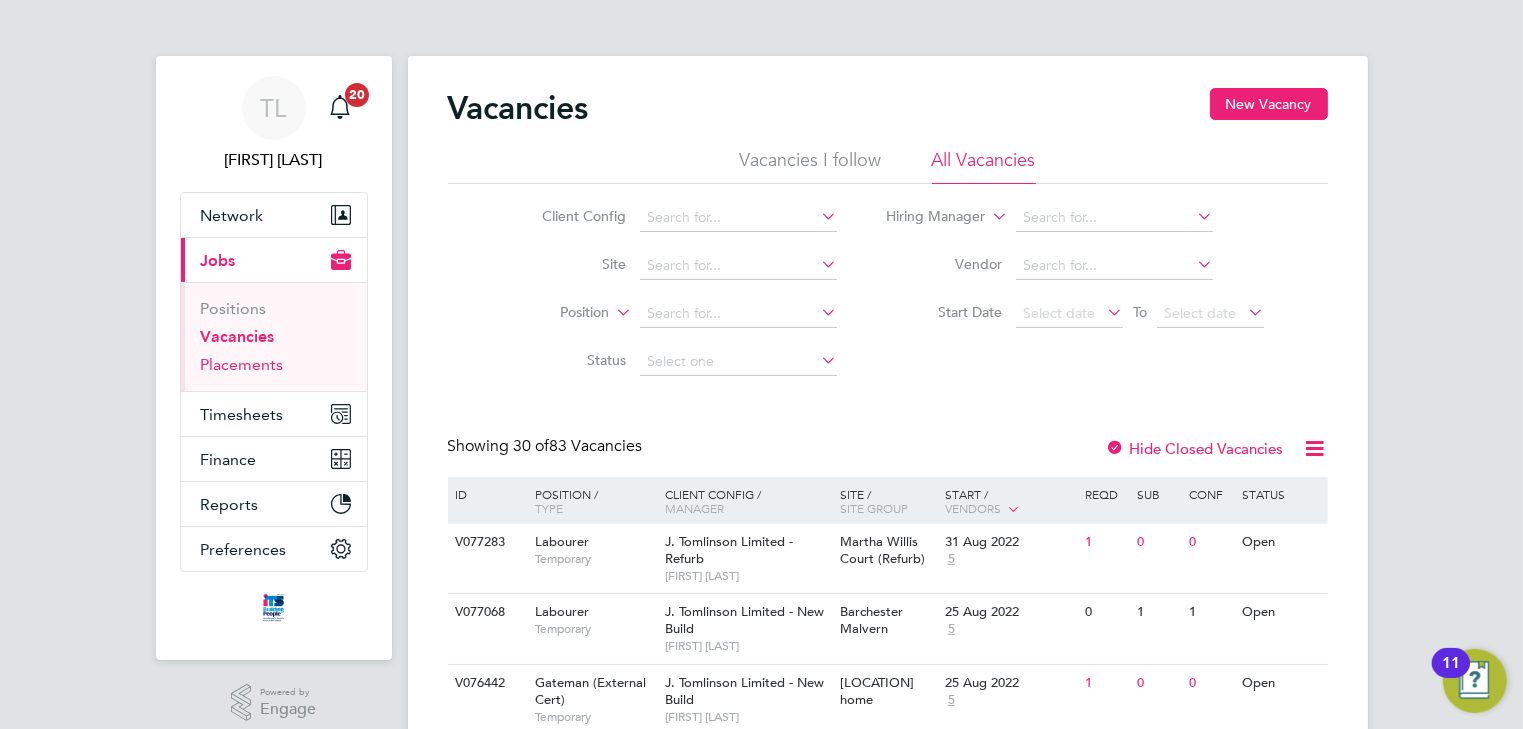 click on "Placements" at bounding box center [242, 364] 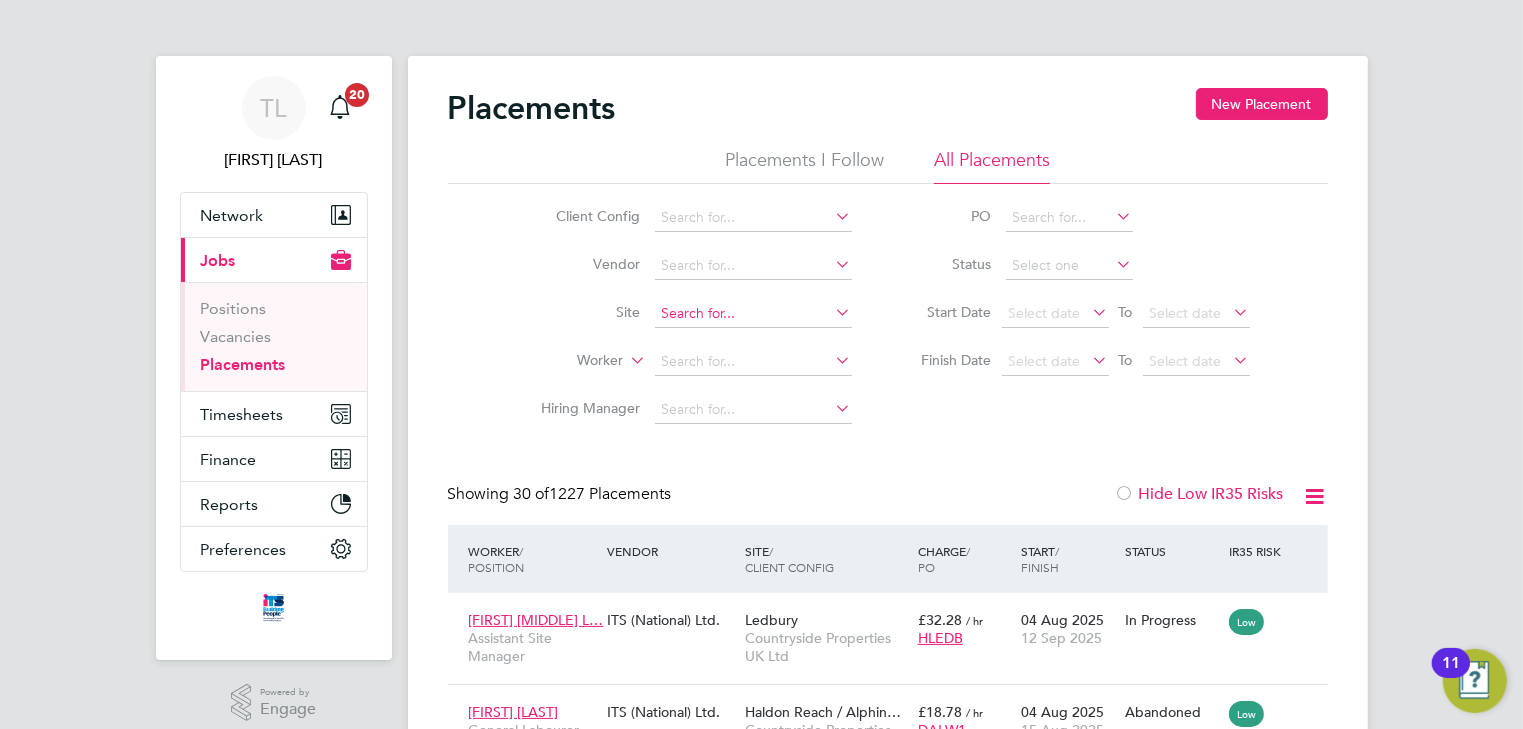 scroll, scrollTop: 10, scrollLeft: 9, axis: both 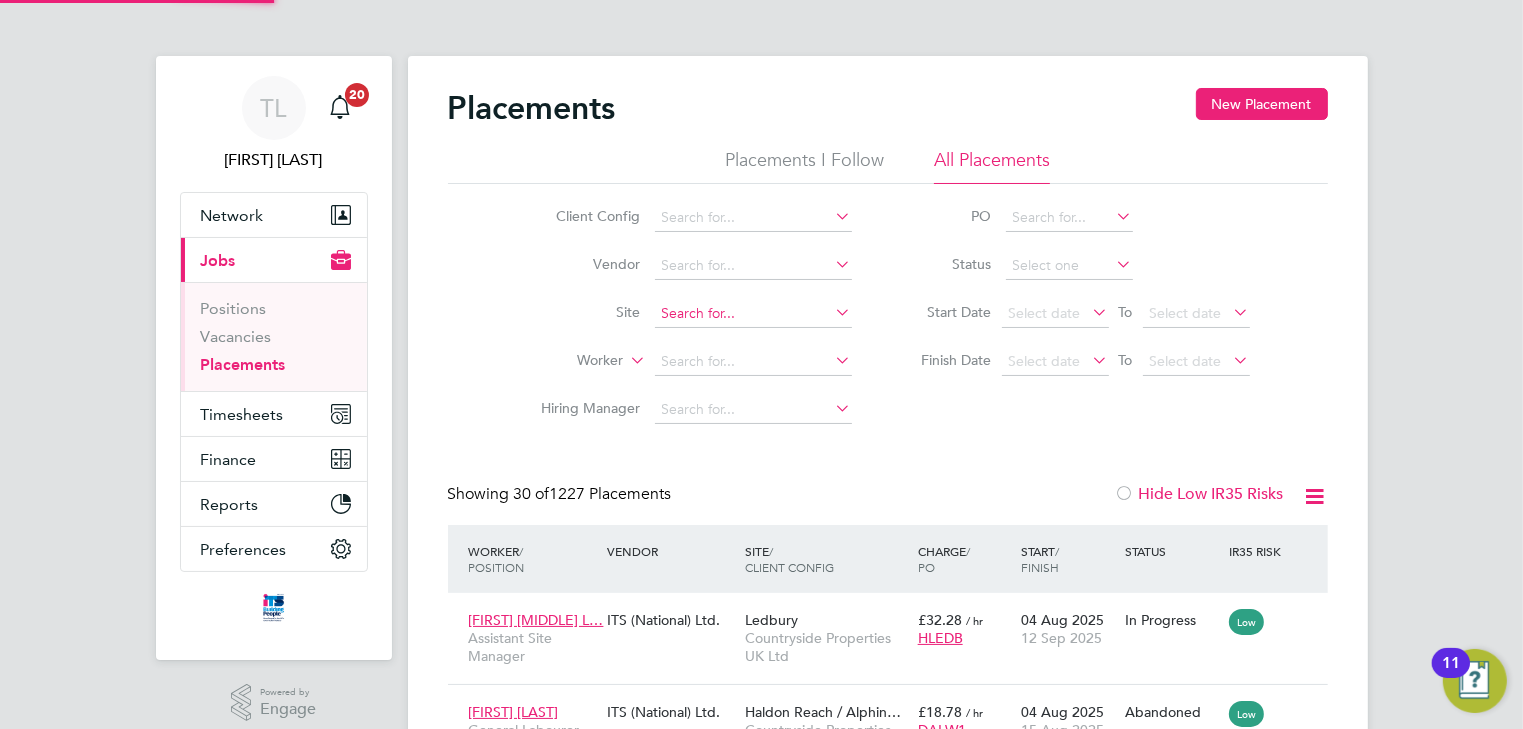 click 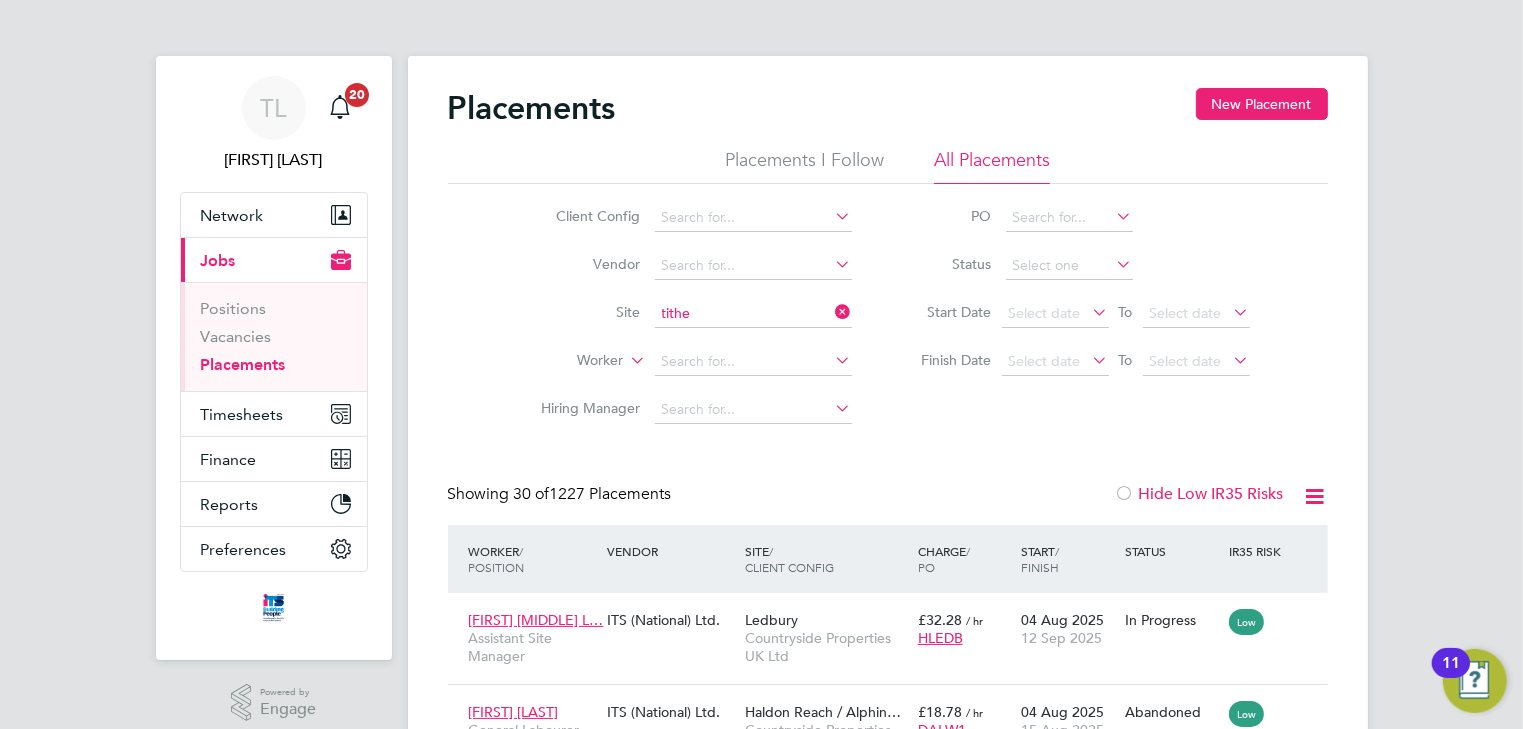 click on "Tithe" 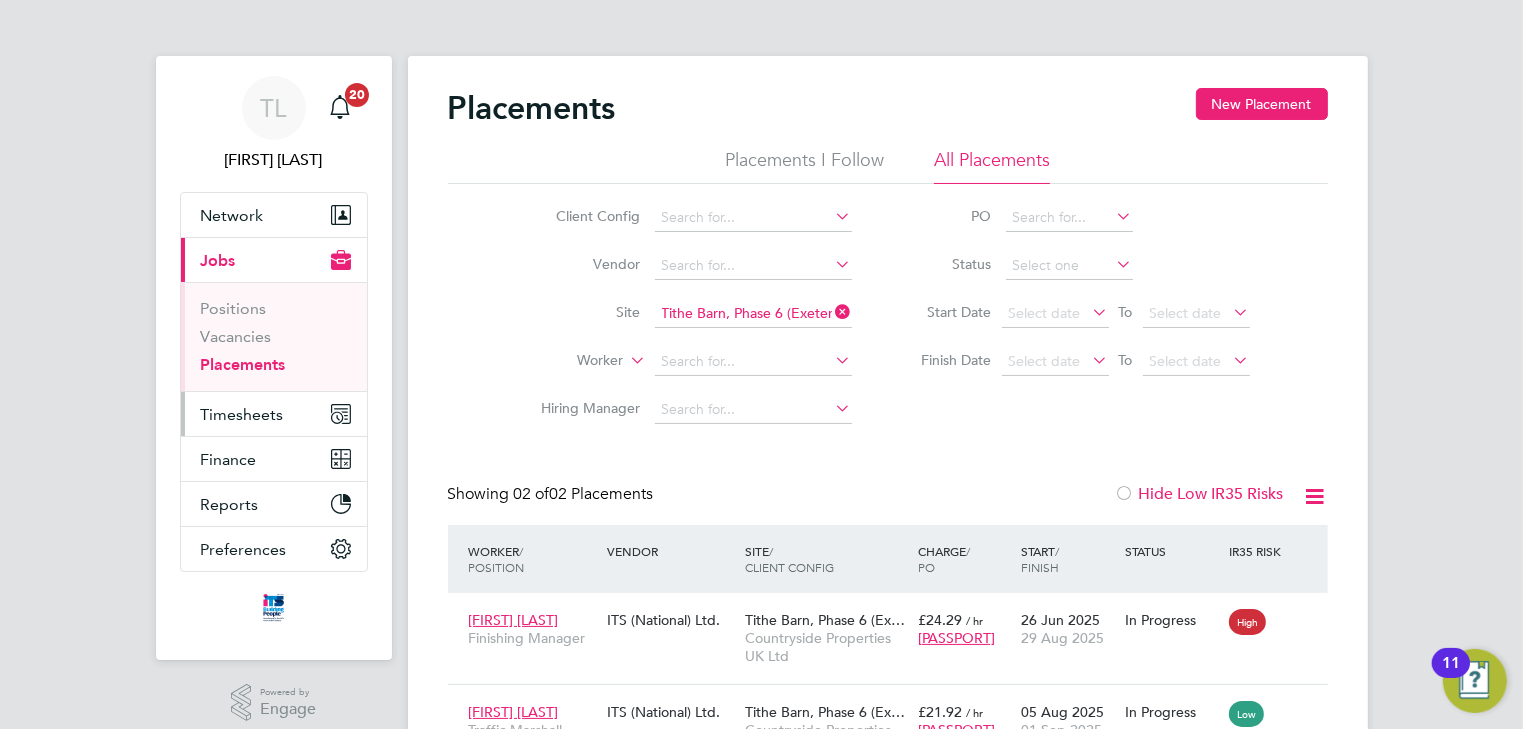 click on "Timesheets" at bounding box center (242, 414) 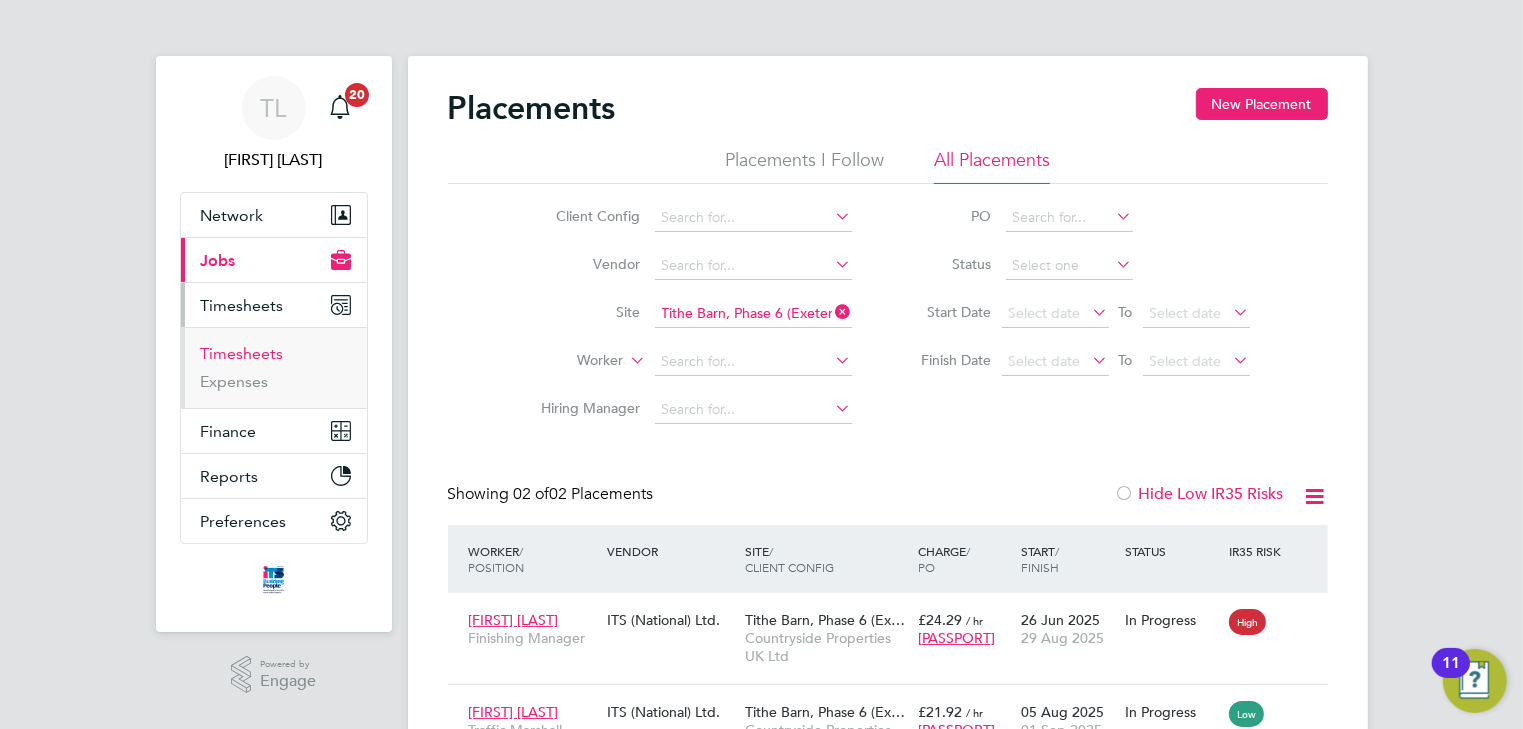 click on "Timesheets" at bounding box center (242, 353) 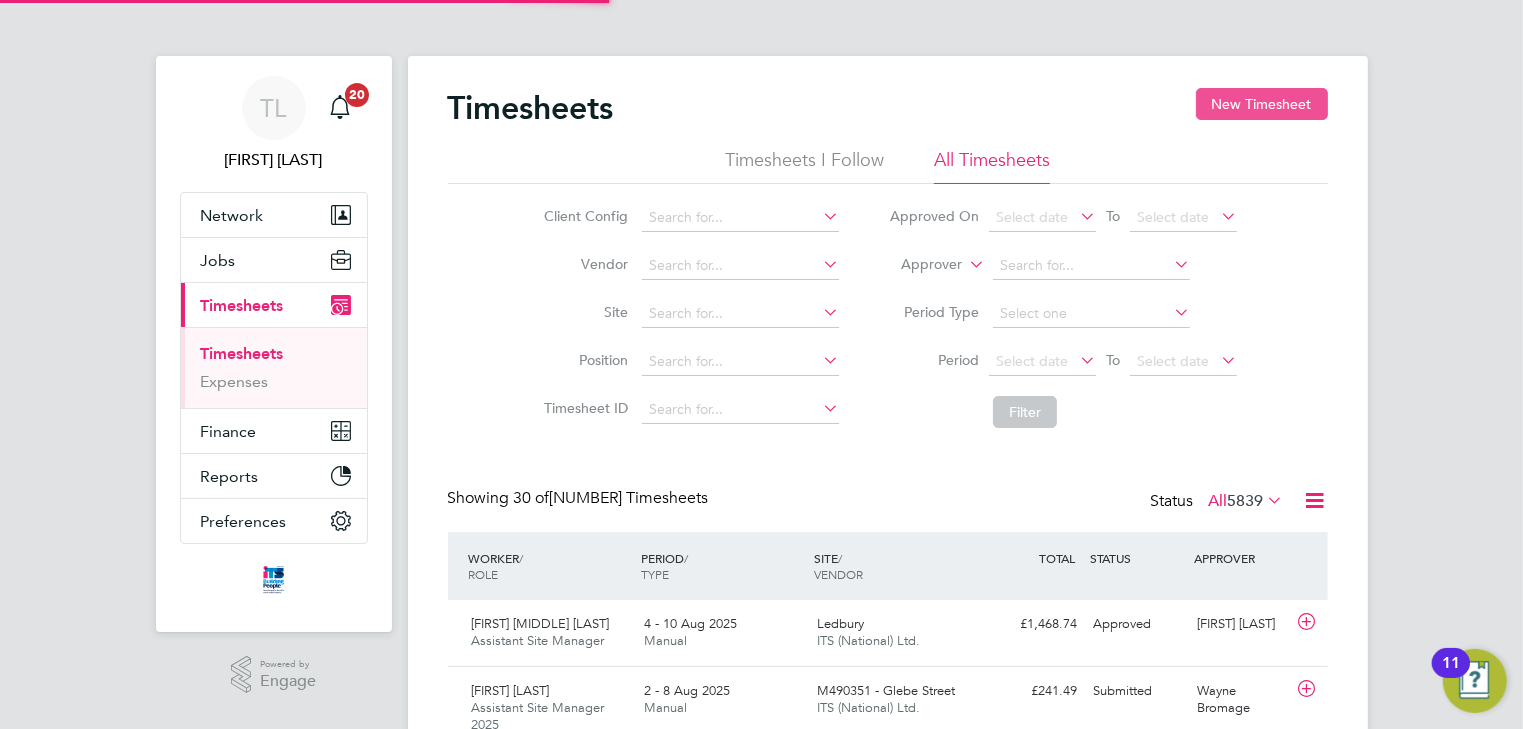 scroll, scrollTop: 9, scrollLeft: 10, axis: both 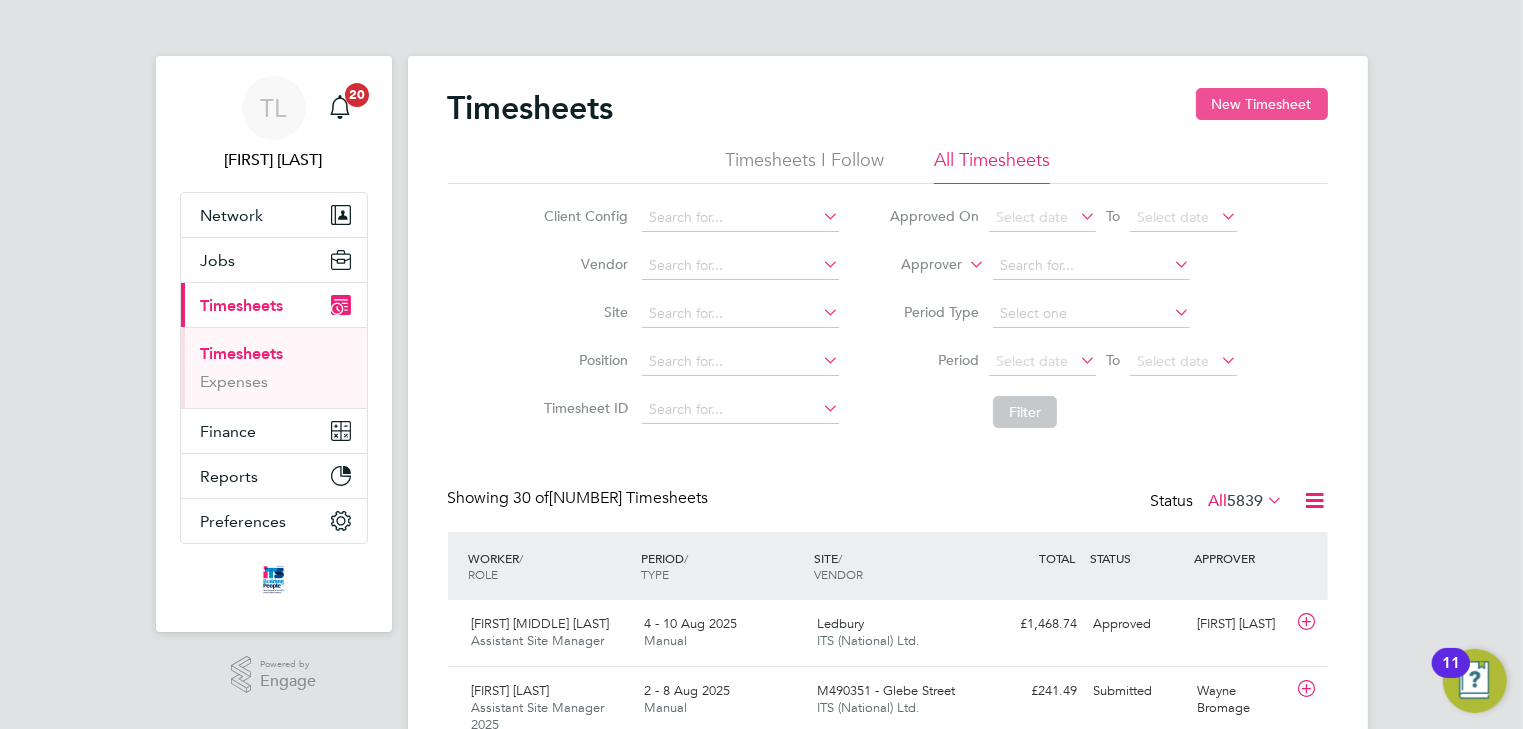 click on "New Timesheet" 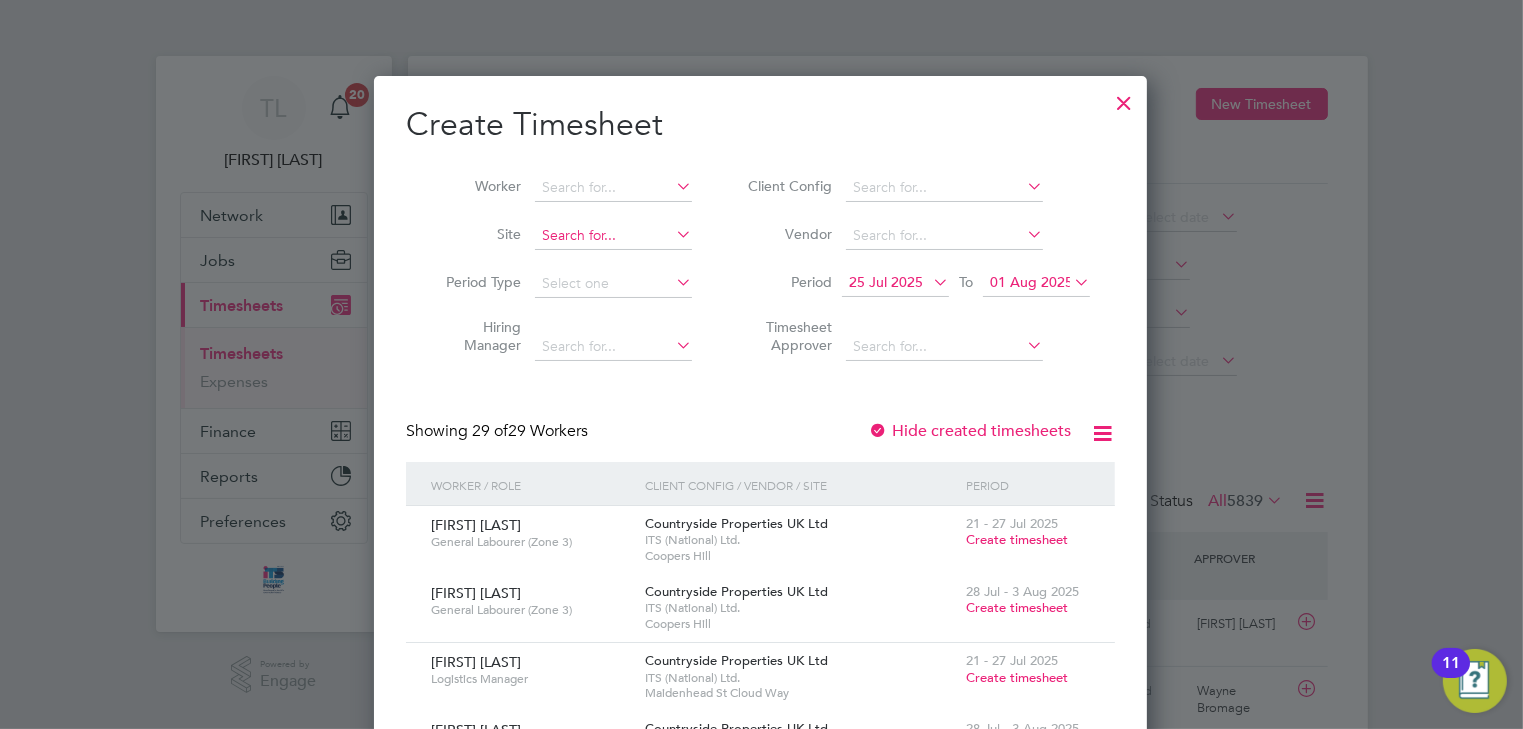click at bounding box center [613, 236] 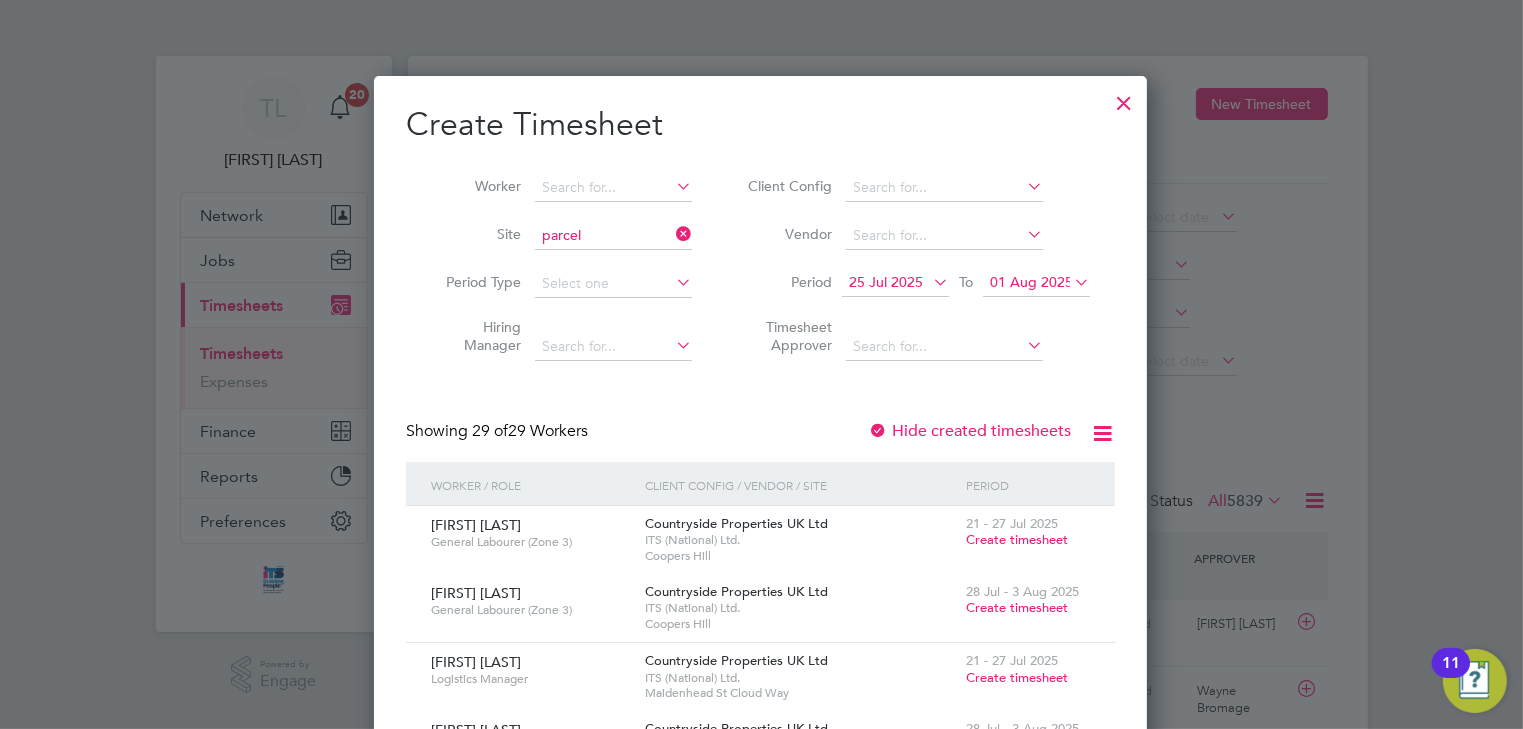 click on "[LOCATION] ( Parcel  [NUMBER])" 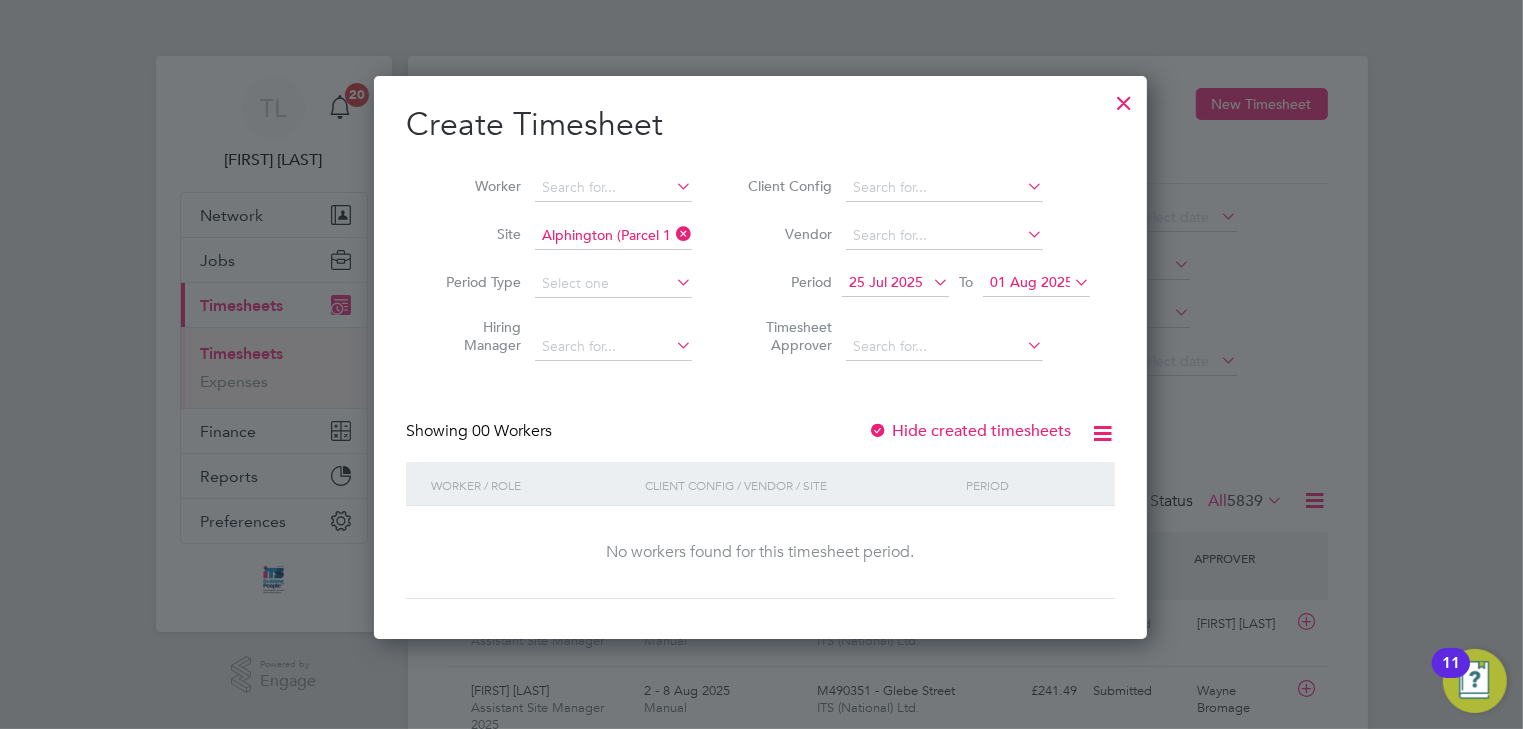 click on "25 Jul 2025" at bounding box center [886, 282] 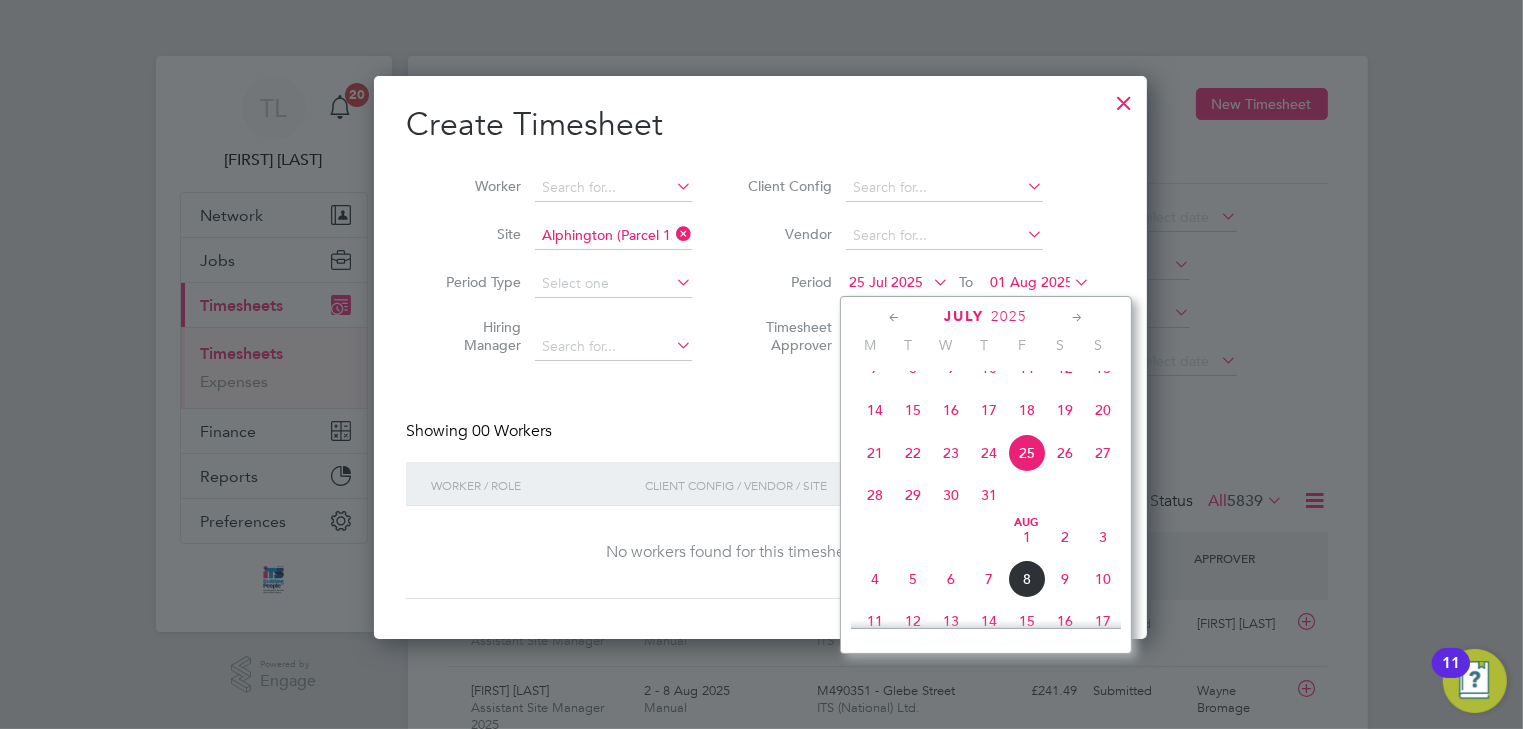 click on "4" 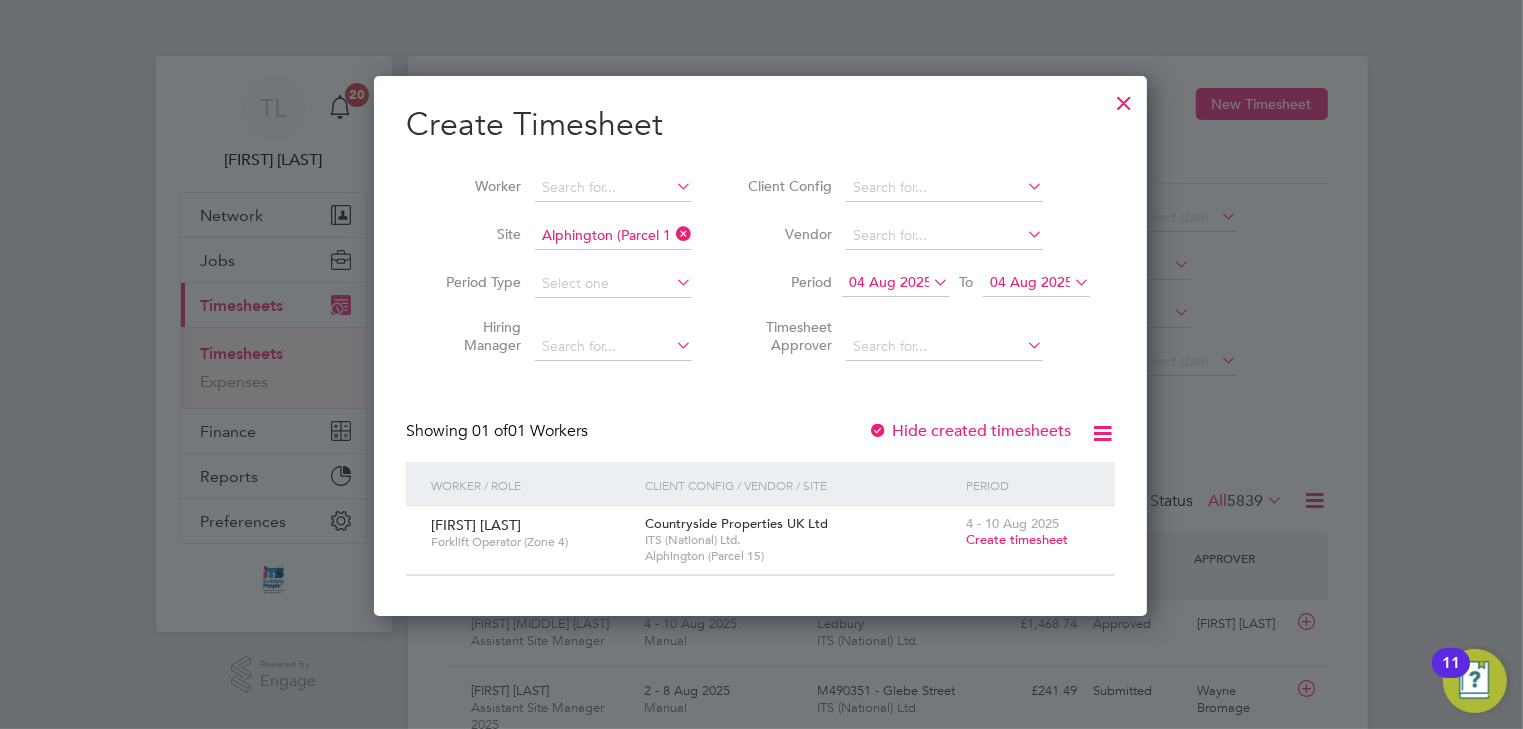 click on "Create timesheet" at bounding box center (1017, 539) 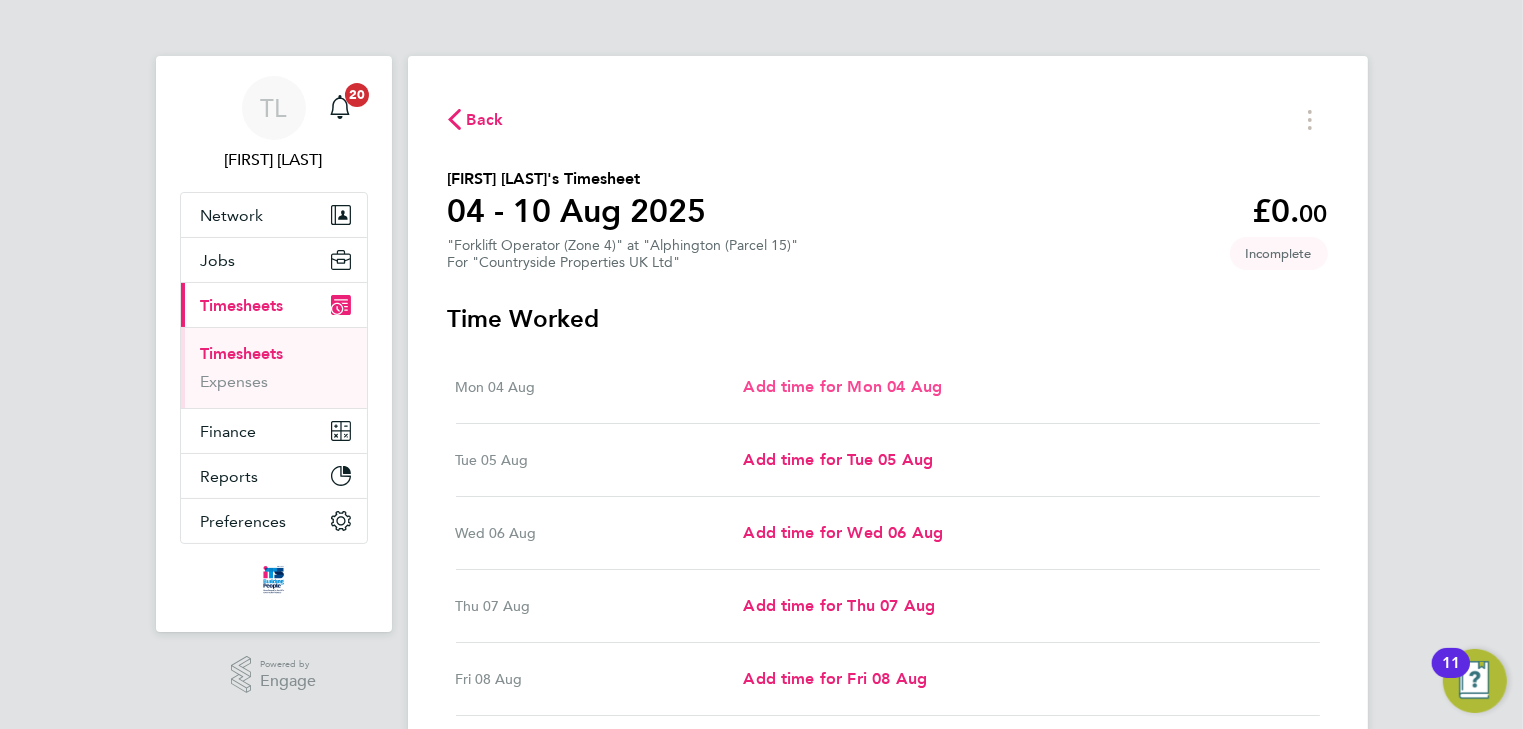click on "Add time for Mon 04 Aug" at bounding box center (842, 386) 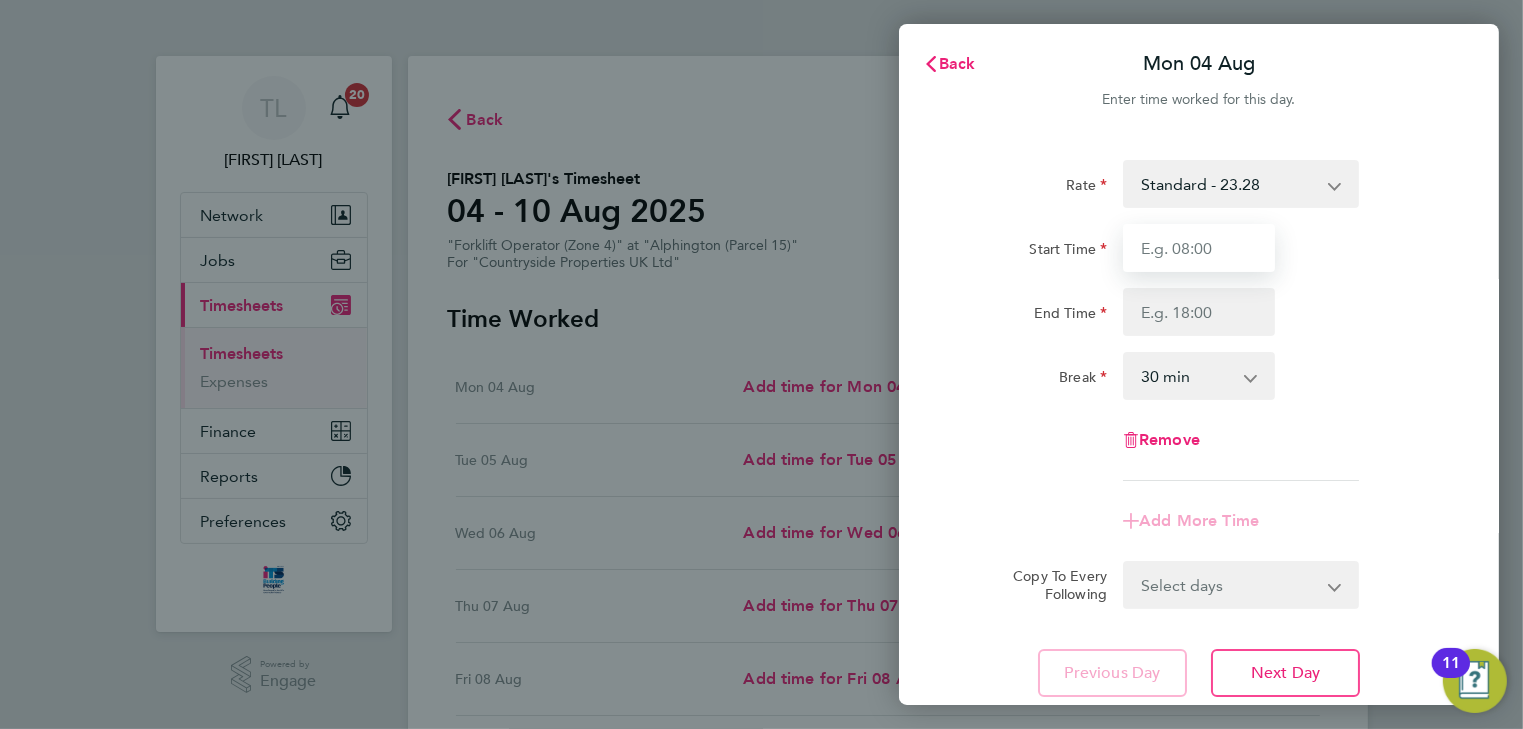 click on "Start Time" at bounding box center [1199, 248] 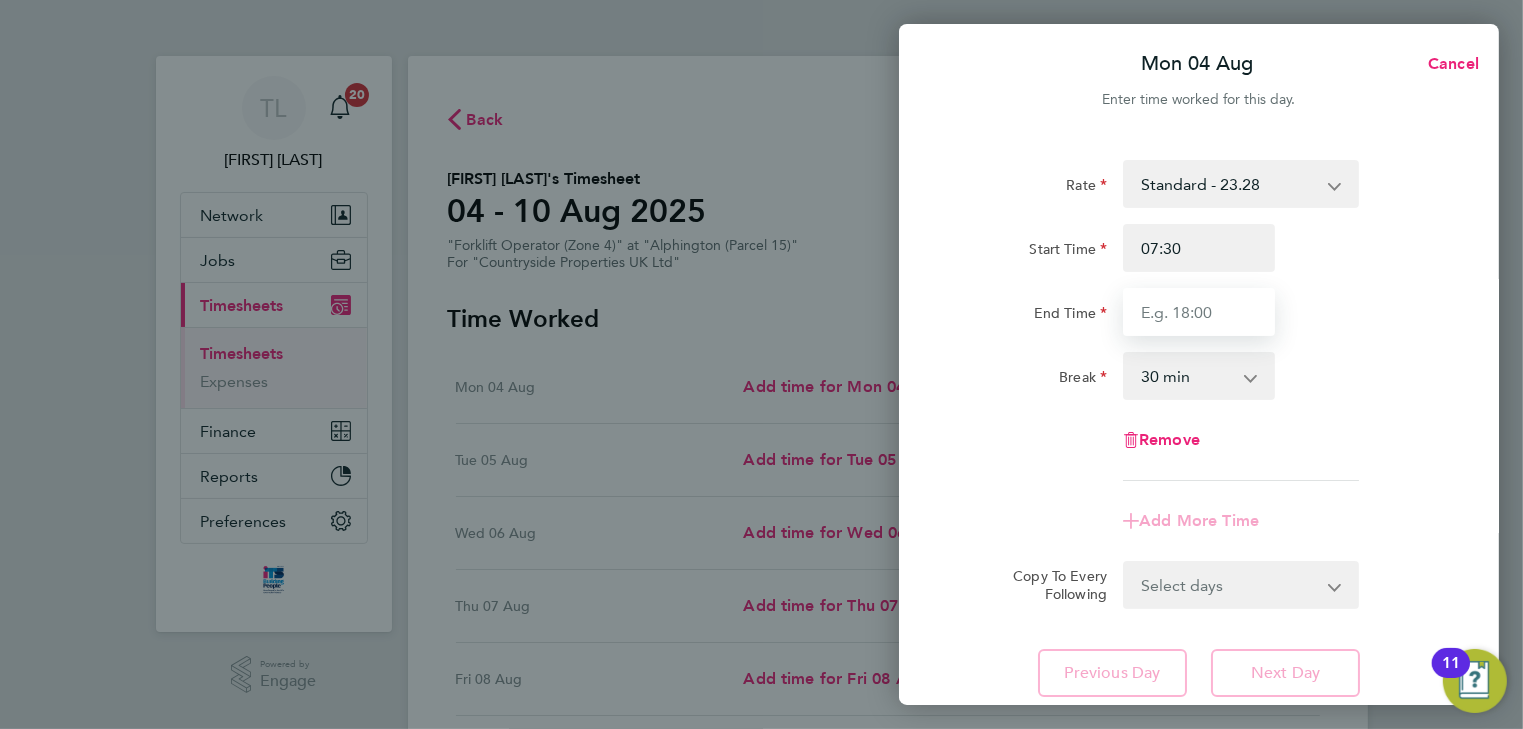 click on "End Time" at bounding box center [1199, 312] 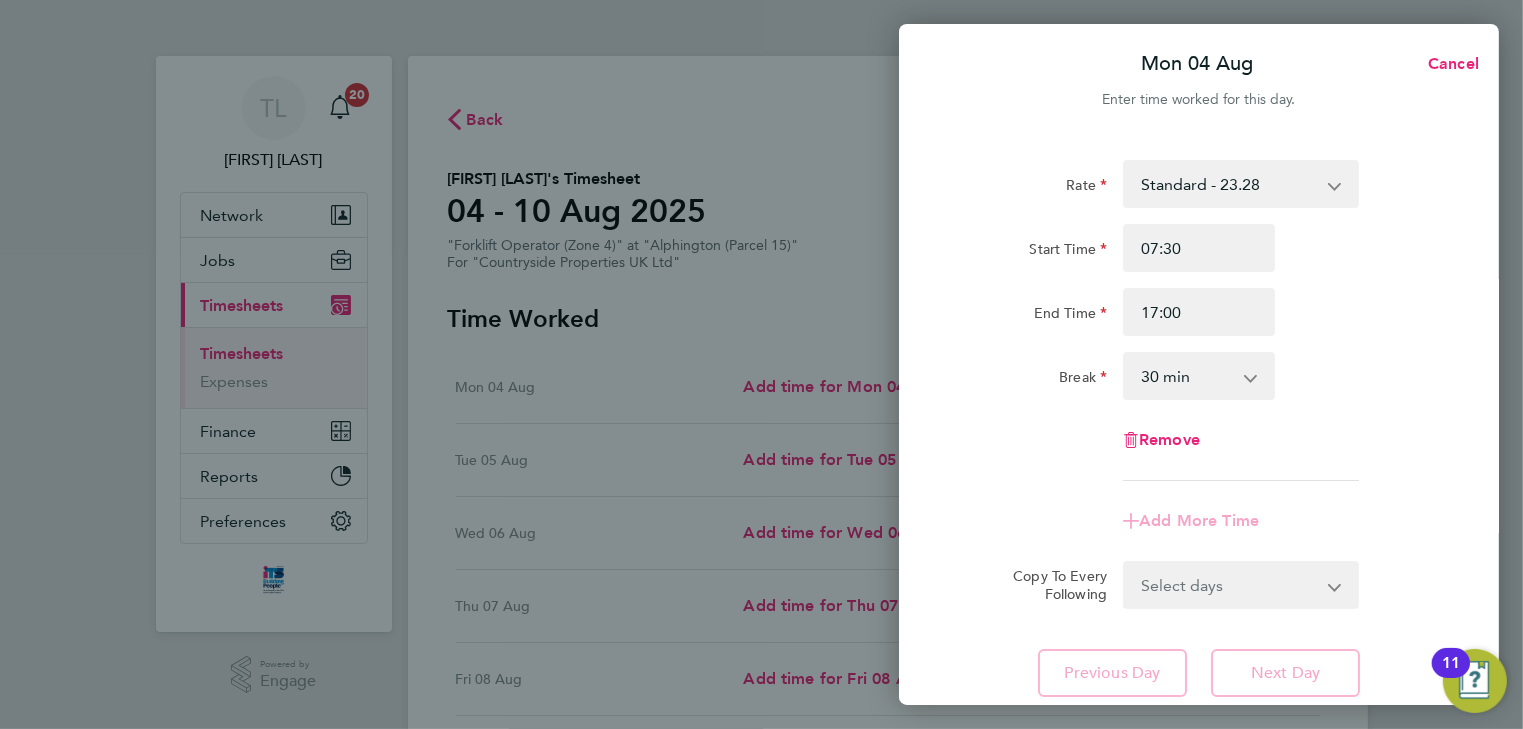 click on "0 min   15 min   30 min   45 min   60 min   75 min   90 min" at bounding box center (1187, 376) 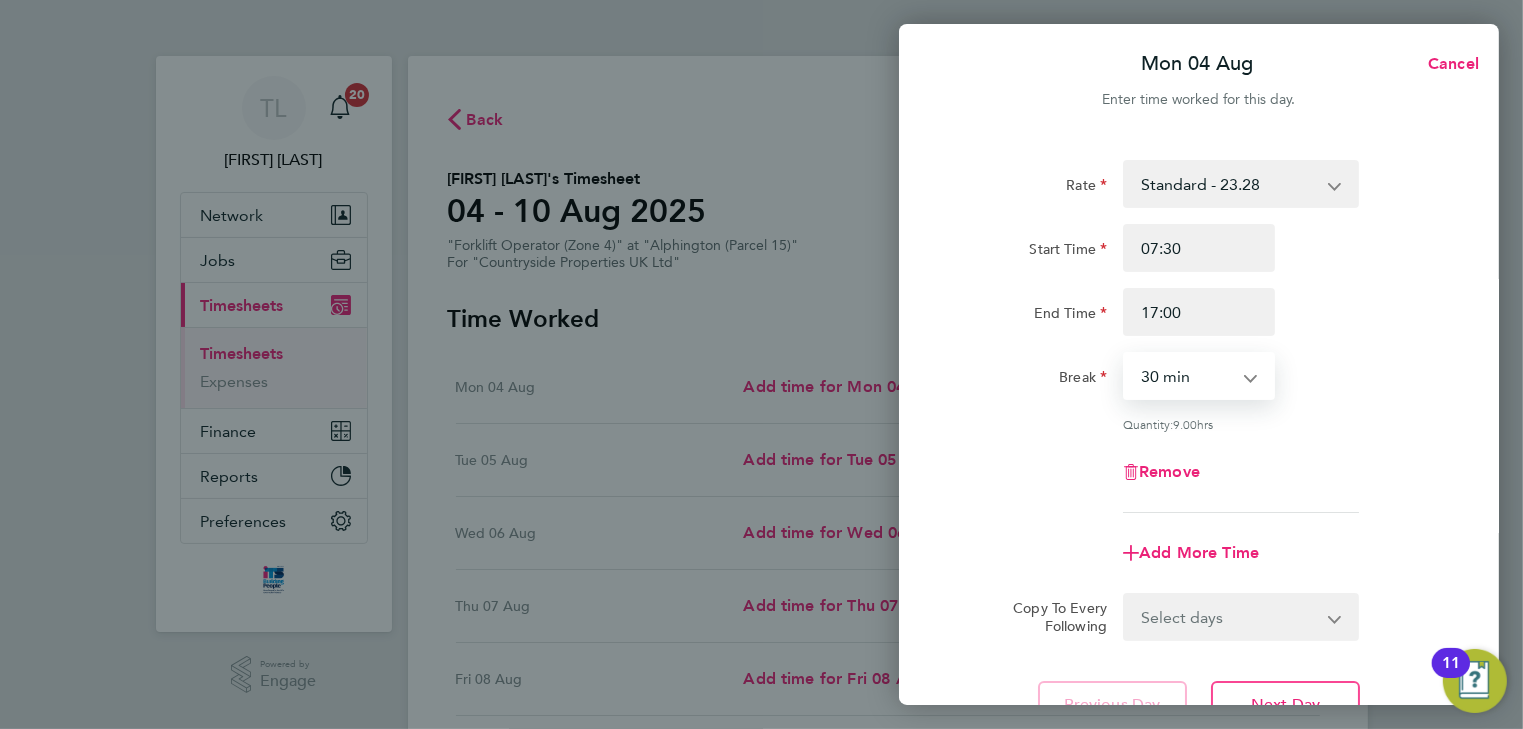 click on "0 min   15 min   30 min   45 min   60 min   75 min   90 min" at bounding box center [1187, 376] 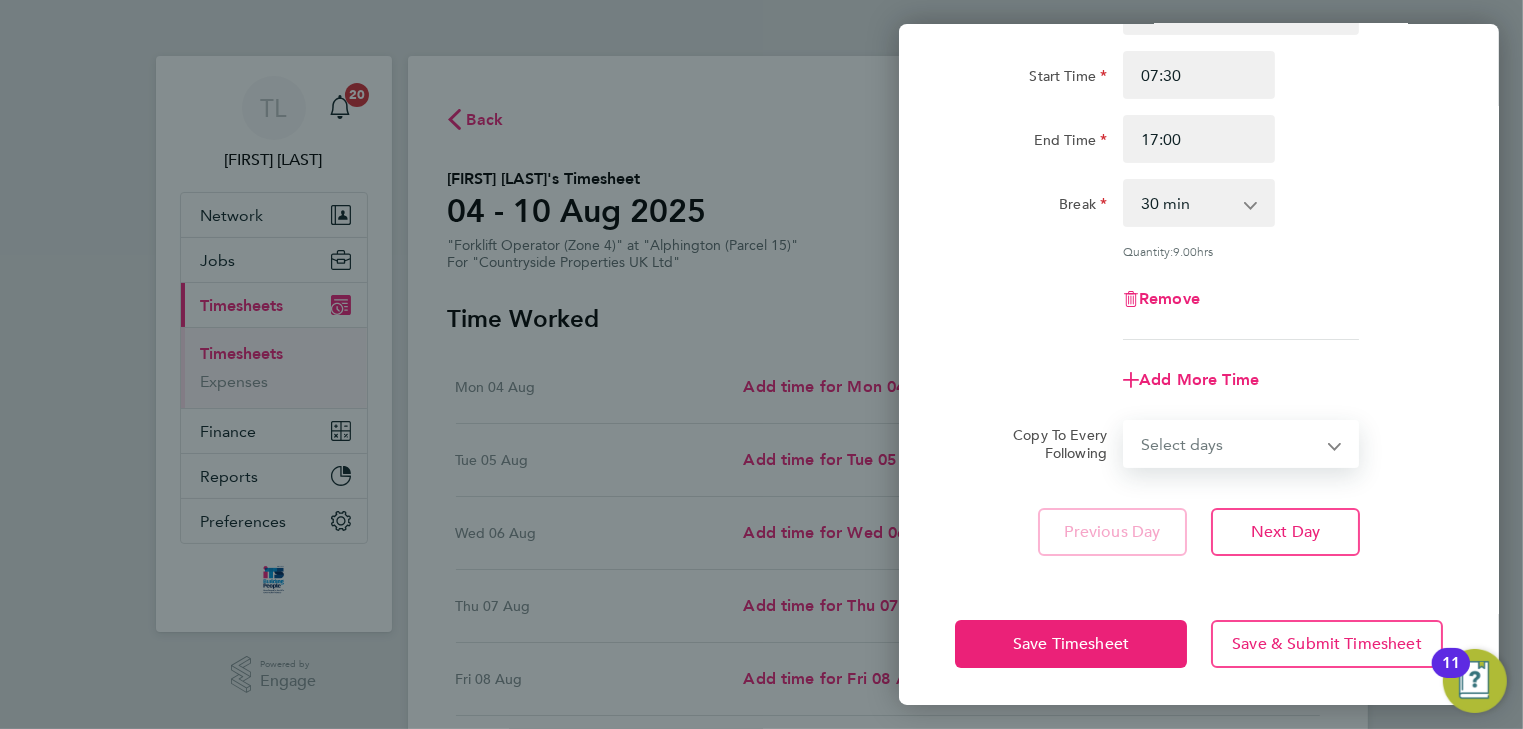 click on "Select days   Day   Weekday (Mon-Fri)   Weekend (Sat-Sun)   Tuesday   Wednesday   Thursday   Friday   Saturday   Sunday" at bounding box center [1230, 444] 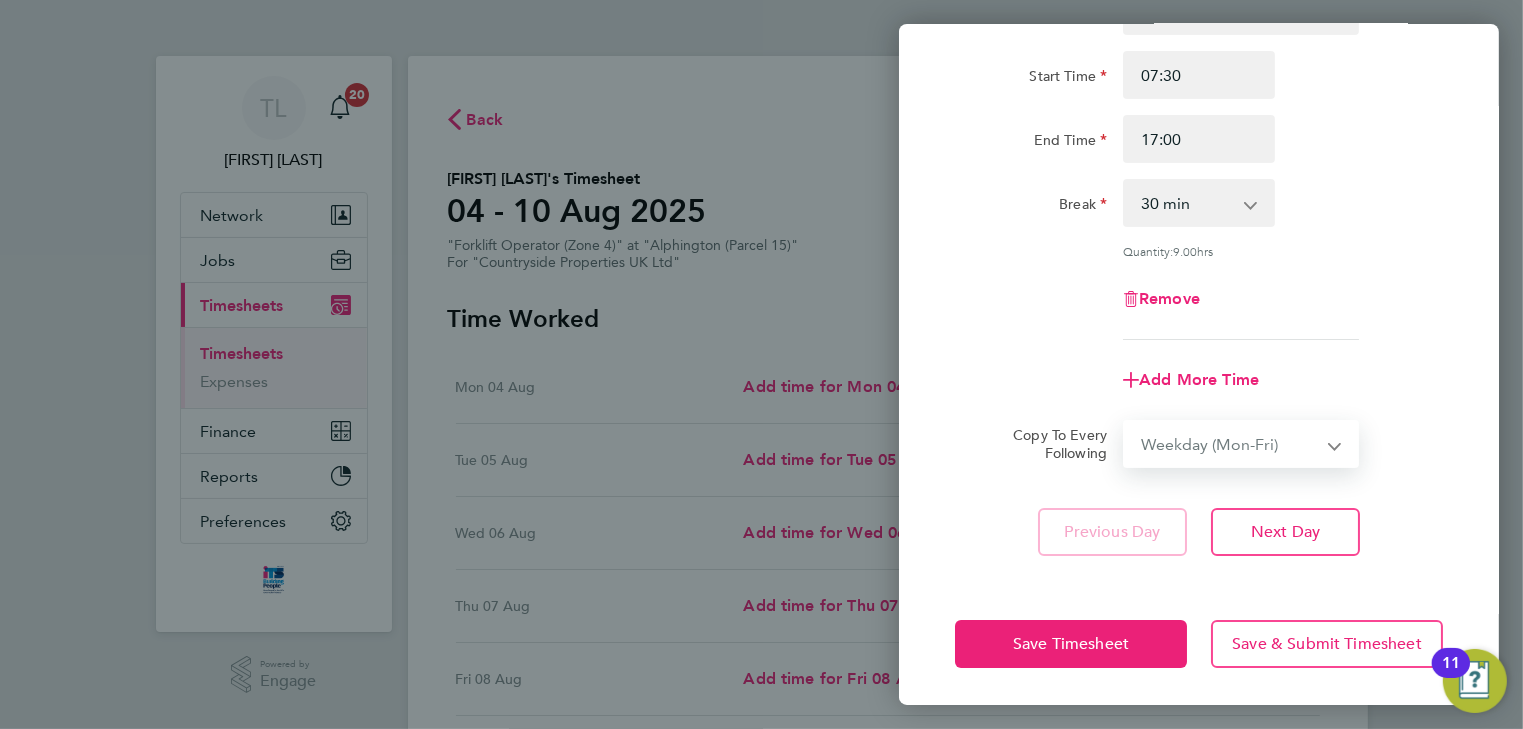 click on "Select days   Day   Weekday (Mon-Fri)   Weekend (Sat-Sun)   Tuesday   Wednesday   Thursday   Friday   Saturday   Sunday" at bounding box center [1230, 444] 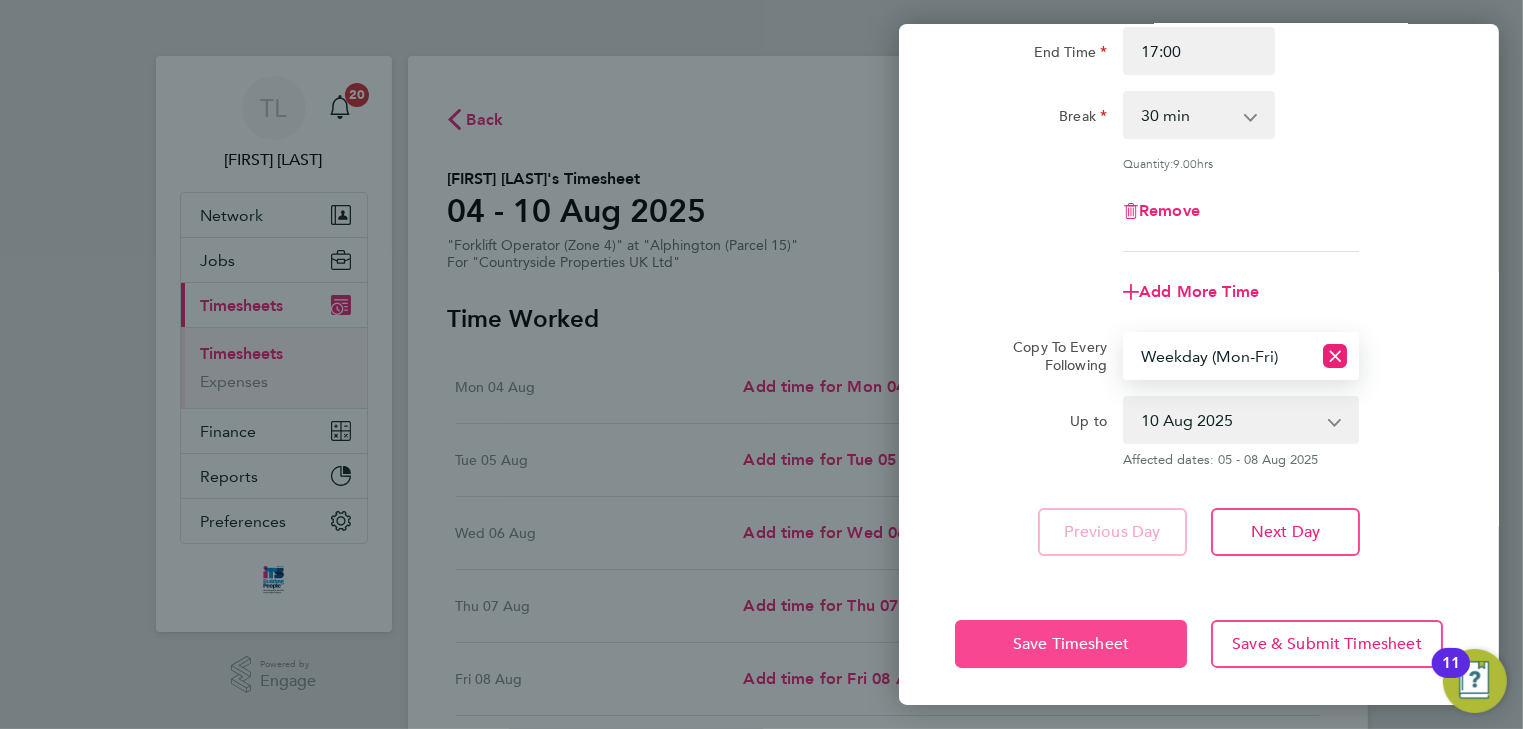 click on "Save Timesheet" 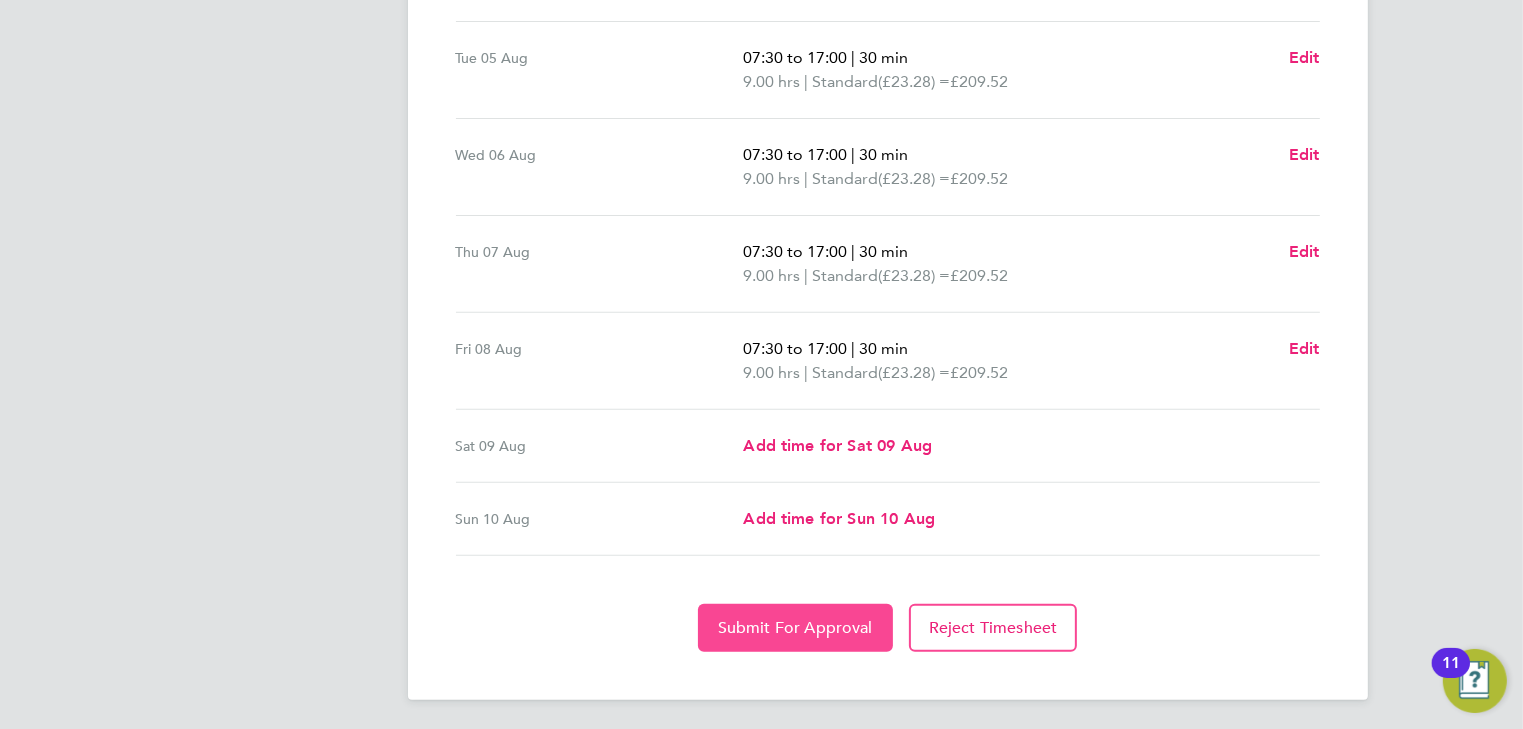 click on "Submit For Approval" 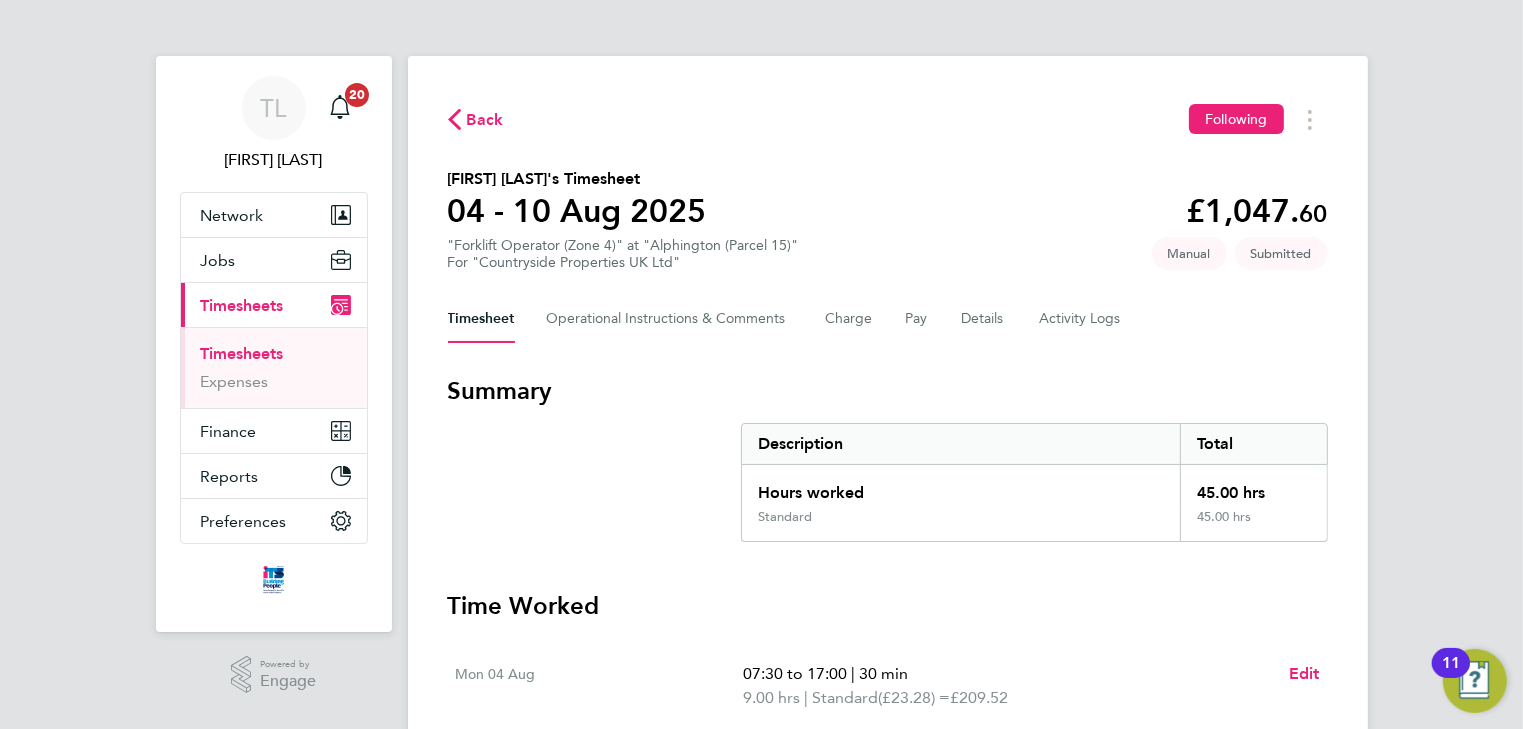click on "Back" 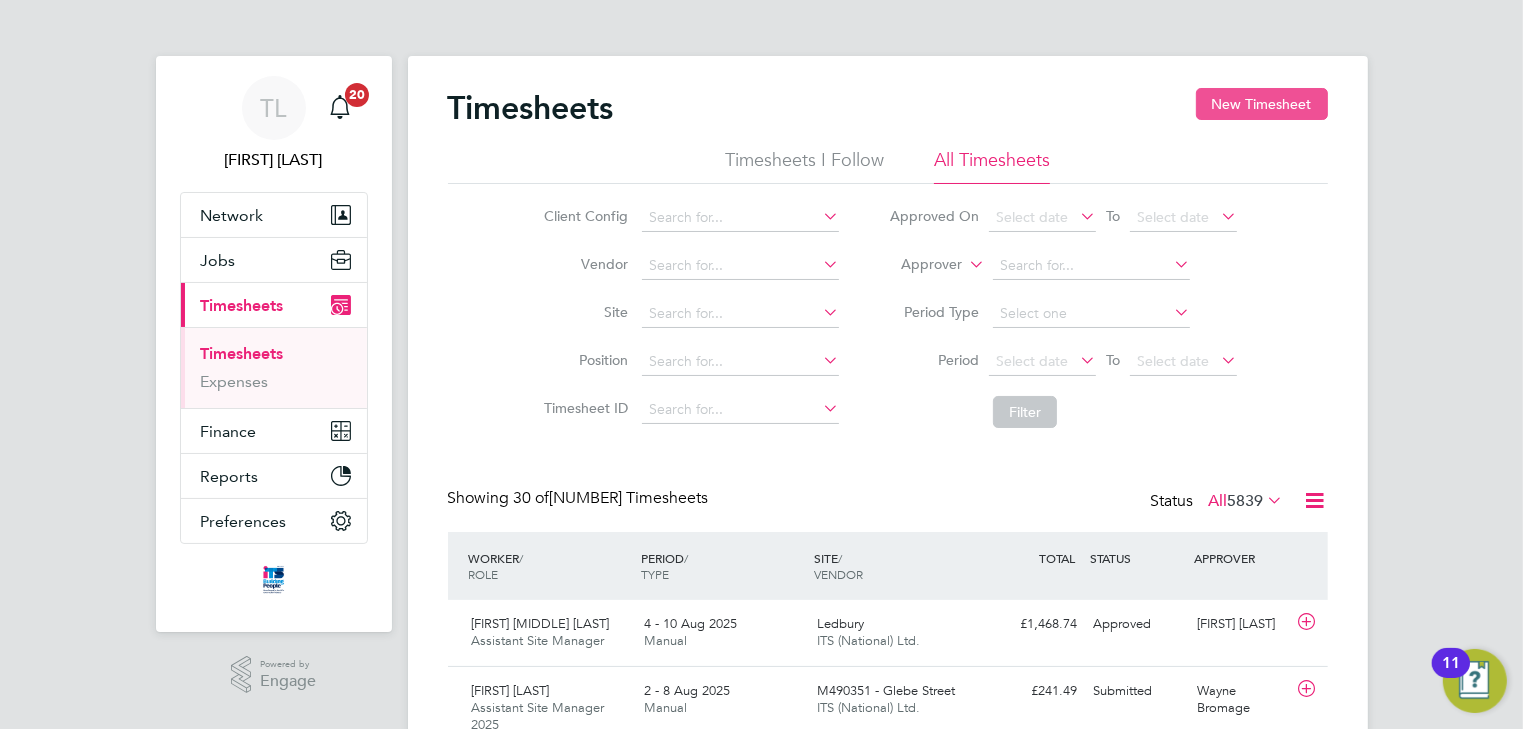 click on "New Timesheet" 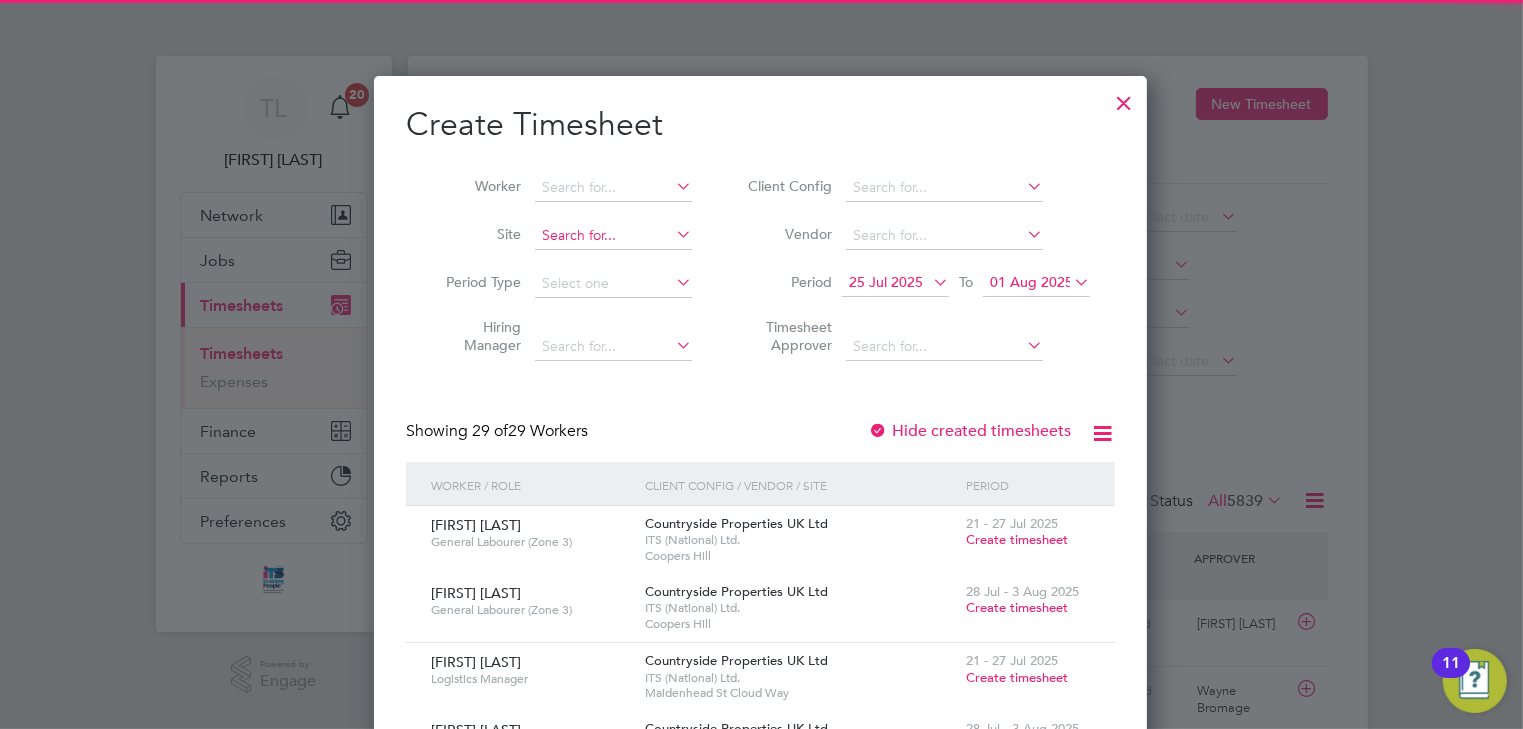 click at bounding box center (613, 236) 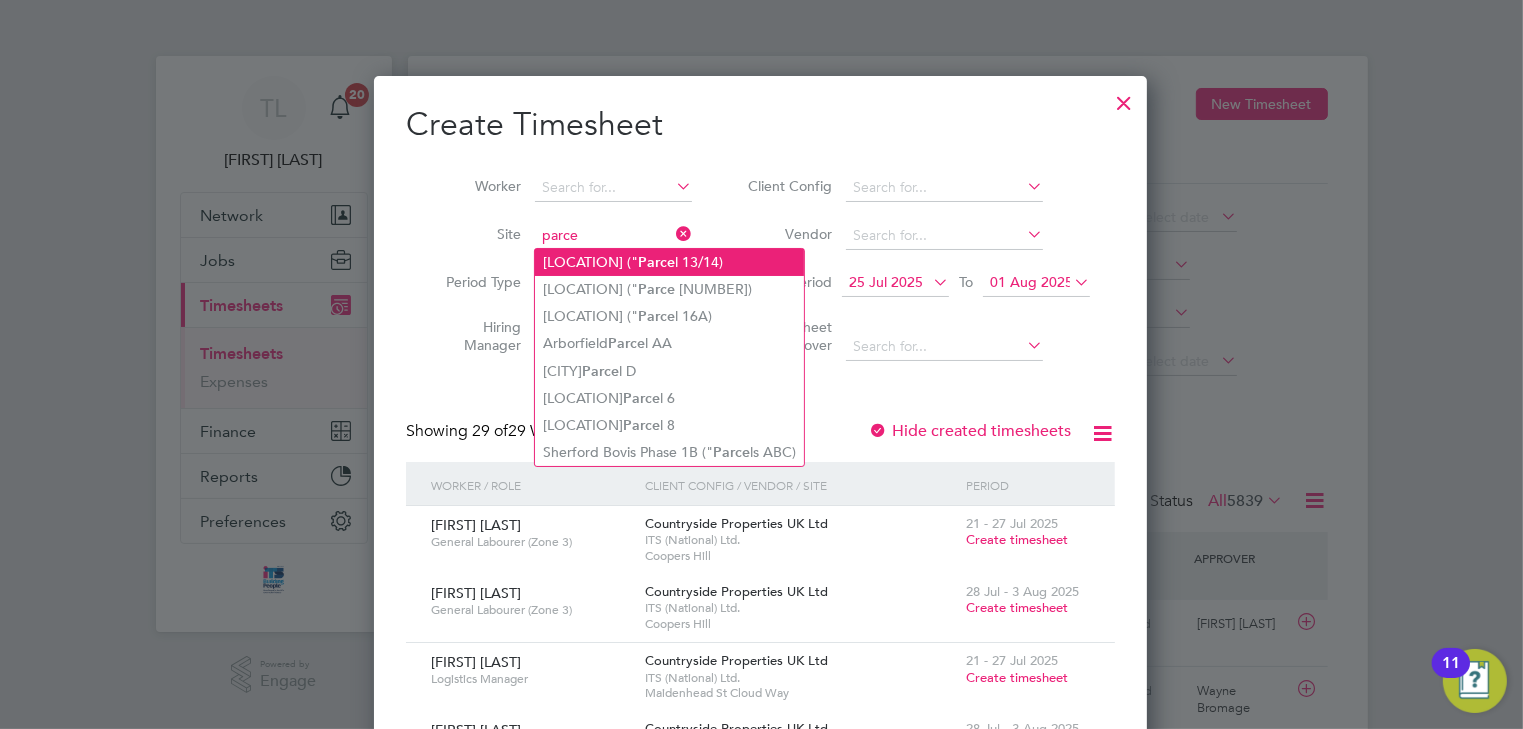 click on "[LOCATION] ( Parce l [NUMBER]/[NUMBER])" 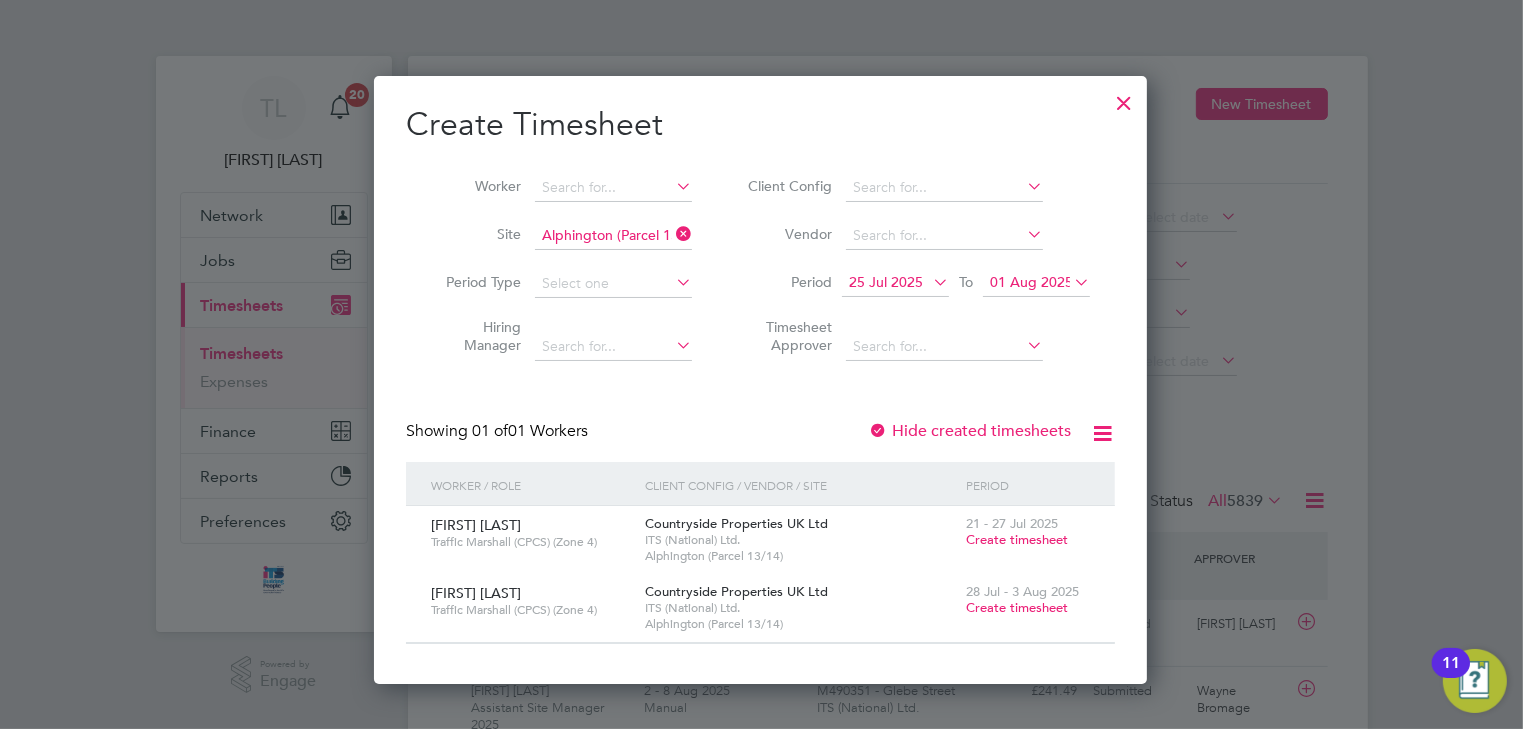 click on "25 Jul 2025" at bounding box center [886, 282] 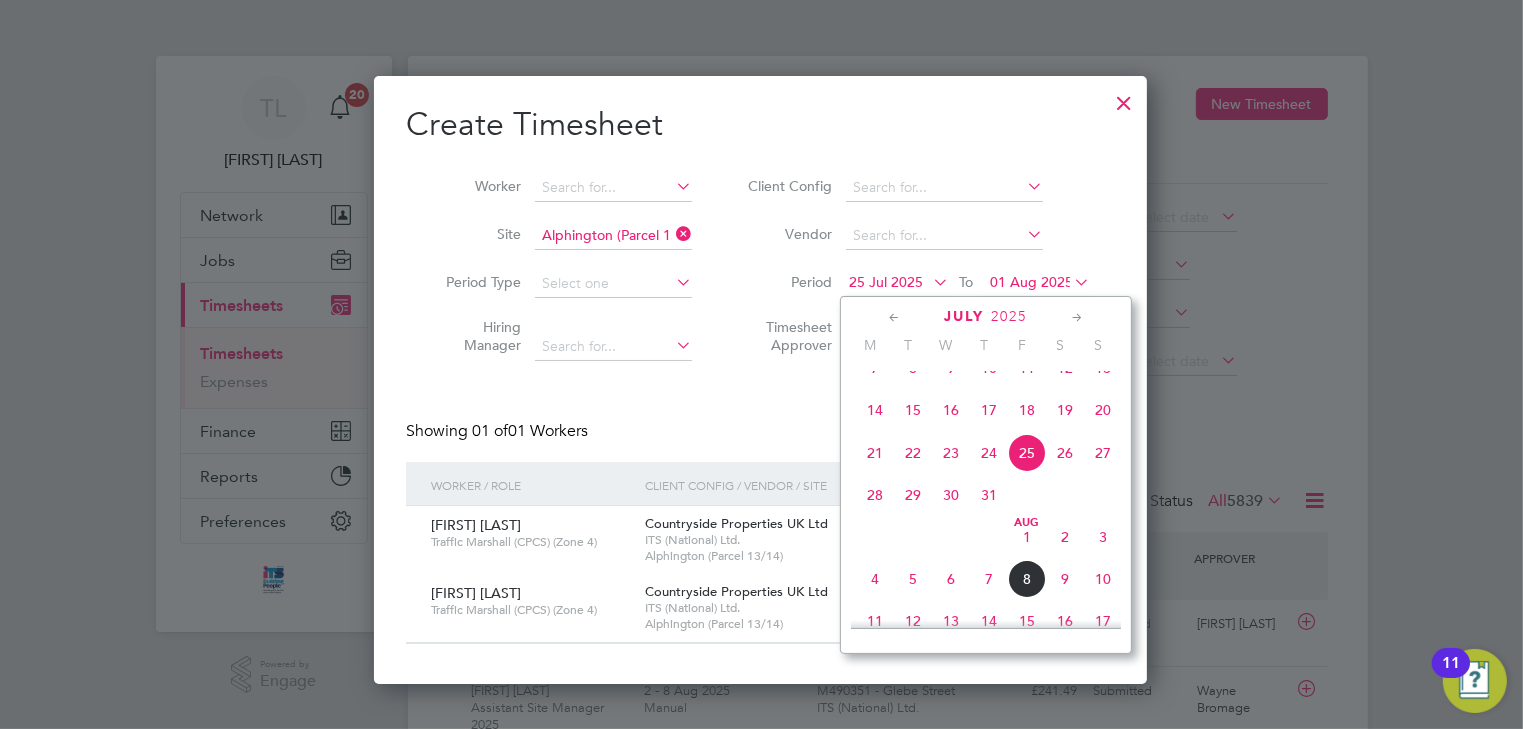 click on "4" 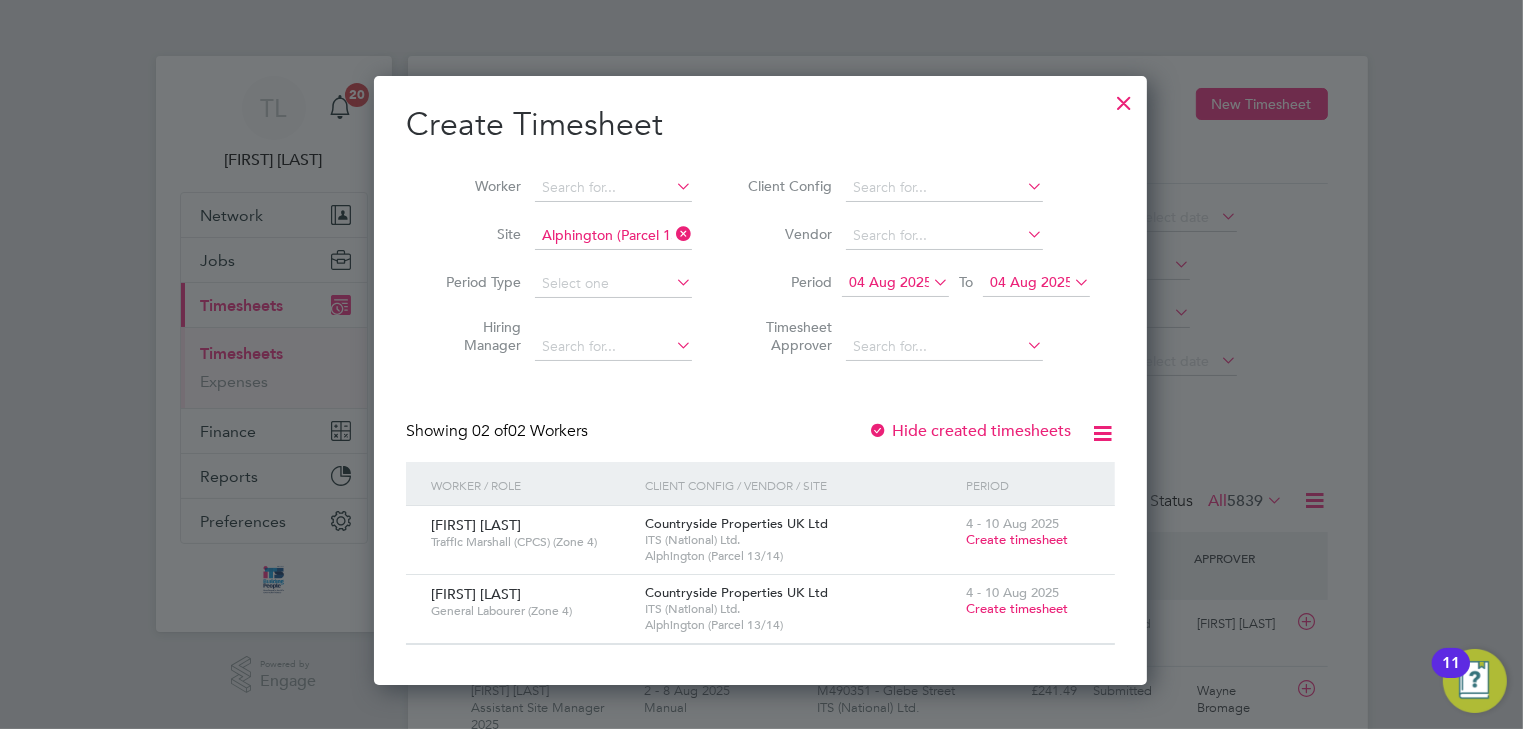 click on "Create timesheet" at bounding box center (1017, 608) 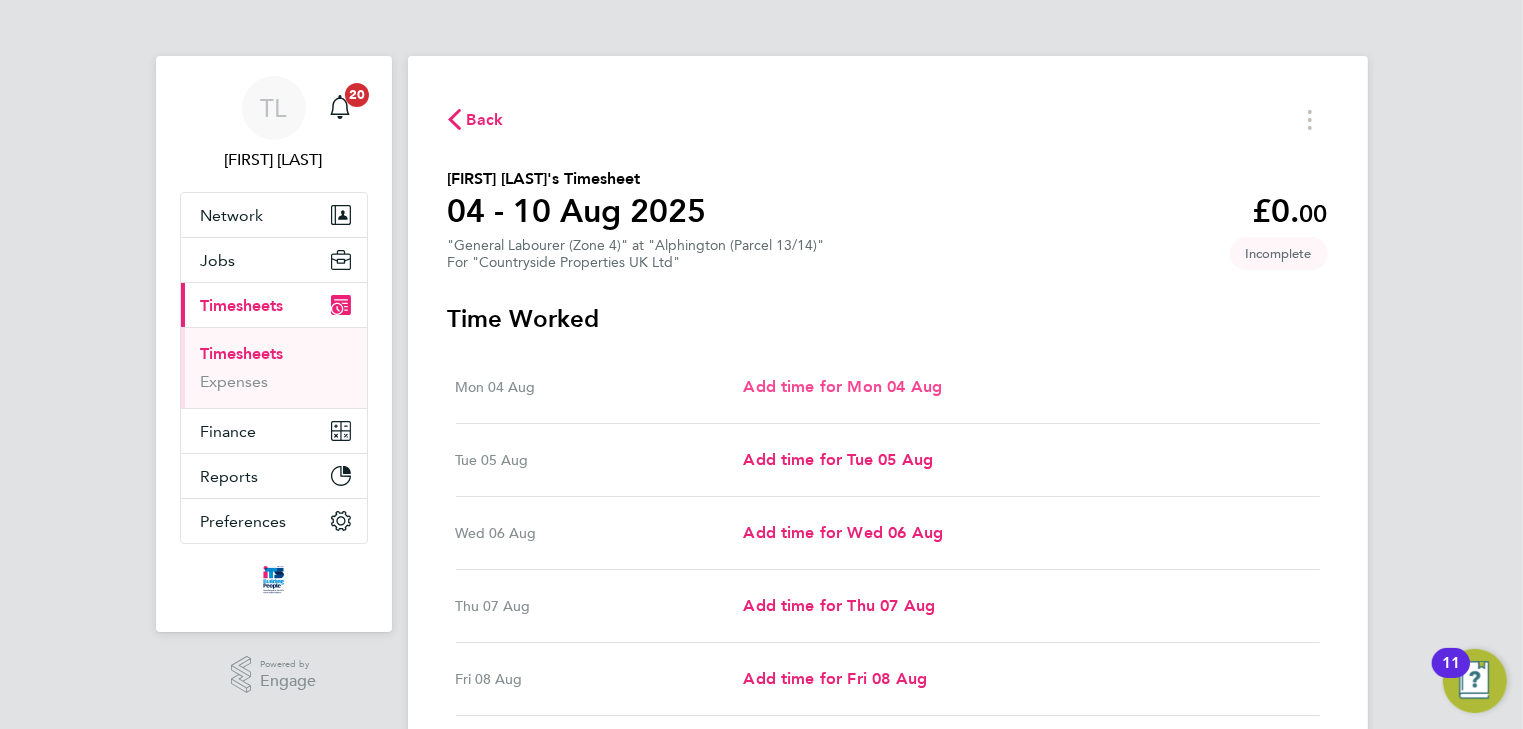 click on "Add time for Mon 04 Aug" at bounding box center (842, 386) 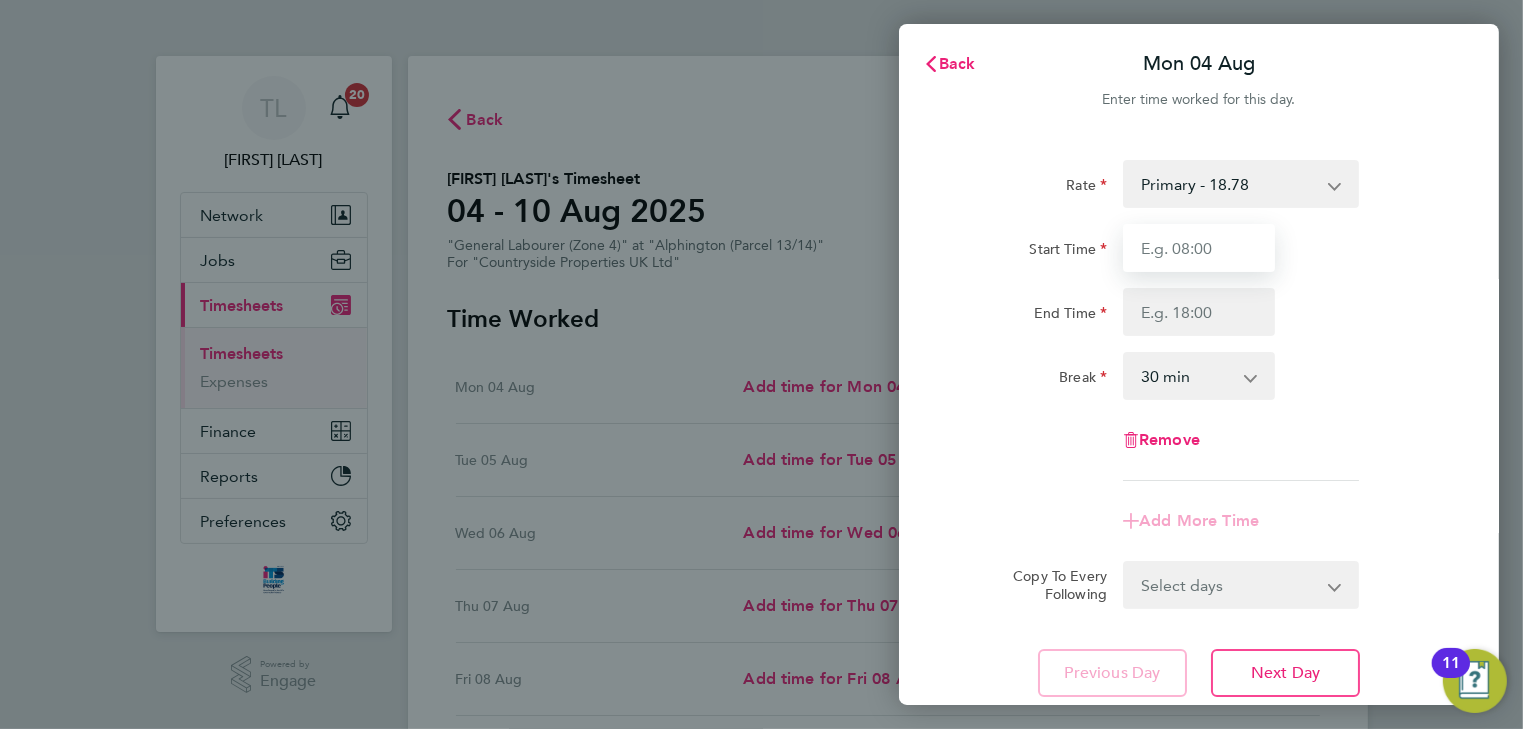 click on "Start Time" at bounding box center (1199, 248) 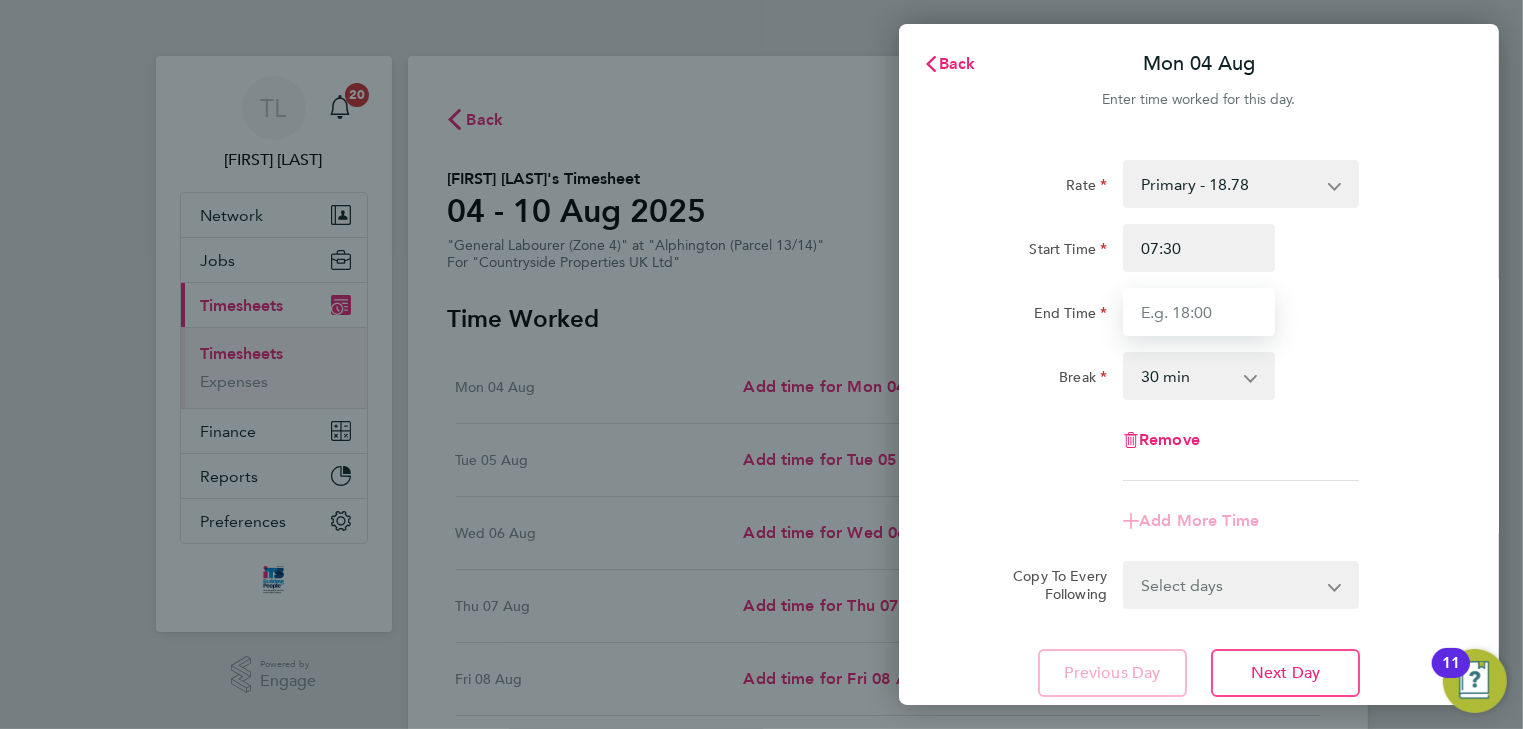 click on "End Time" at bounding box center [1199, 312] 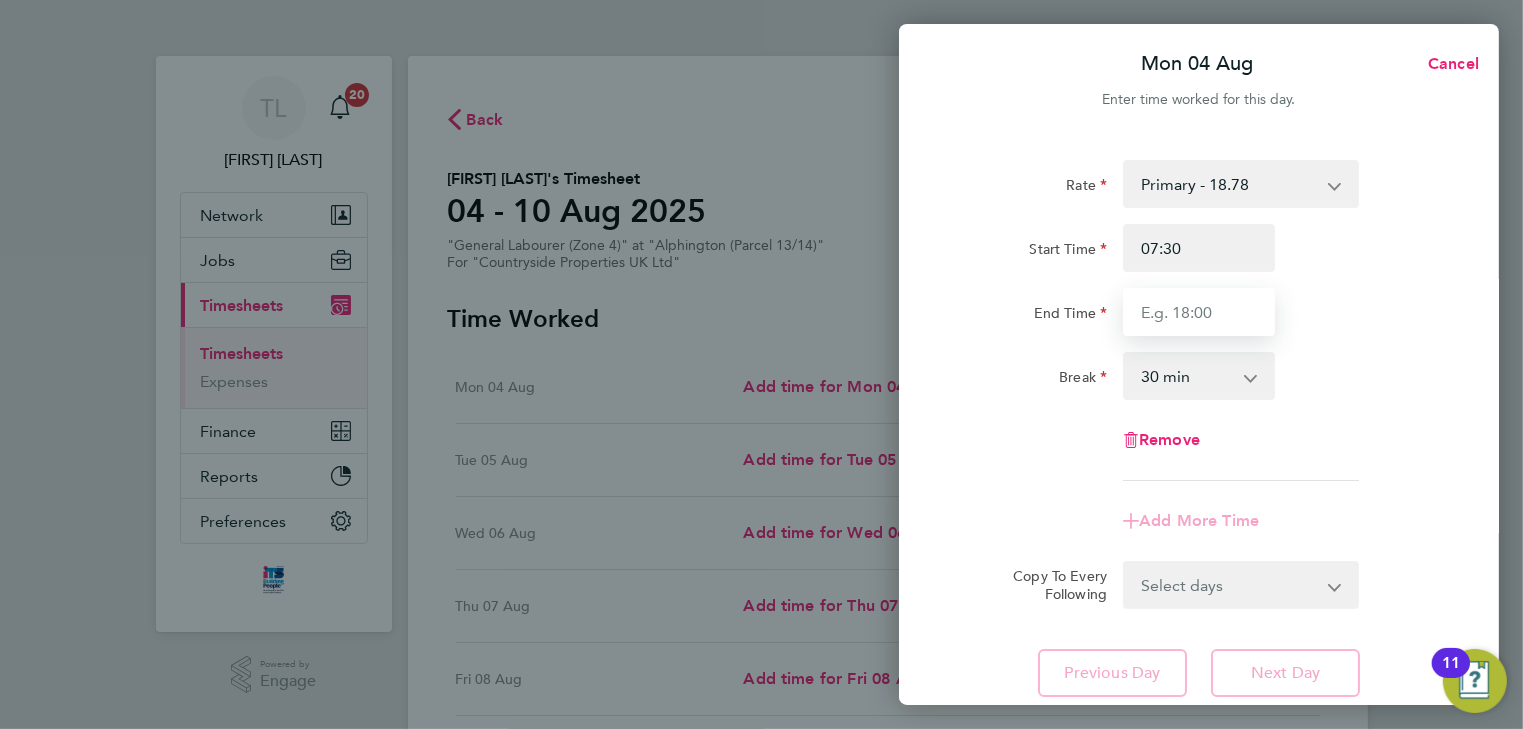 type on "17:00" 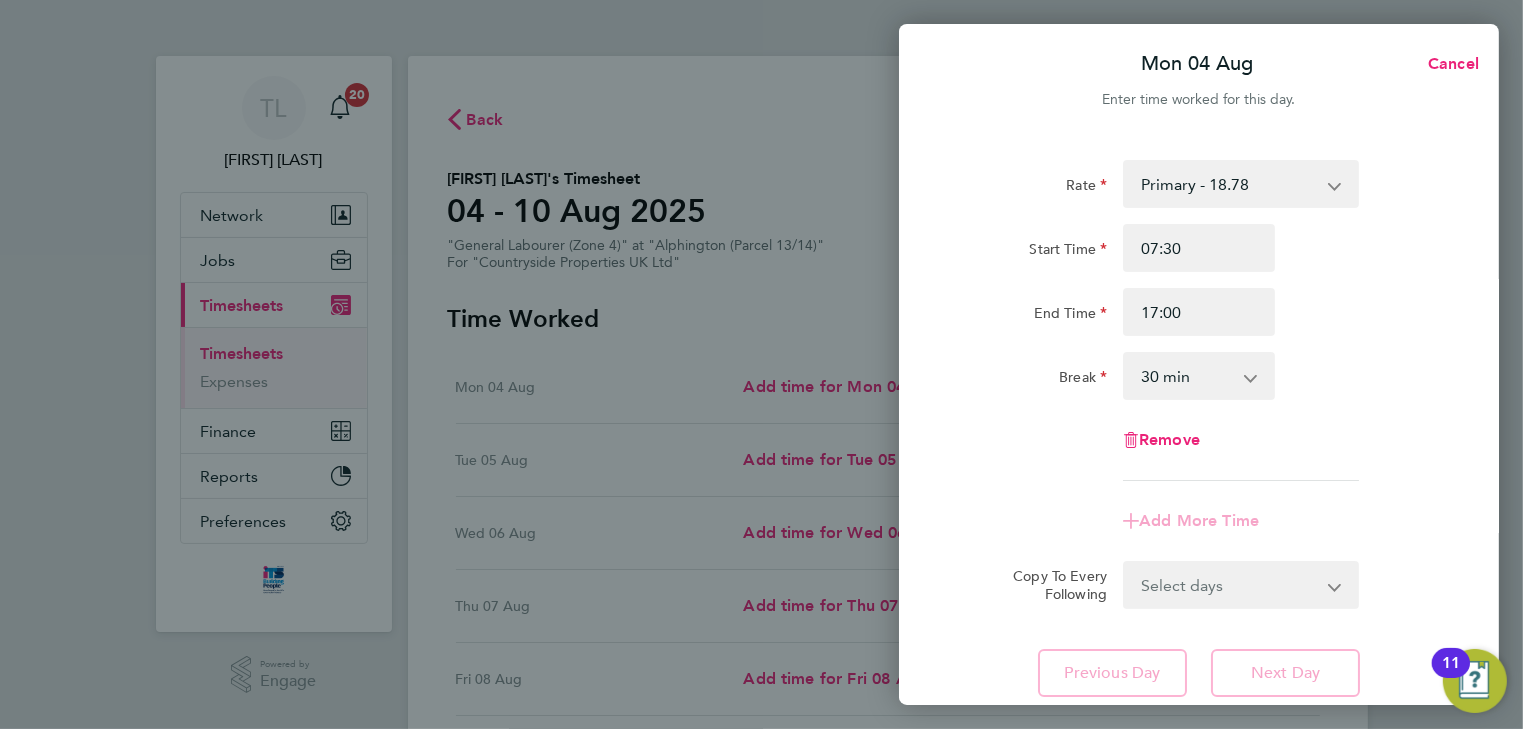 click on "0 min   15 min   30 min   45 min   60 min   75 min   90 min" at bounding box center (1187, 376) 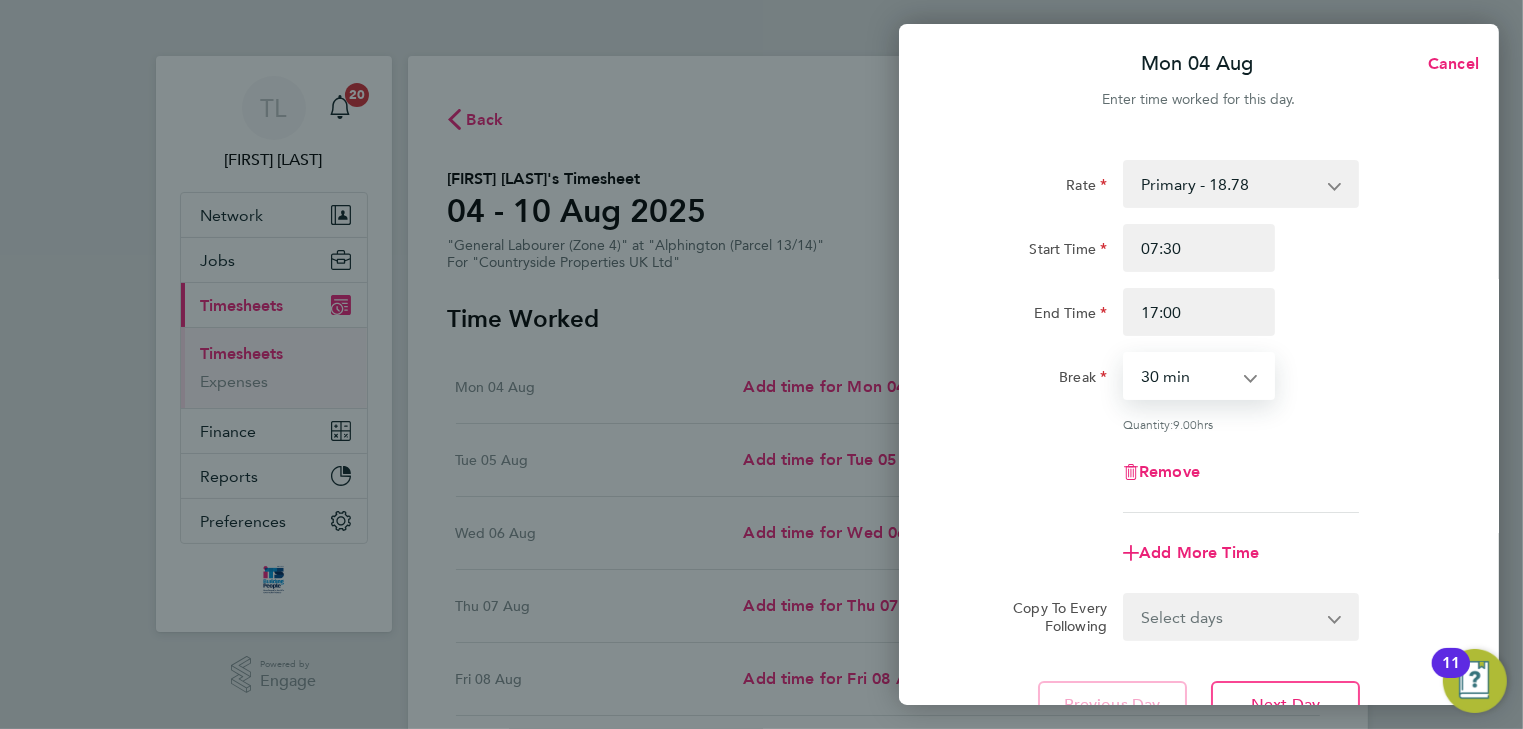 click on "0 min   15 min   30 min   45 min   60 min   75 min   90 min" at bounding box center [1187, 376] 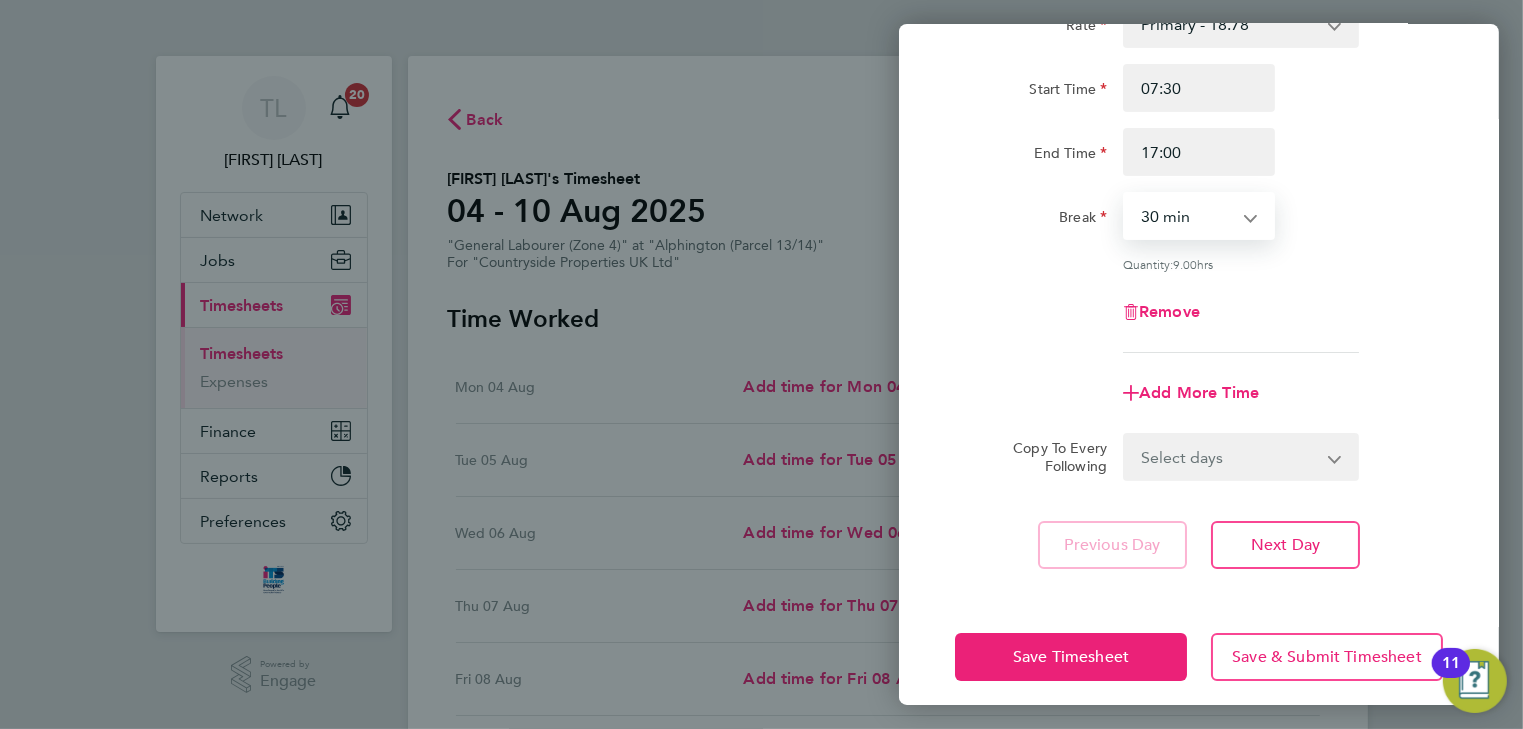 click on "Select days   Day   Weekday (Mon-Fri)   Weekend (Sat-Sun)   Tuesday   Wednesday   Thursday   Friday   Saturday   Sunday" at bounding box center (1230, 457) 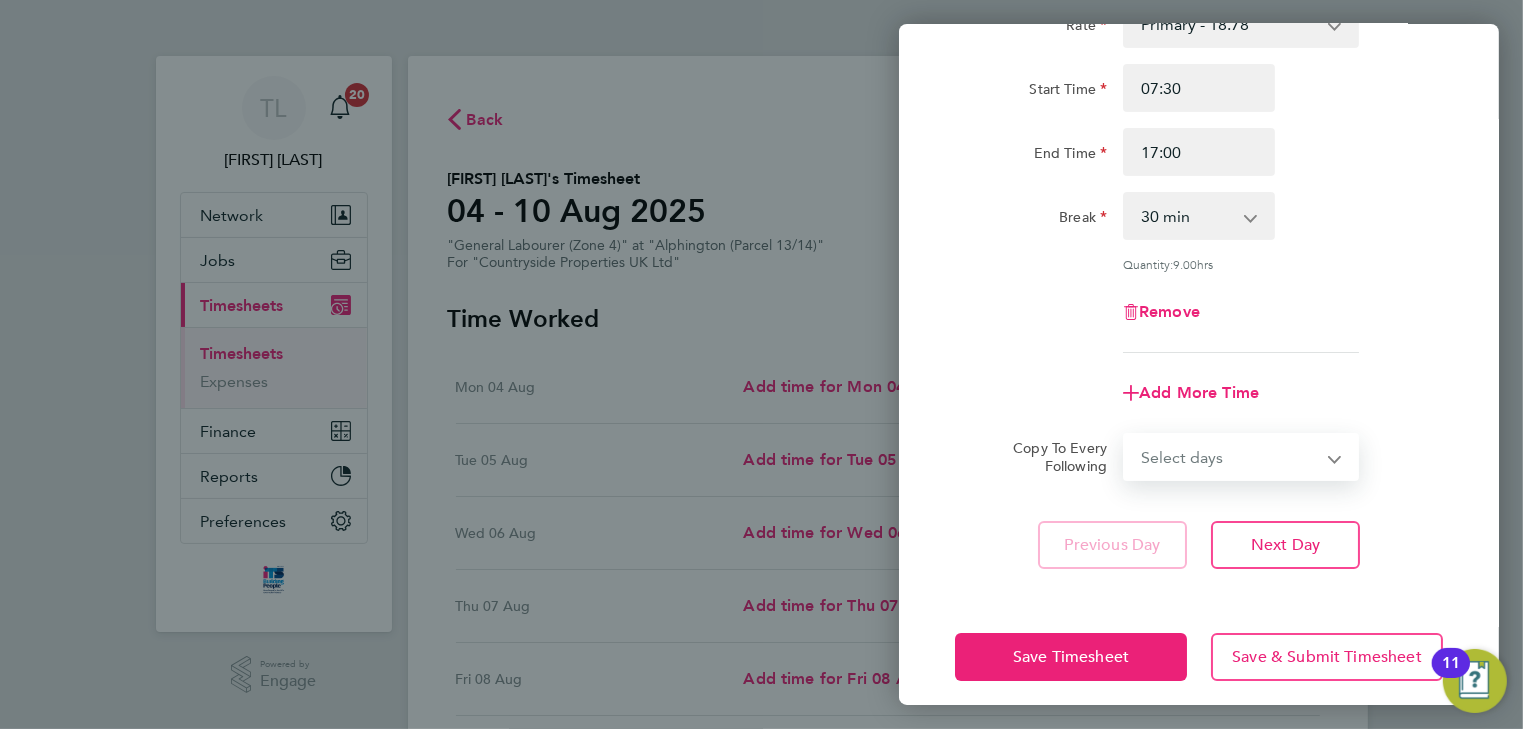 select on "WEEKDAY" 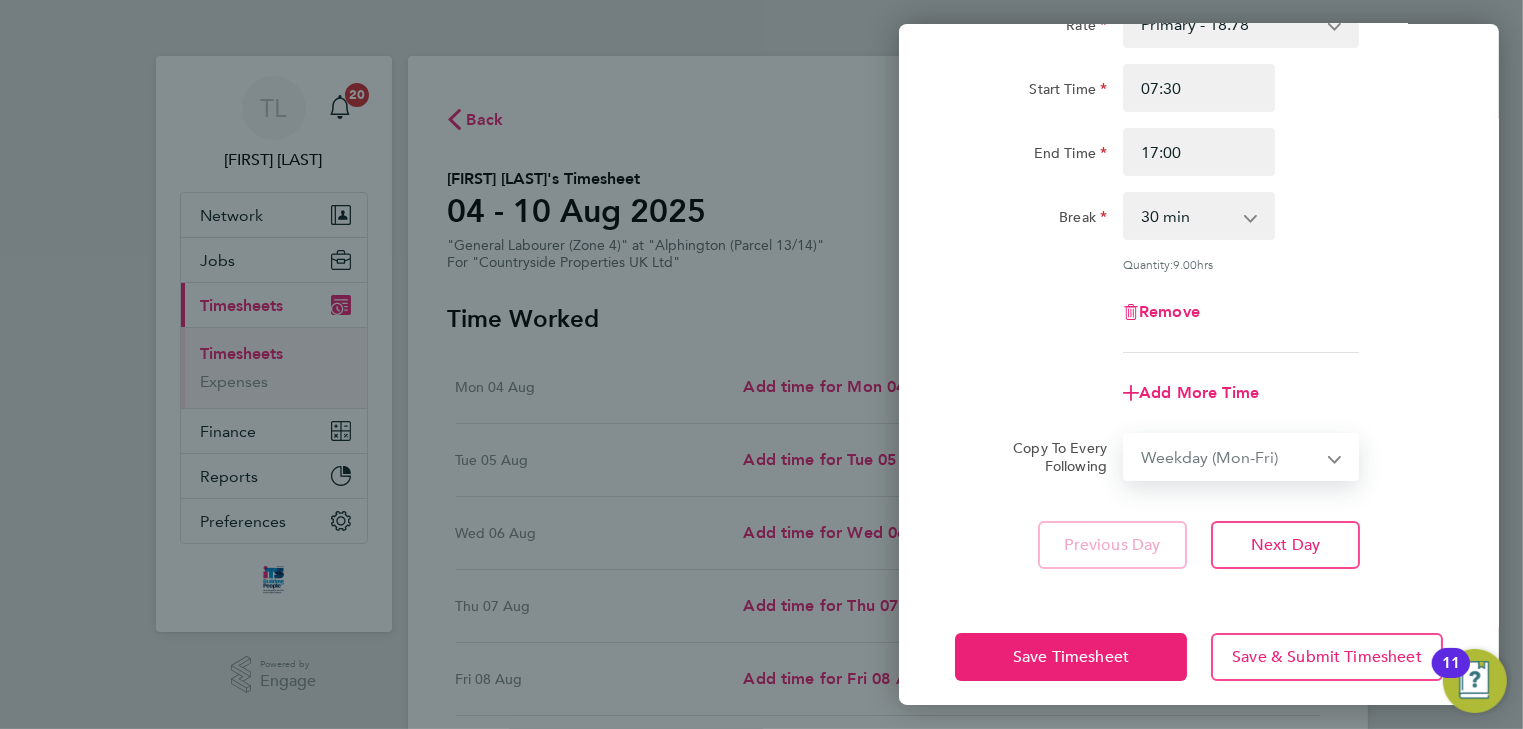 click on "Select days   Day   Weekday (Mon-Fri)   Weekend (Sat-Sun)   Tuesday   Wednesday   Thursday   Friday   Saturday   Sunday" at bounding box center [1230, 457] 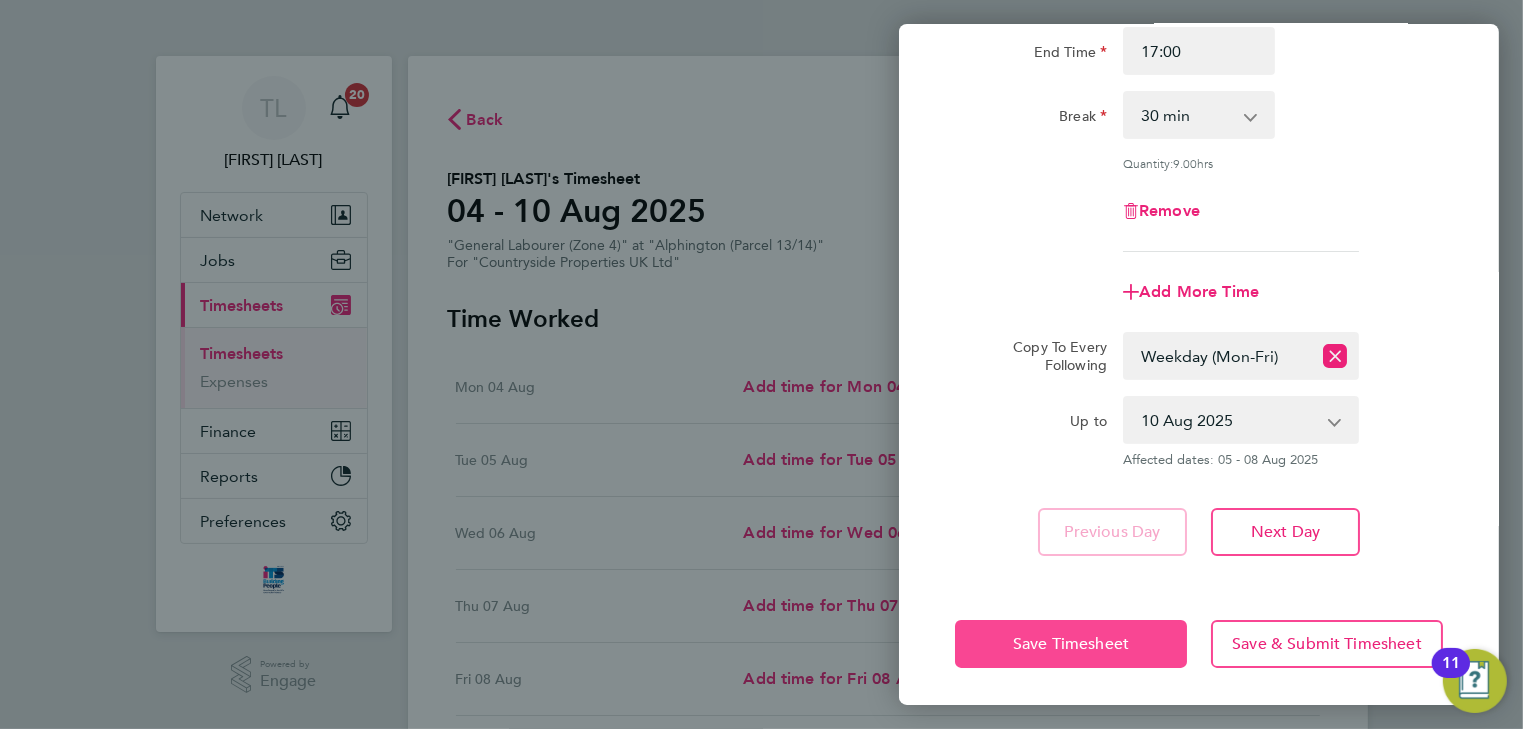 click on "Save Timesheet" 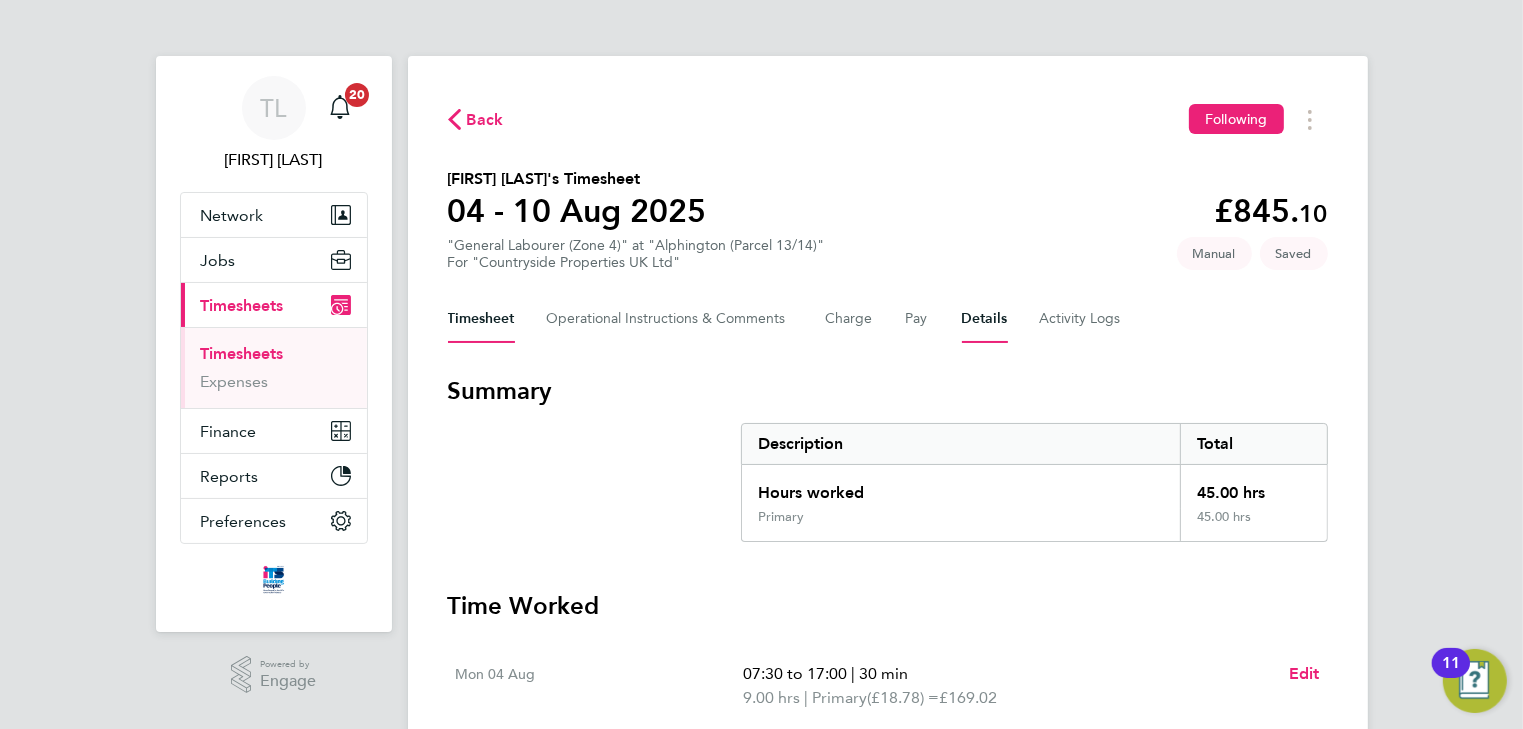 click on "Details" at bounding box center [985, 319] 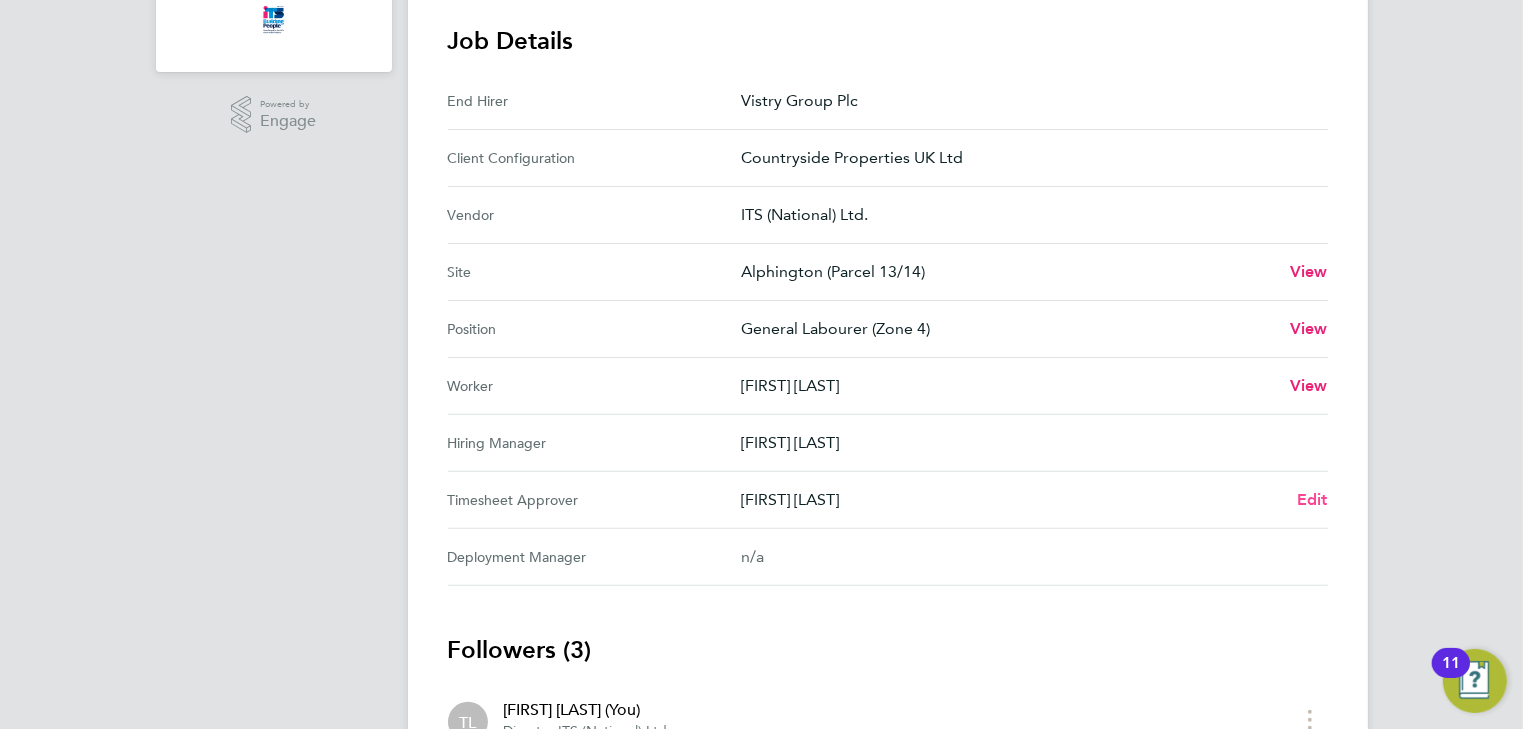 click on "Edit" at bounding box center [1312, 499] 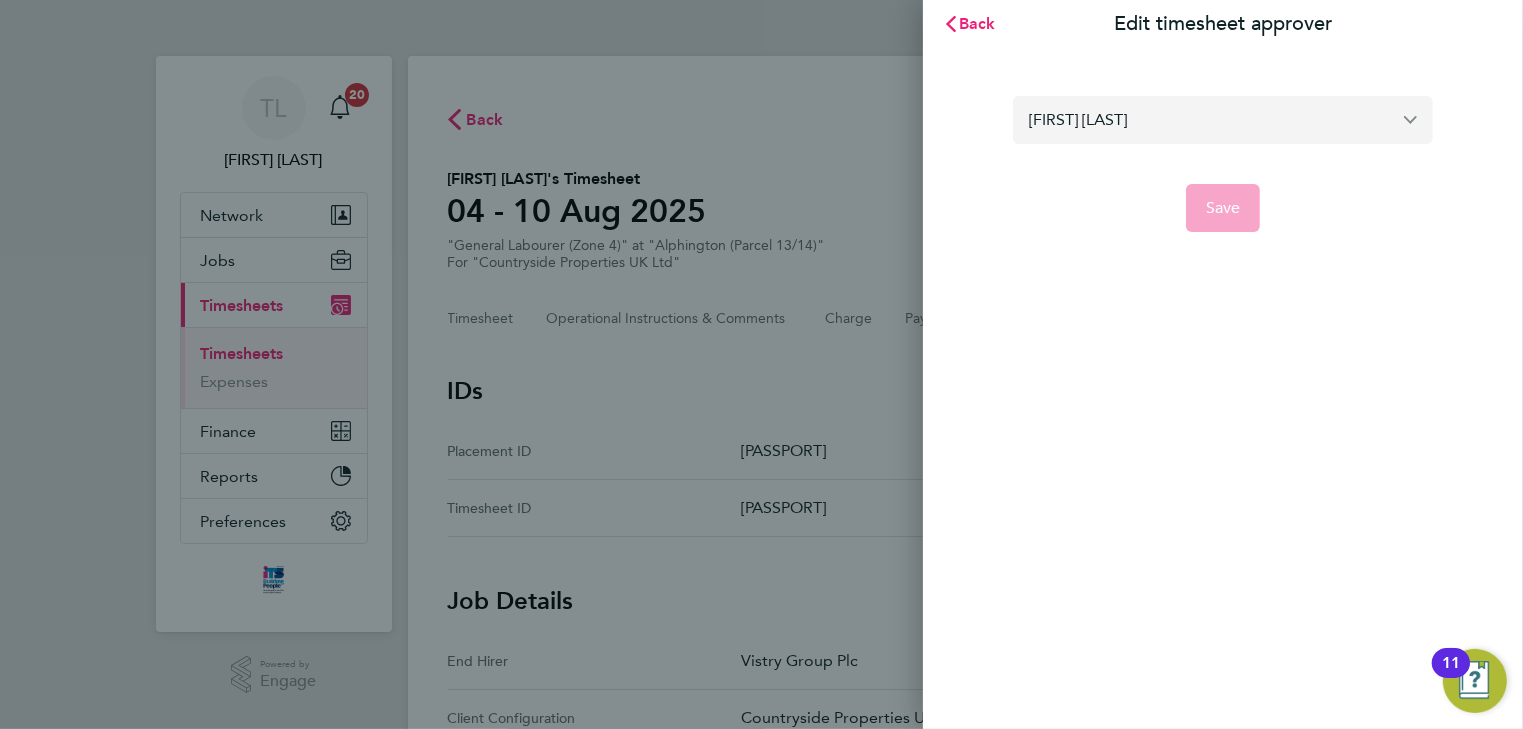 click on "[FIRST] [LAST]" at bounding box center (1223, 119) 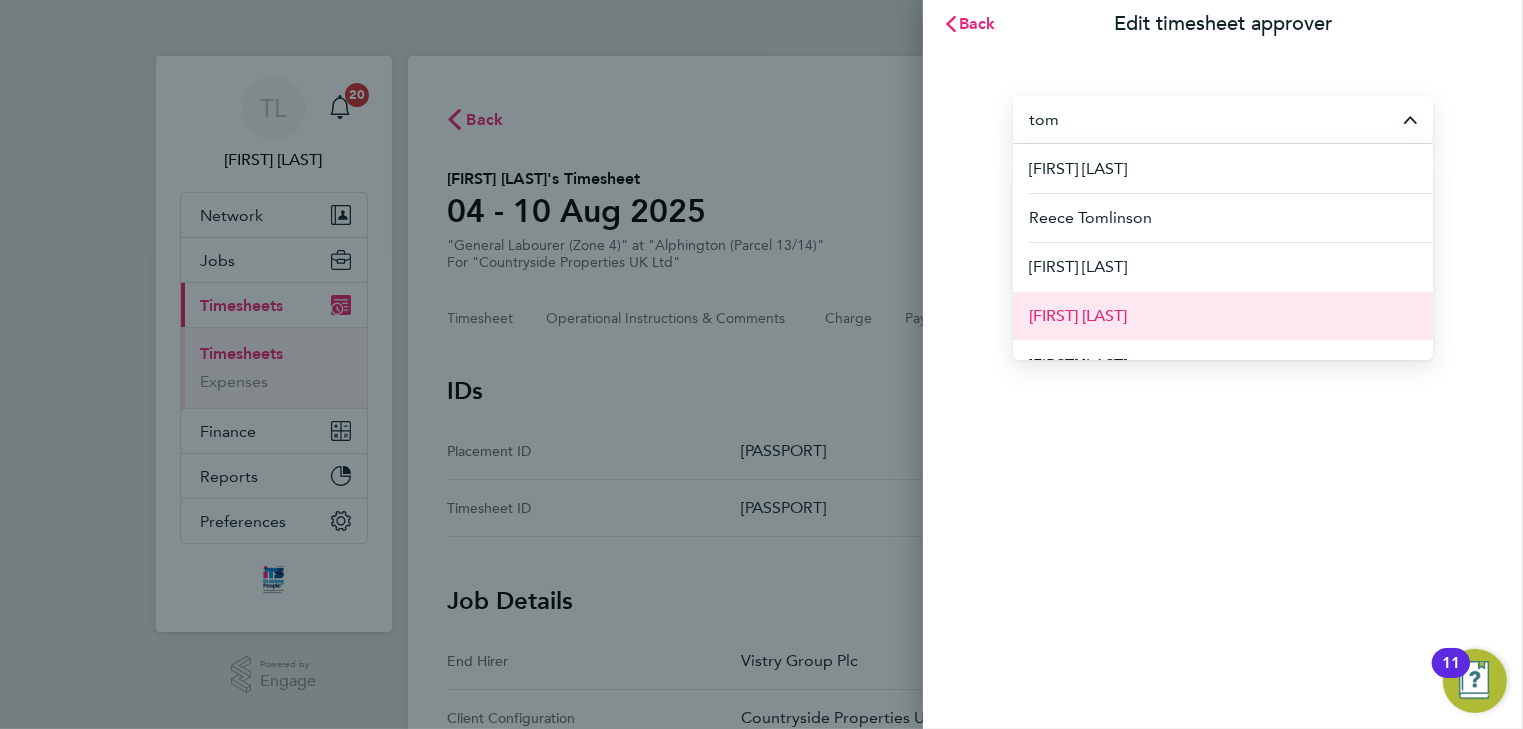 click on "[FIRST] [LAST]" at bounding box center (1223, 315) 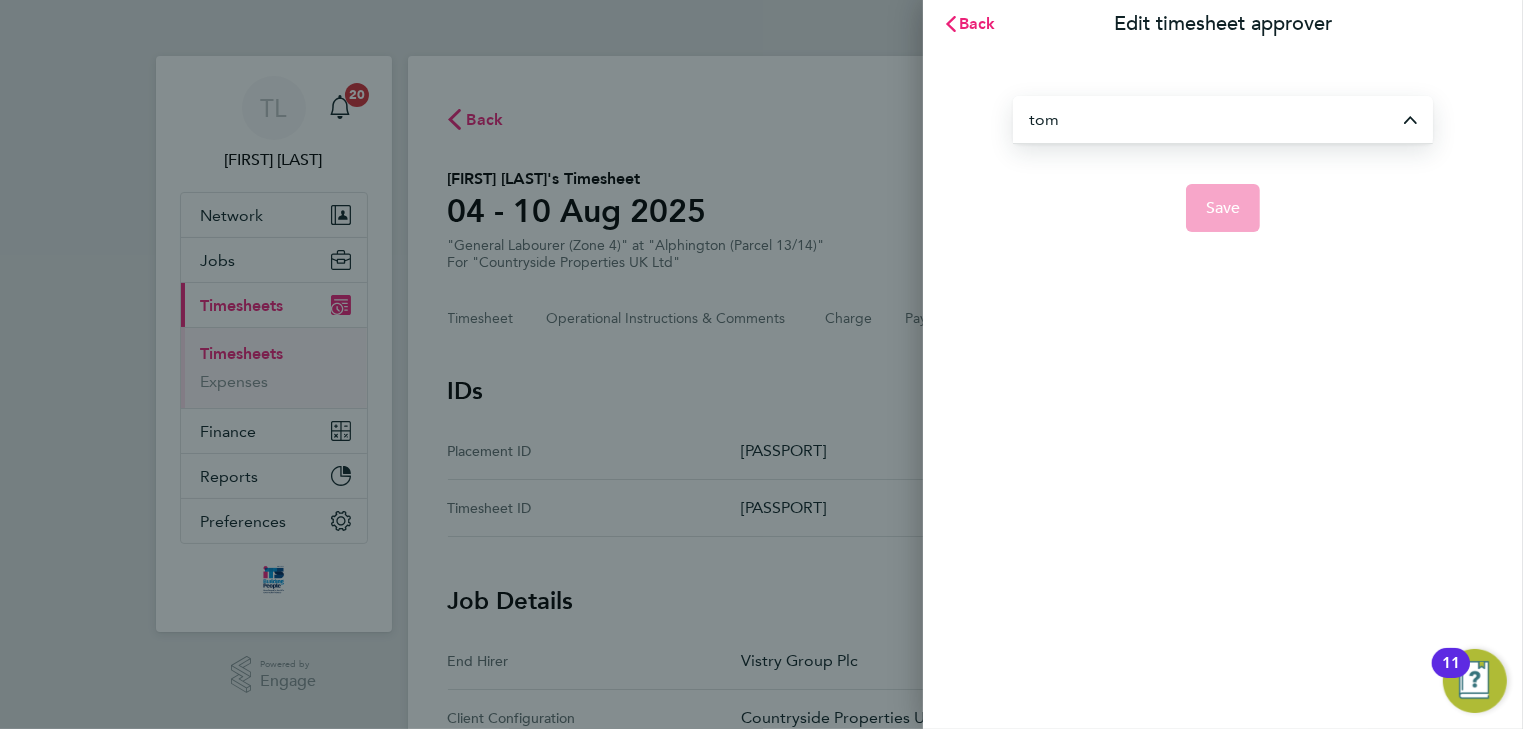 type on "[FIRST] [LAST]" 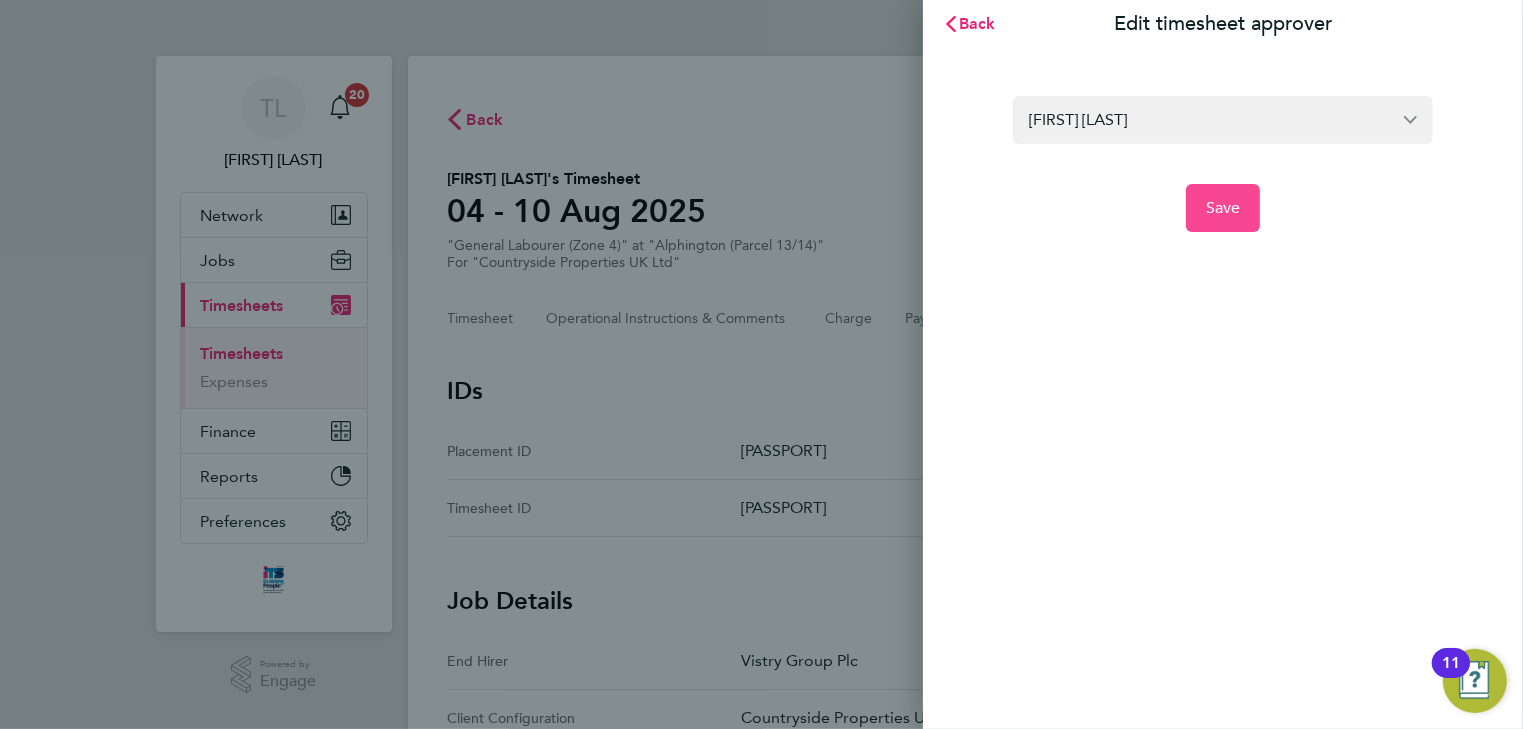 click on "Save" 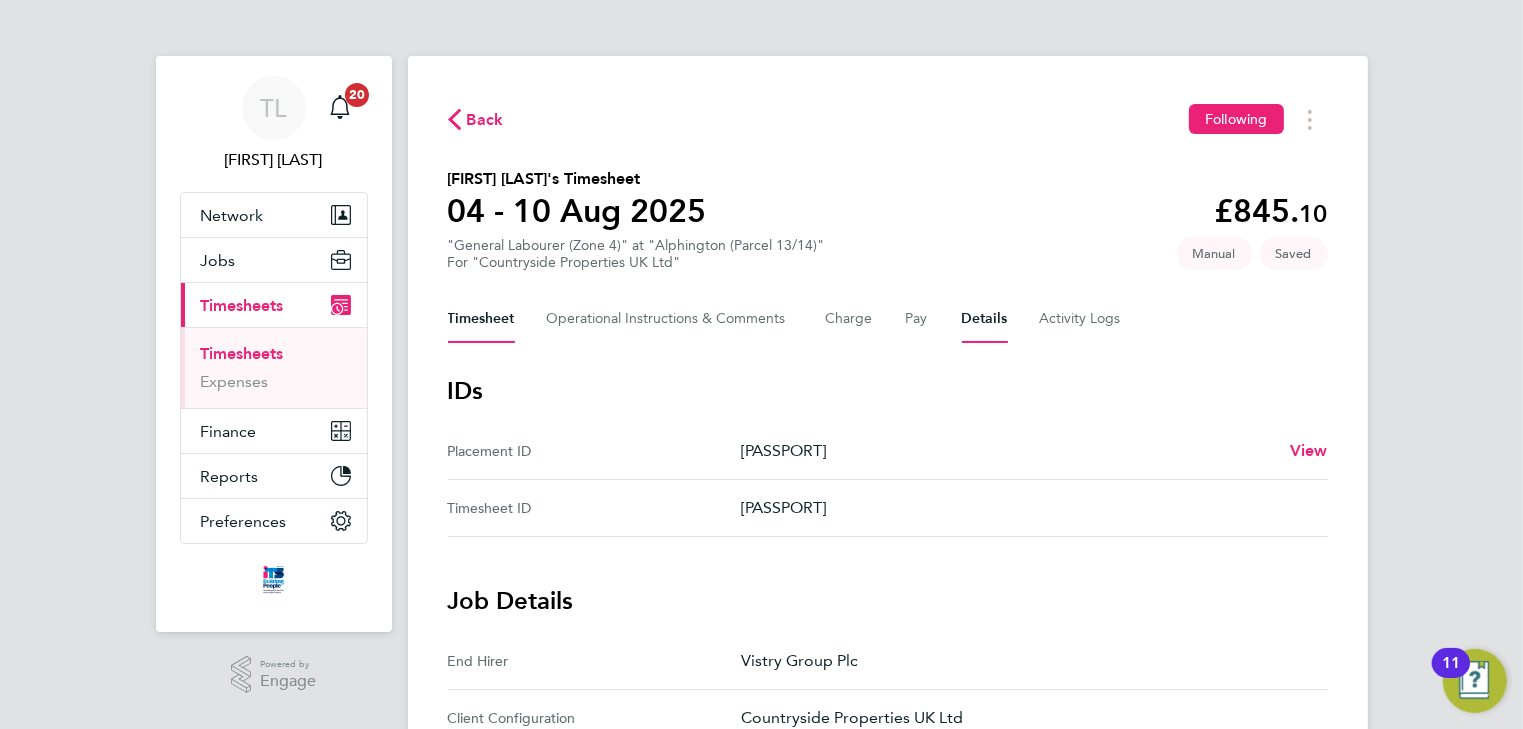 click on "Timesheet" at bounding box center (481, 319) 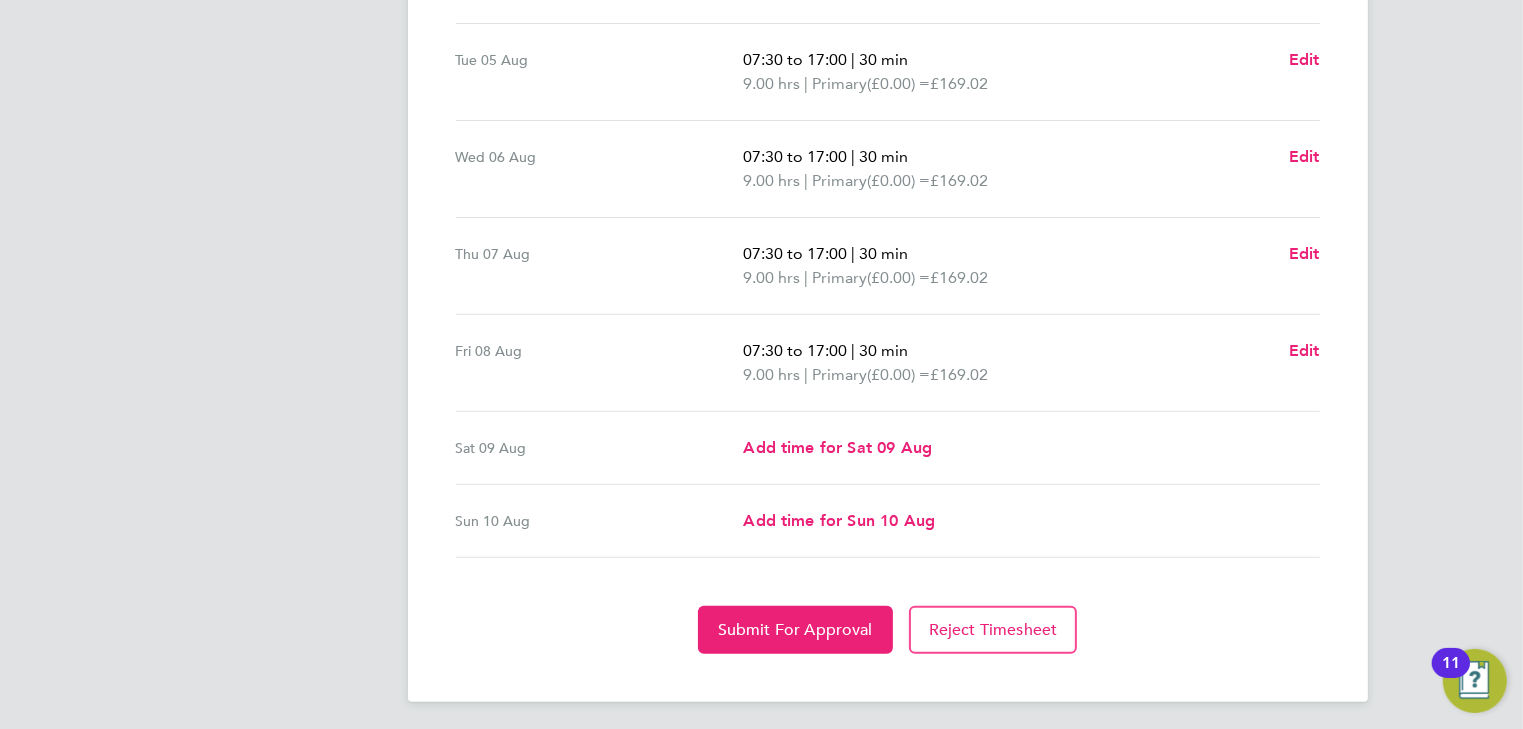 scroll, scrollTop: 713, scrollLeft: 0, axis: vertical 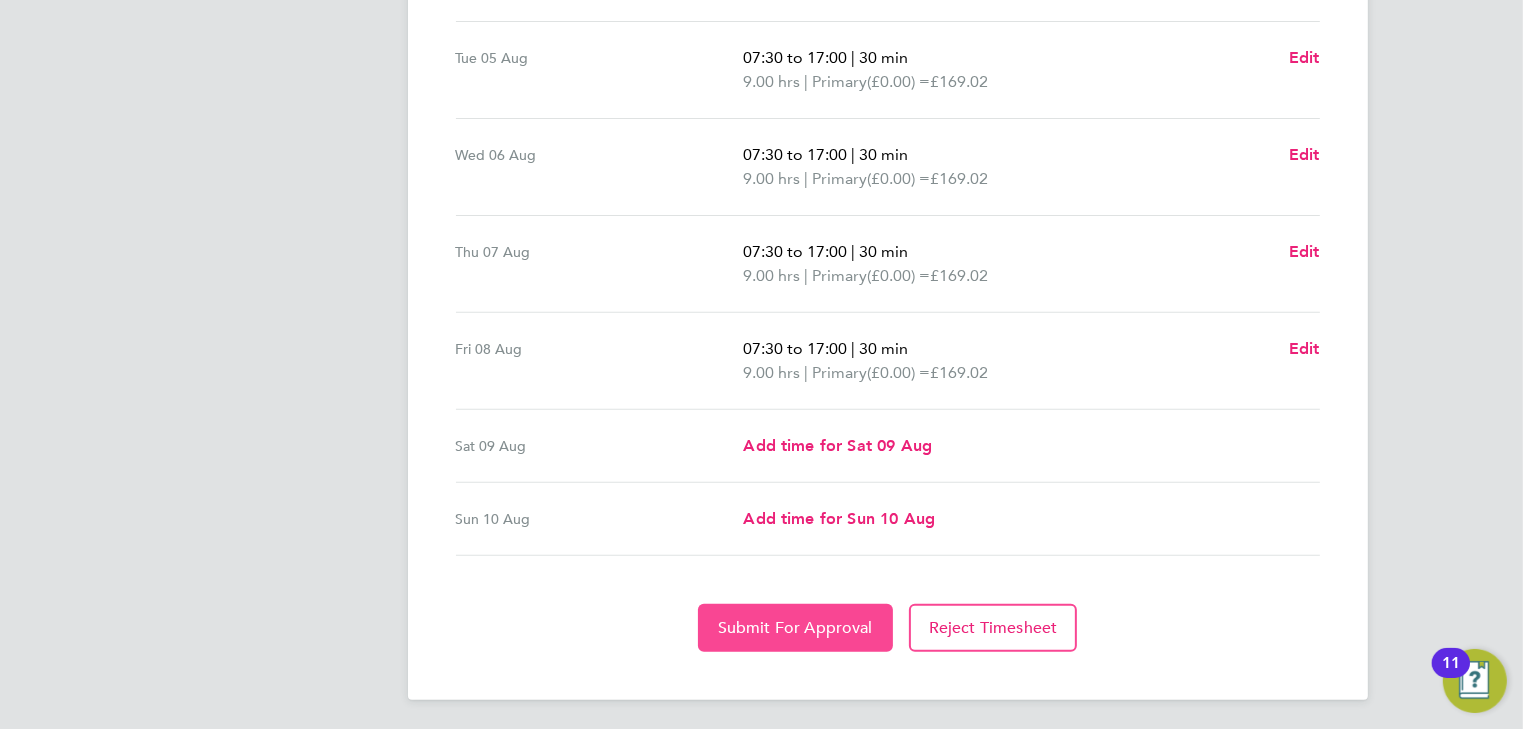 click on "Submit For Approval" 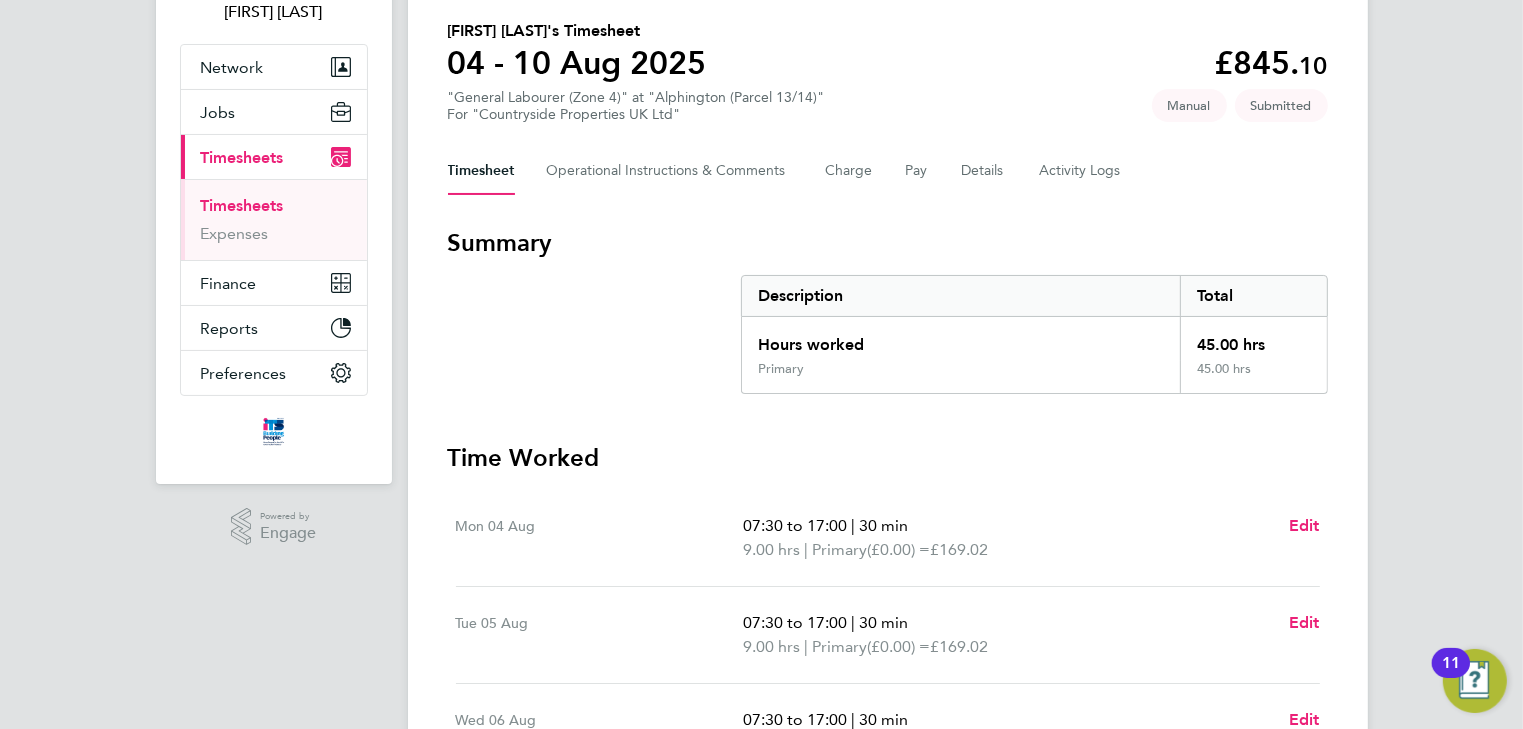 scroll, scrollTop: 72, scrollLeft: 0, axis: vertical 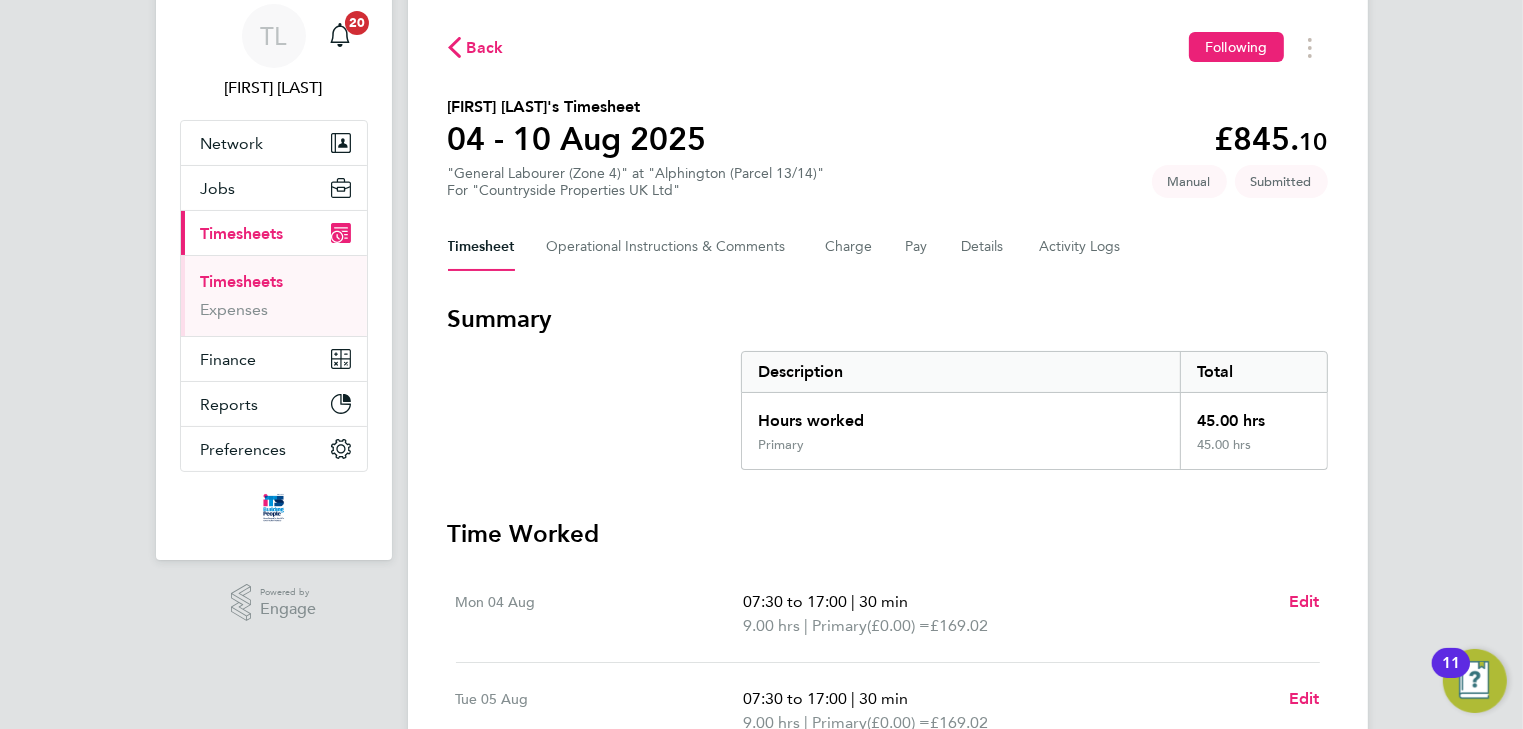 click on "Back" 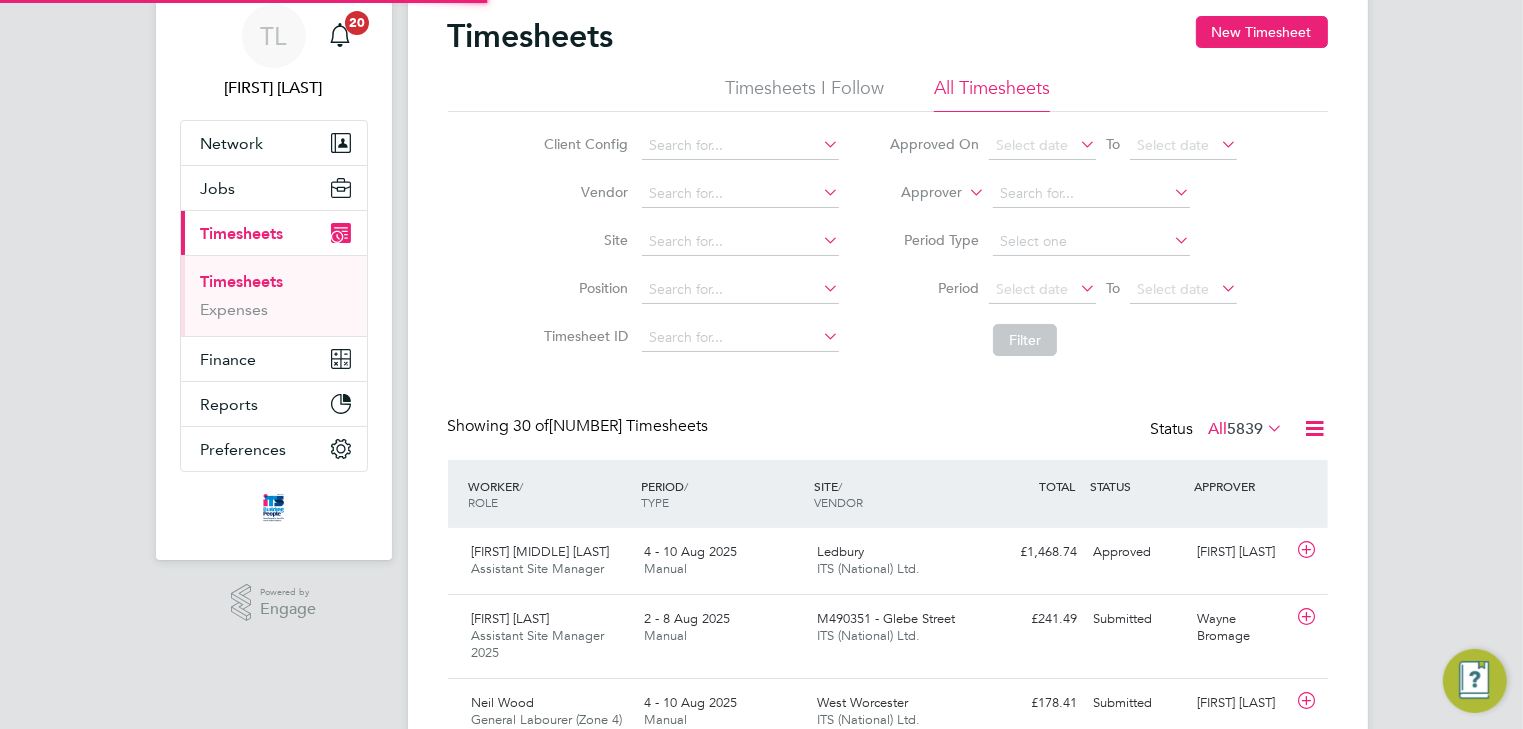 scroll, scrollTop: 0, scrollLeft: 0, axis: both 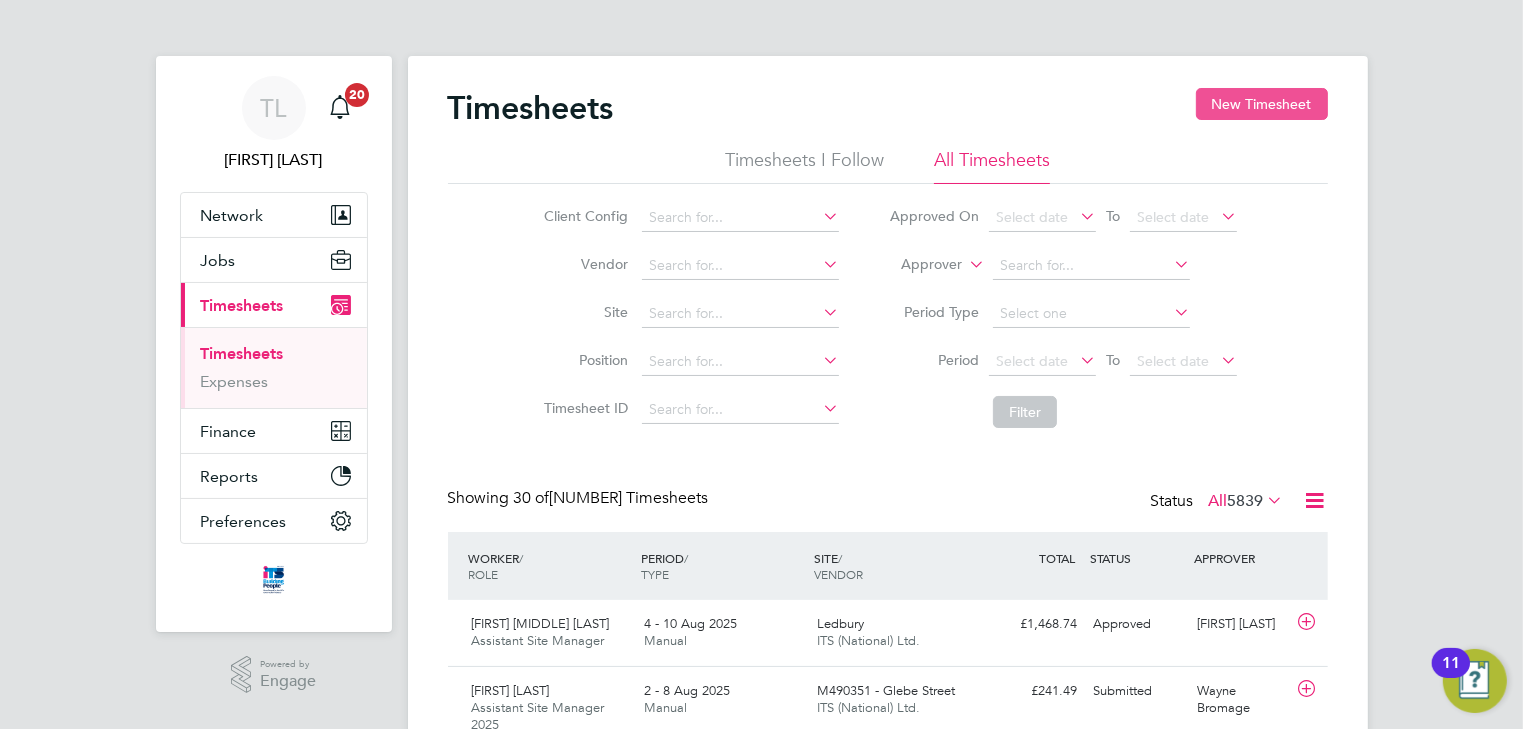 click on "New Timesheet" 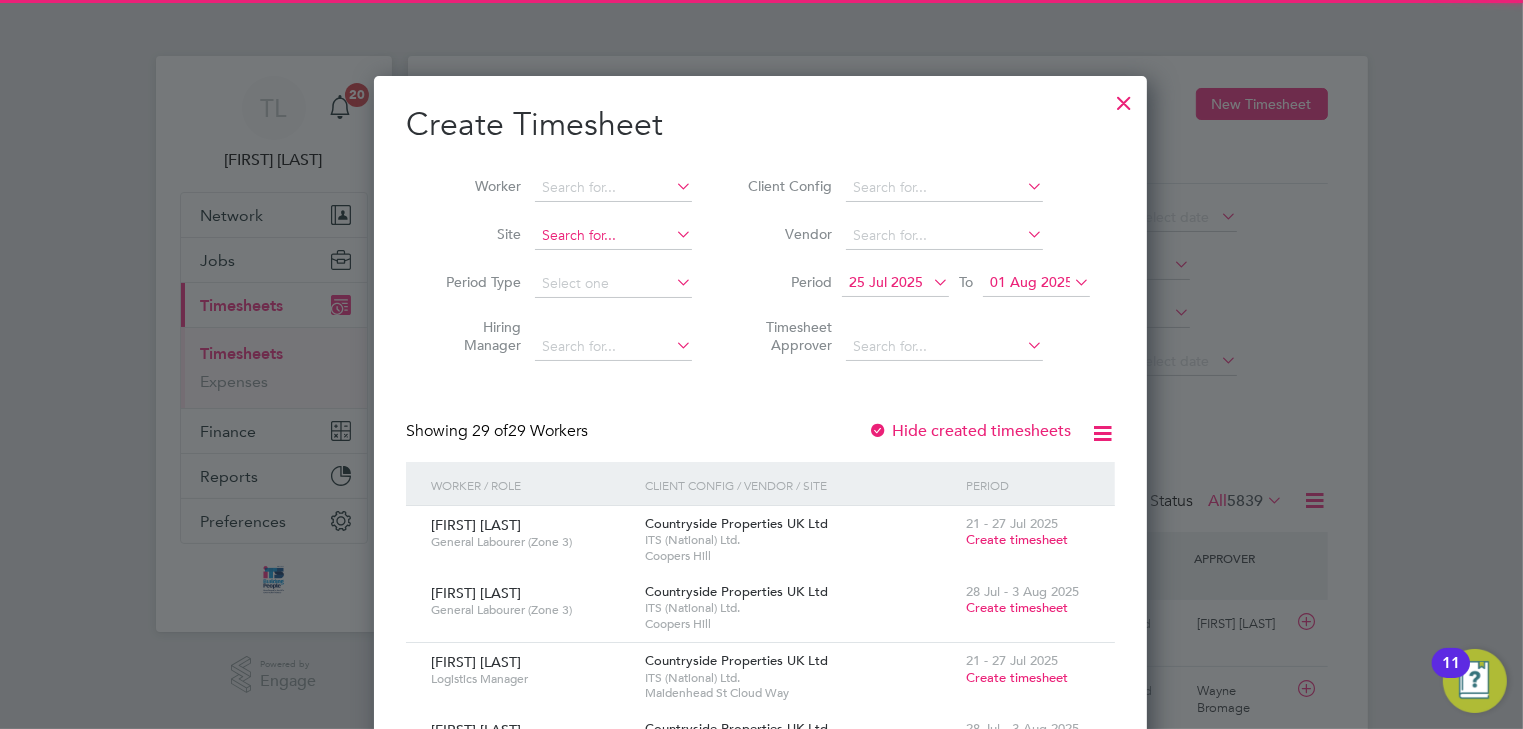 click at bounding box center [613, 236] 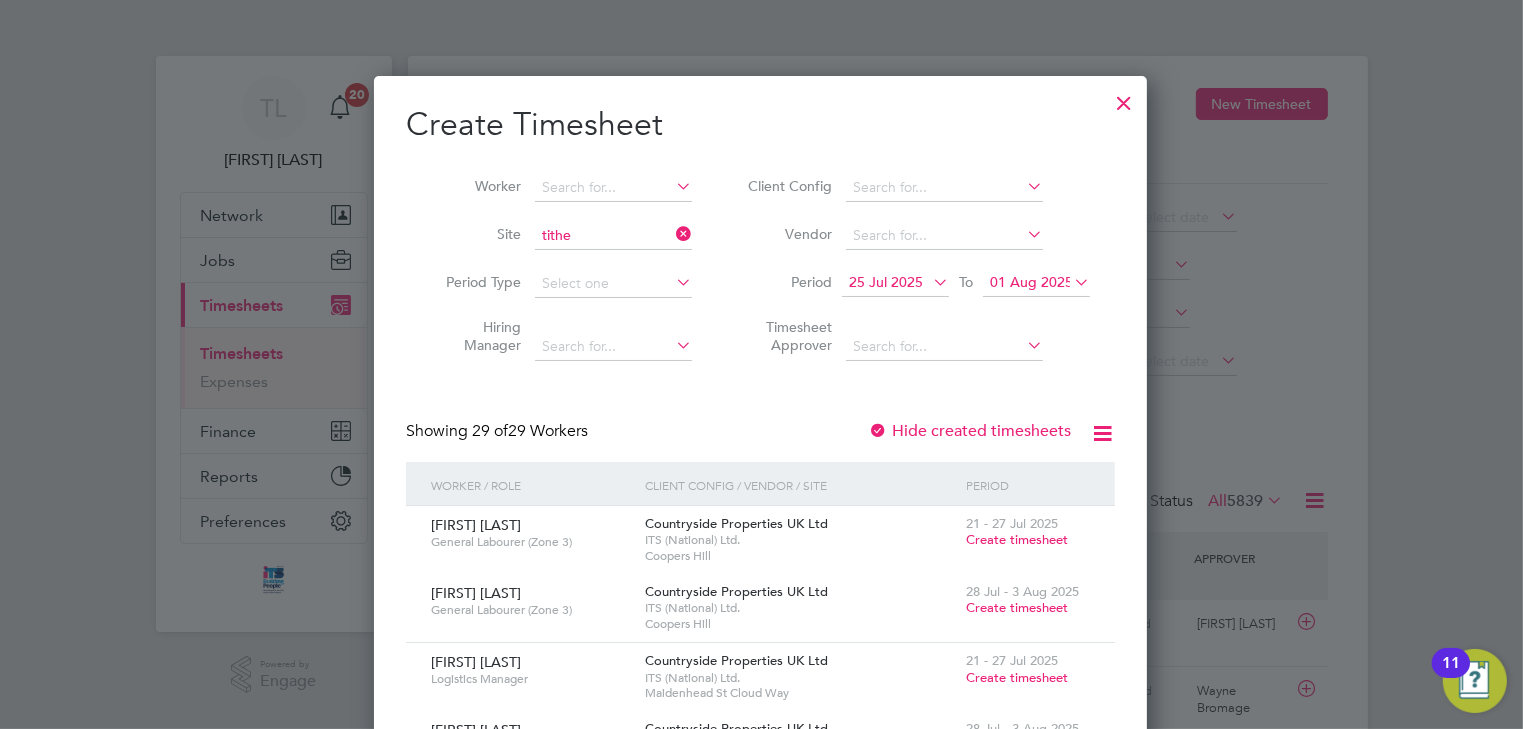 click on "[LOCATION] / [LOCATION] ([LOCATION])" 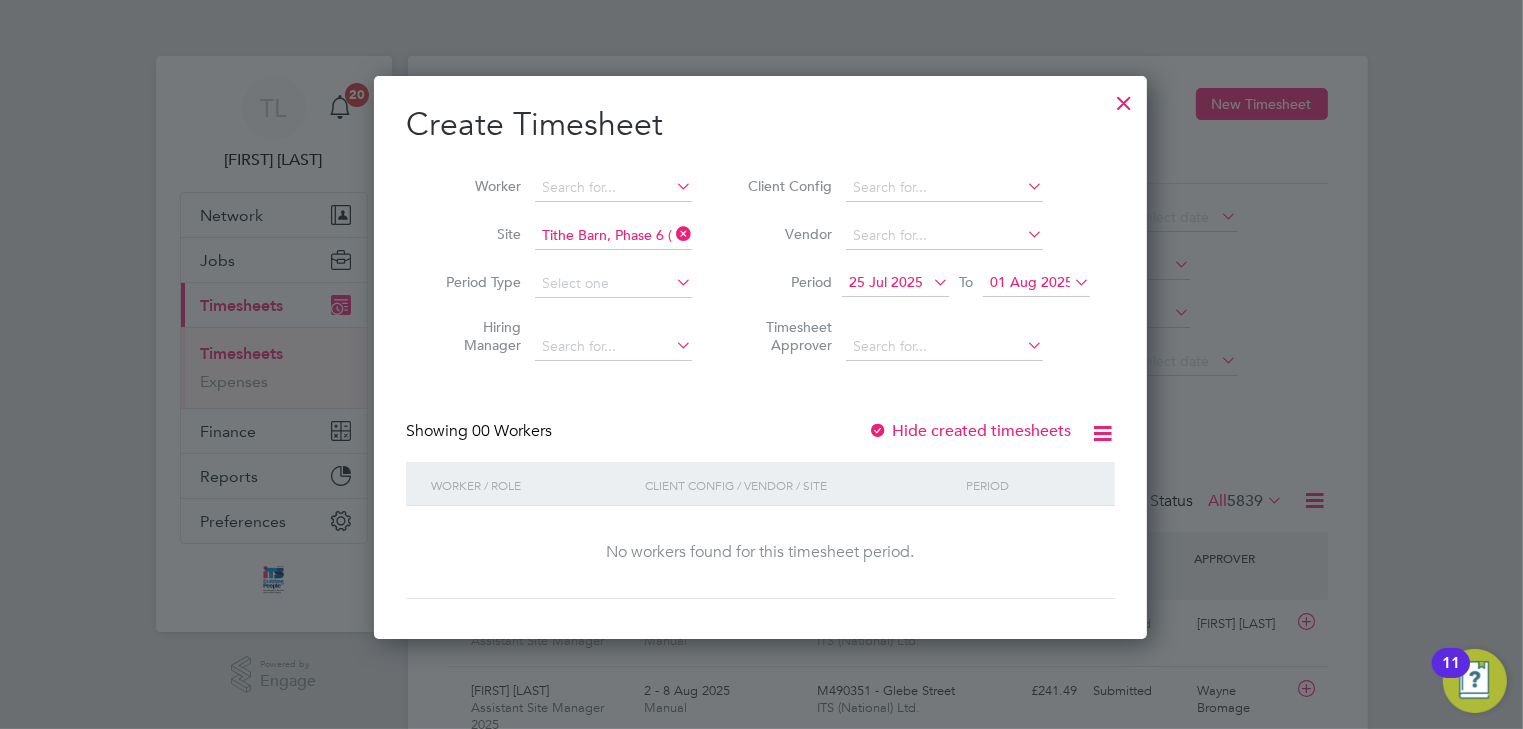 click on "25 Jul 2025" at bounding box center [886, 282] 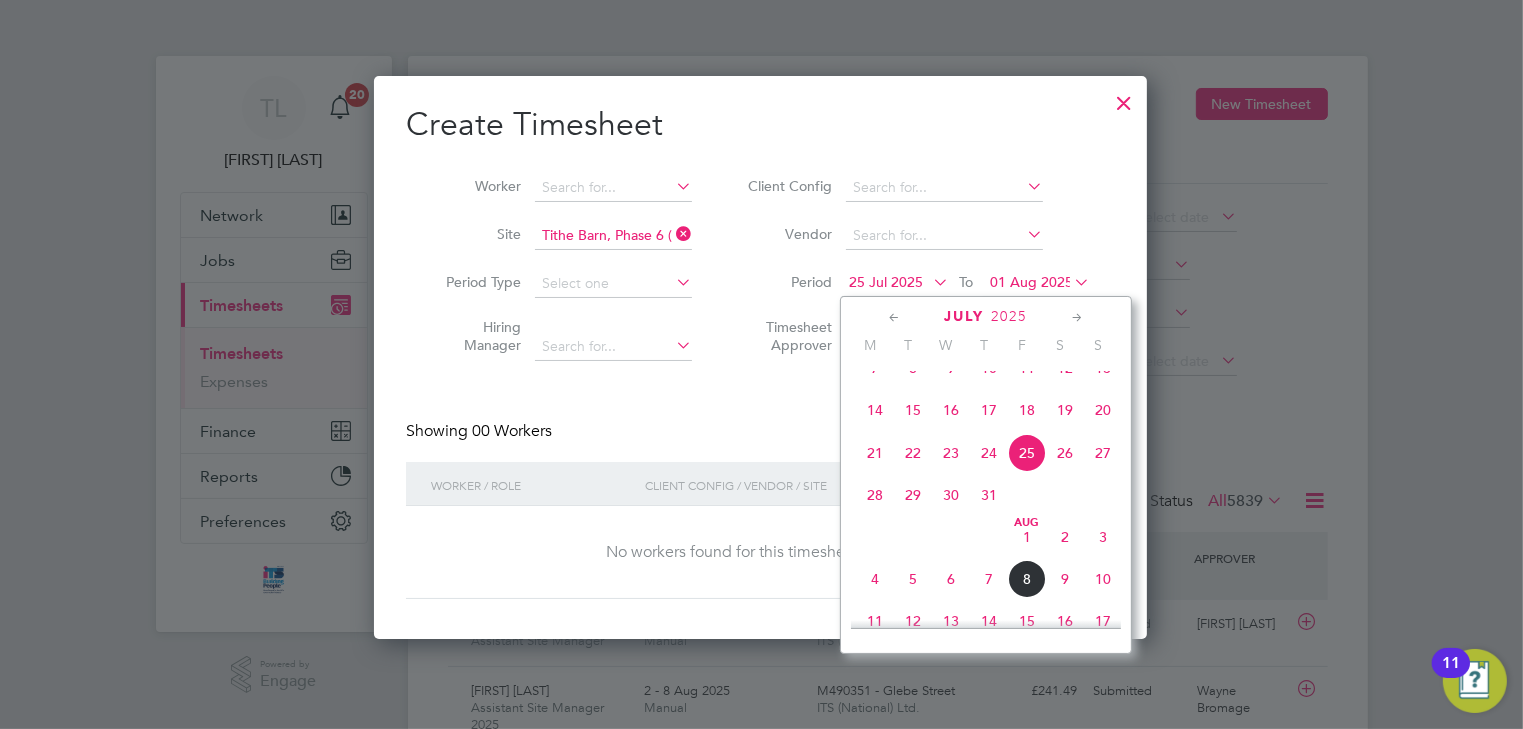 click on "4" 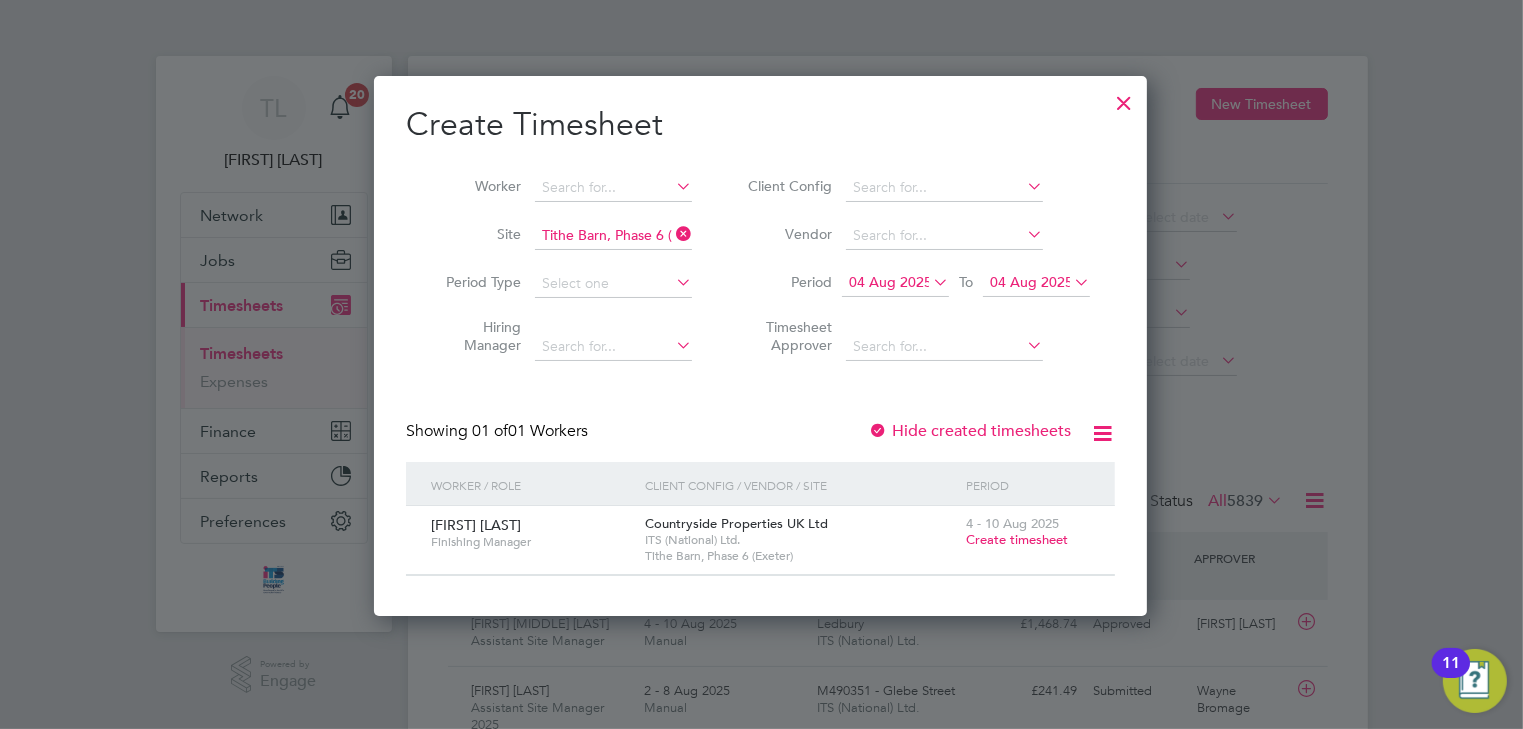 click at bounding box center (1124, 98) 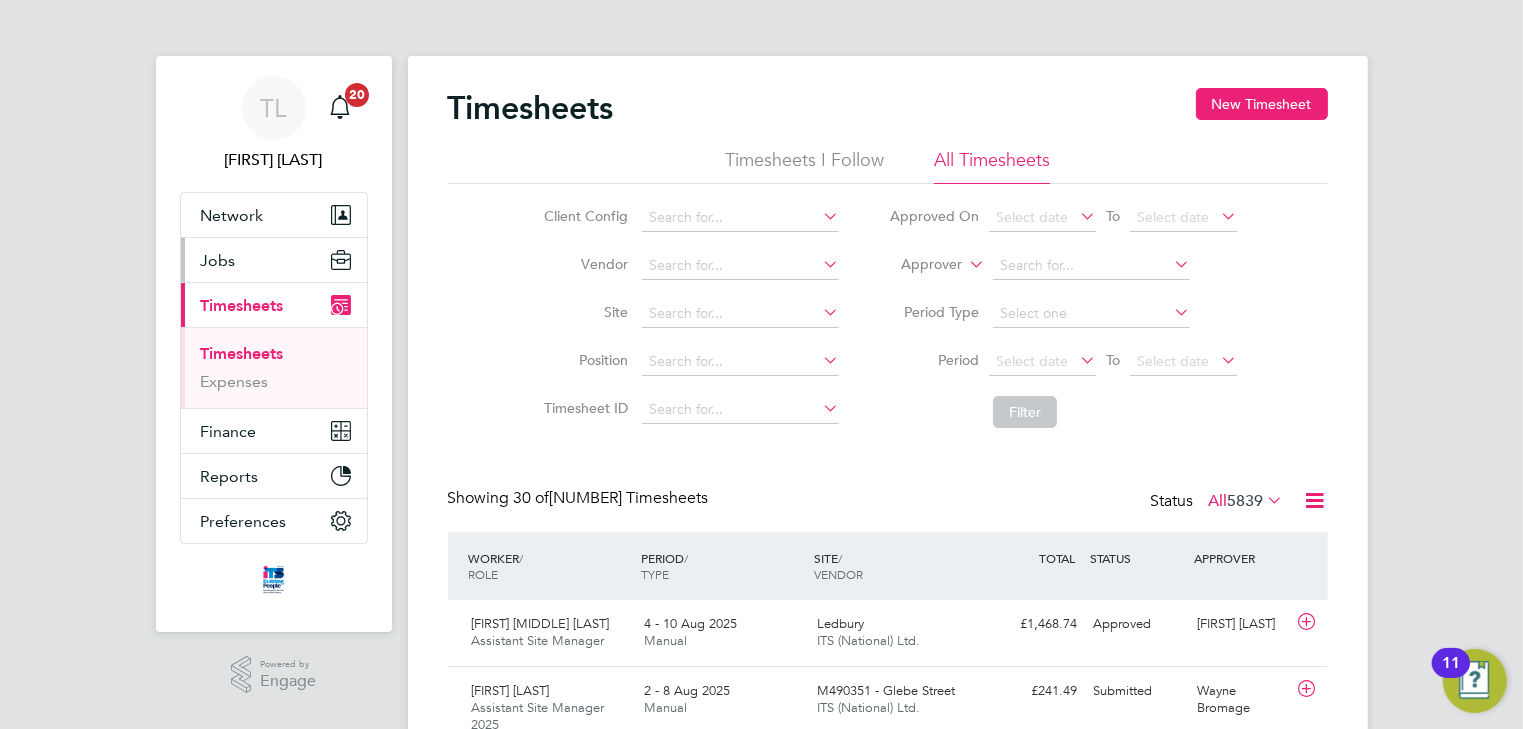 click on "Jobs" at bounding box center [218, 260] 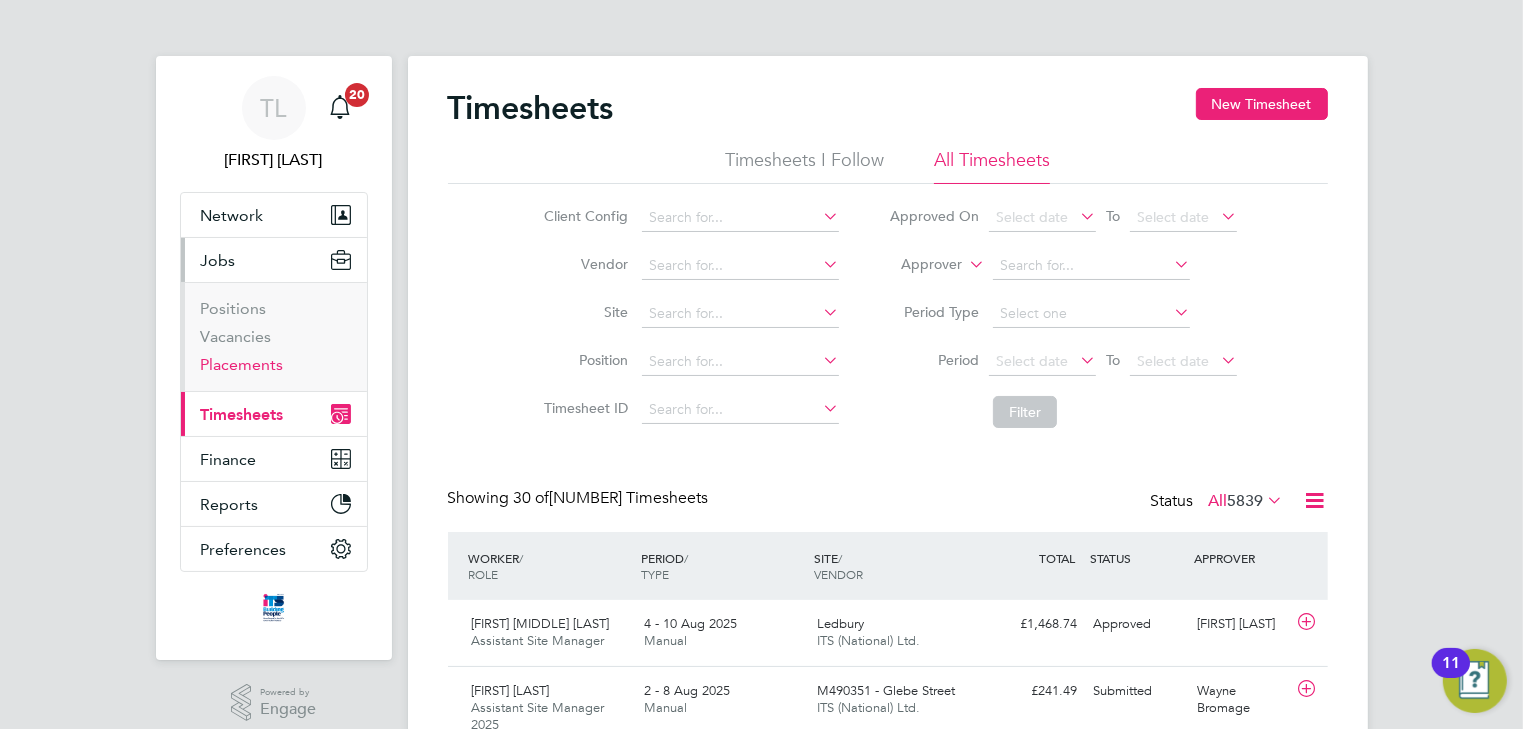 click on "Placements" at bounding box center (242, 364) 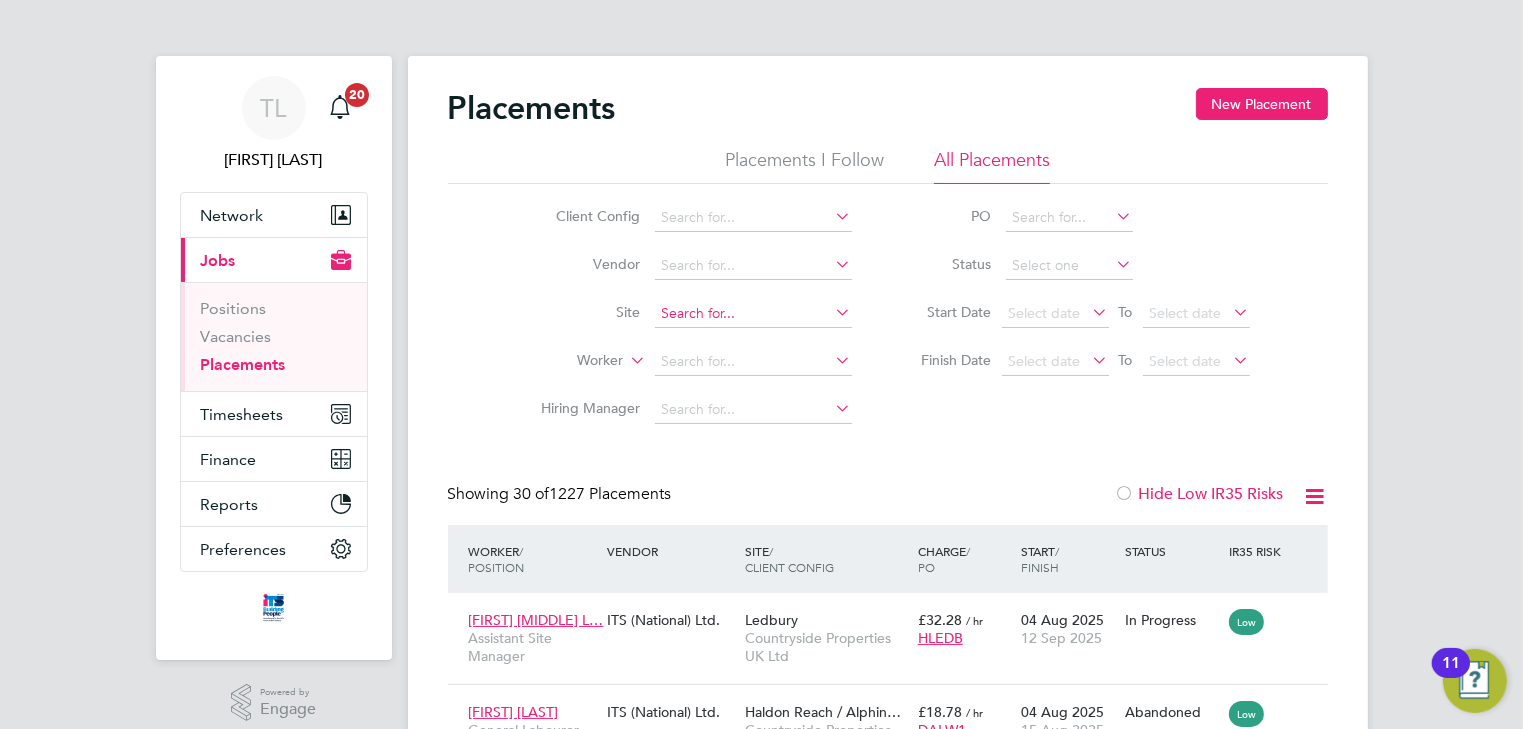 click 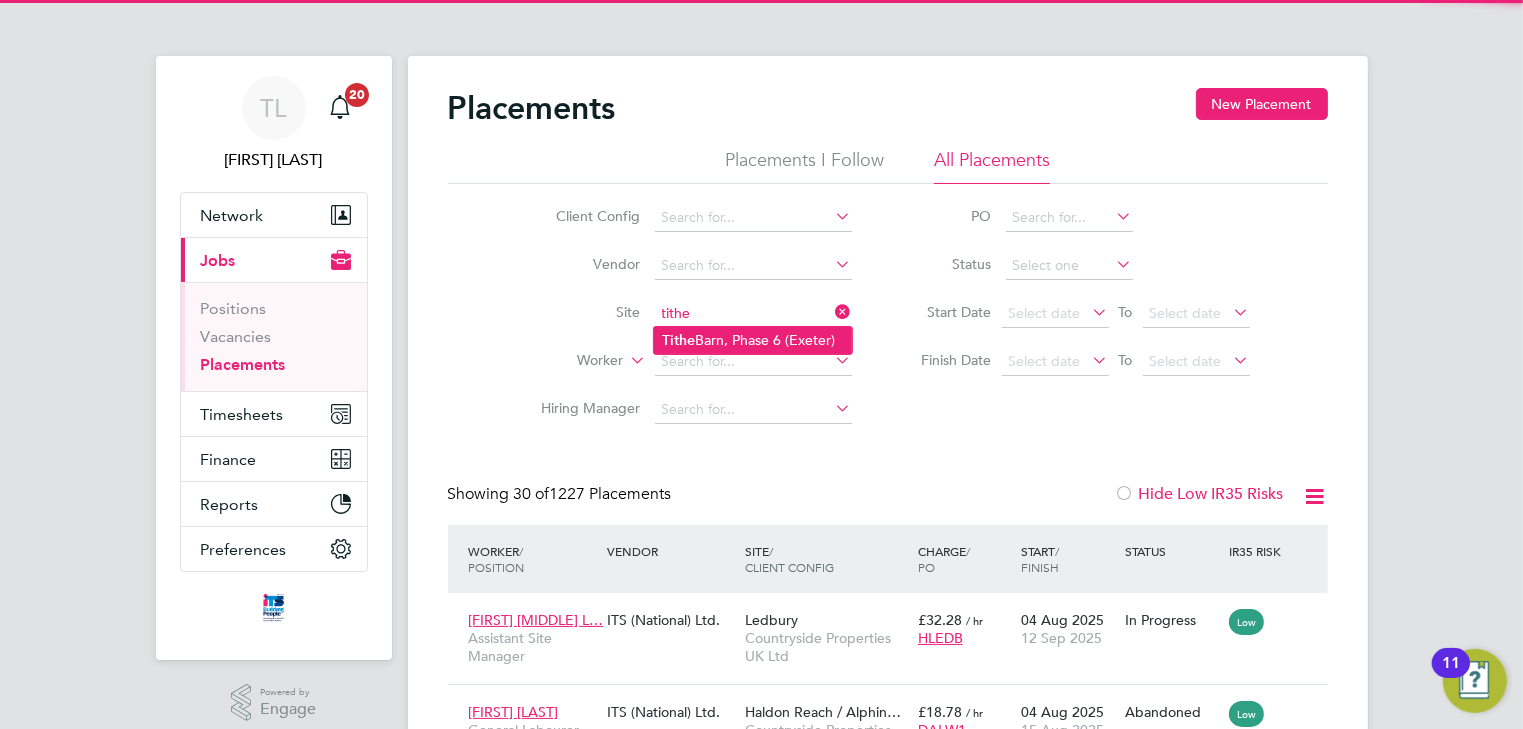 click on "Tithe" 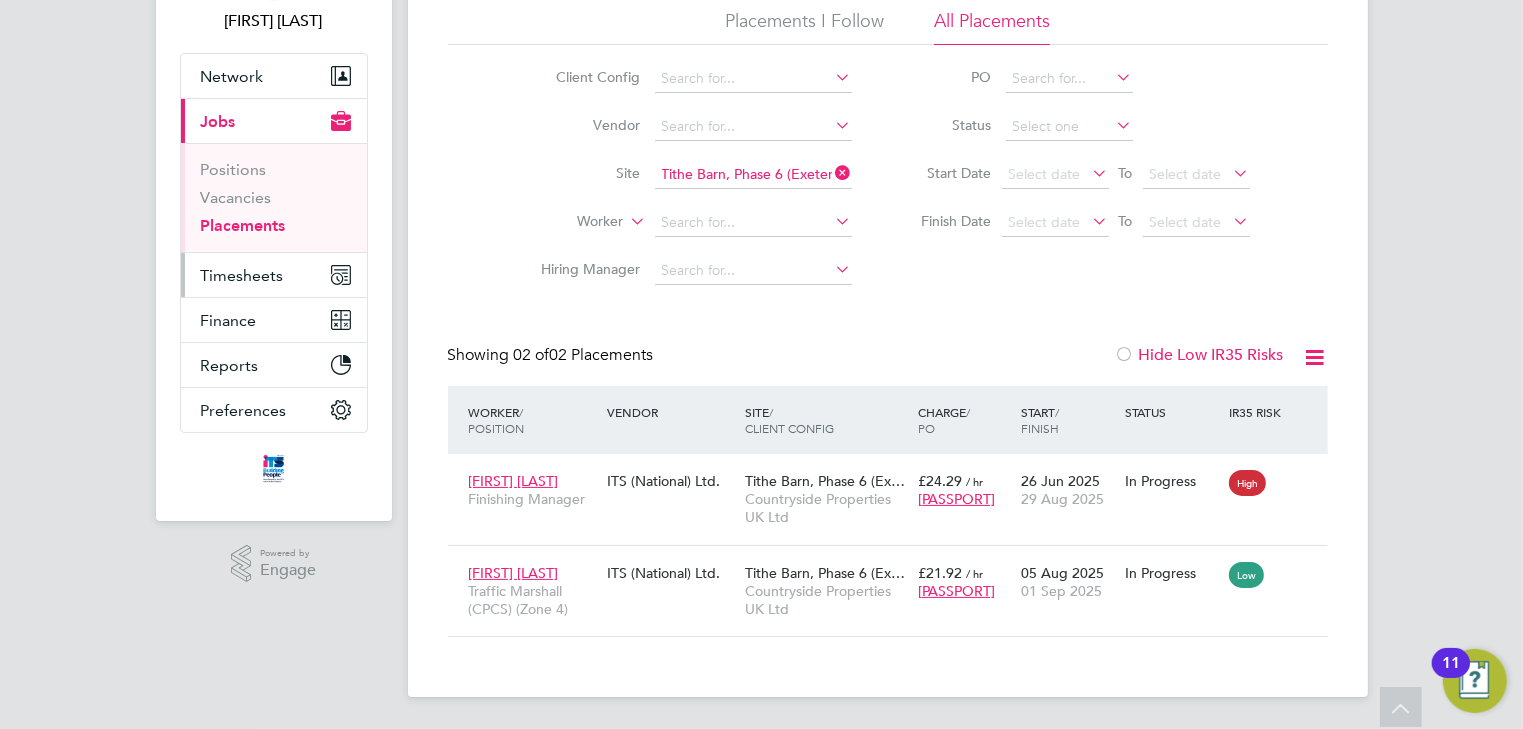 click on "Timesheets" at bounding box center [242, 275] 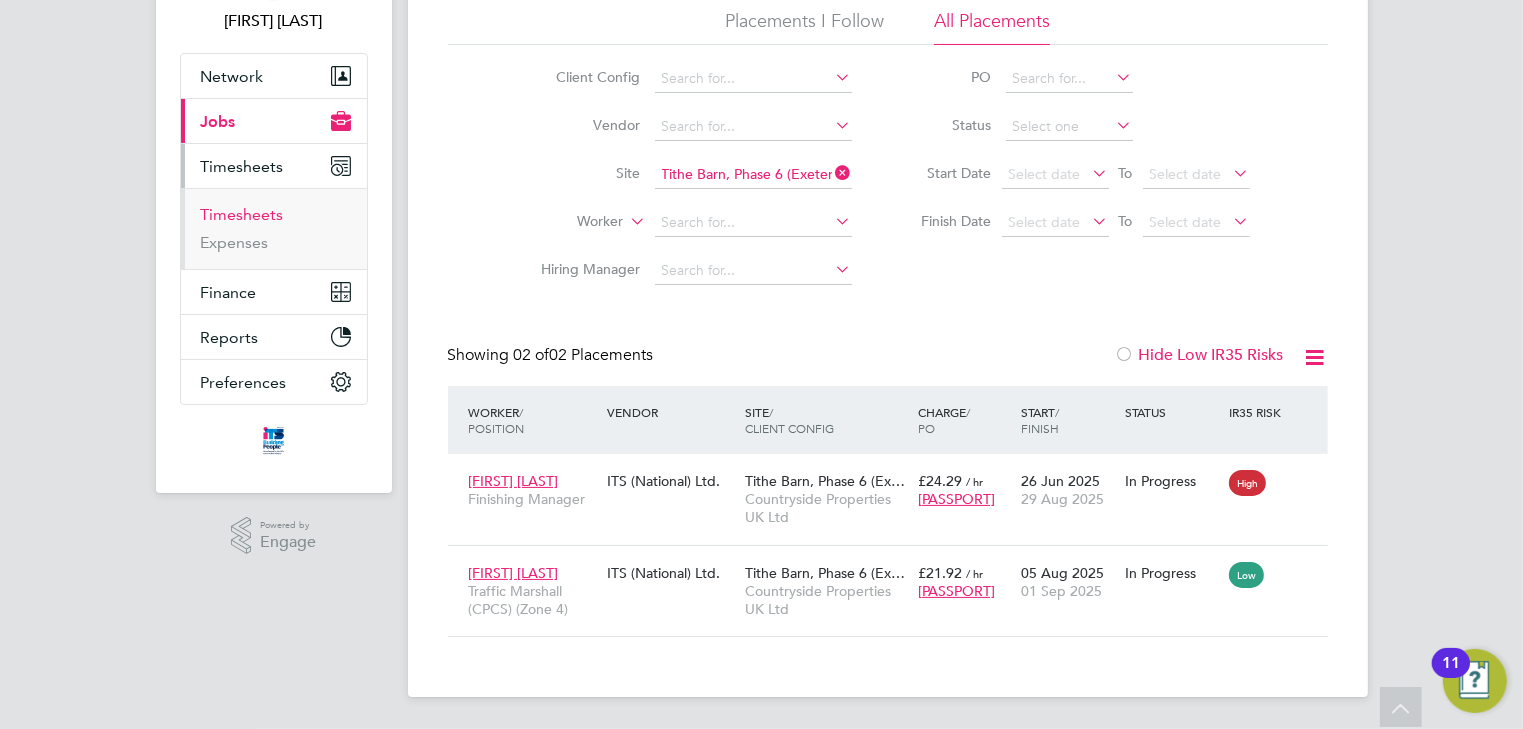 click on "Timesheets" at bounding box center (242, 214) 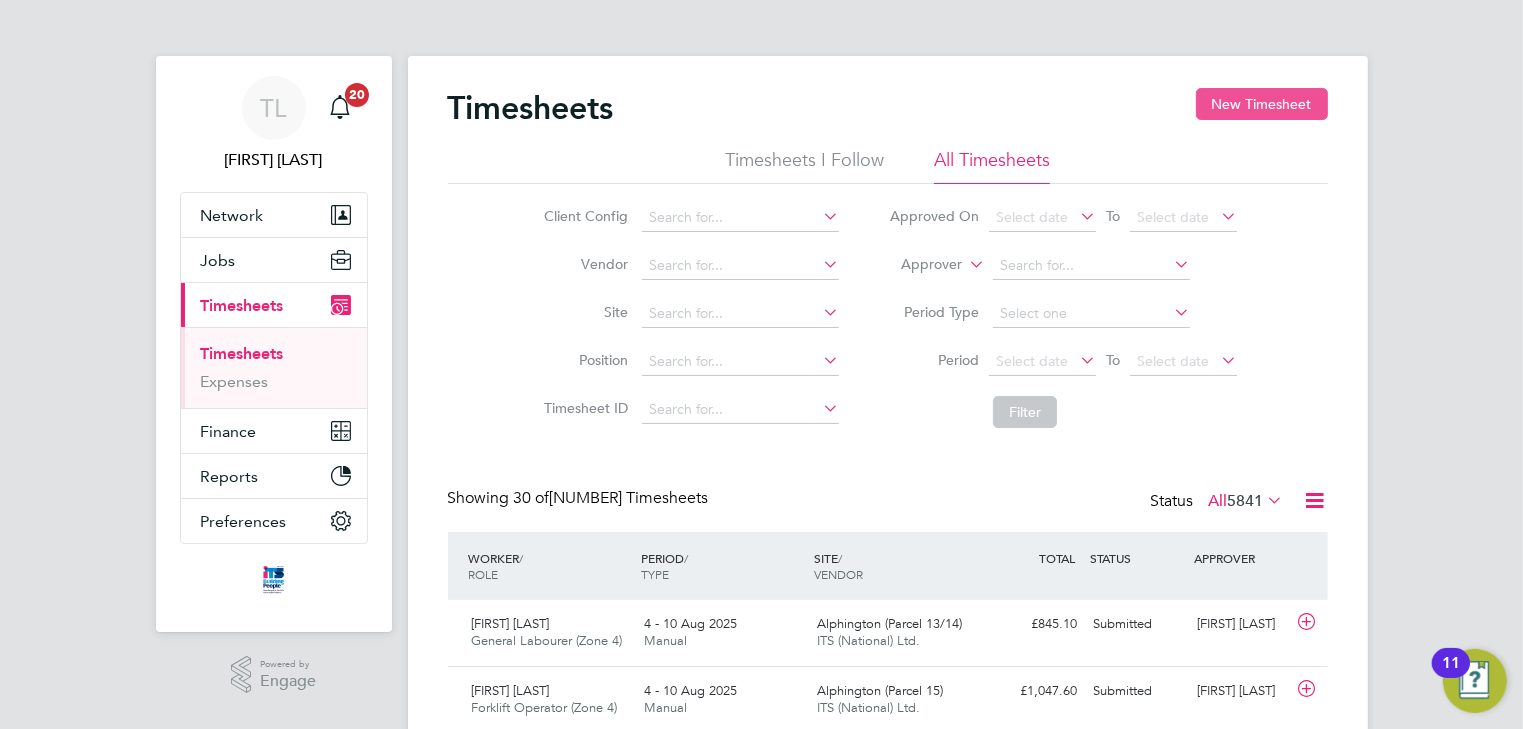 click on "New Timesheet" 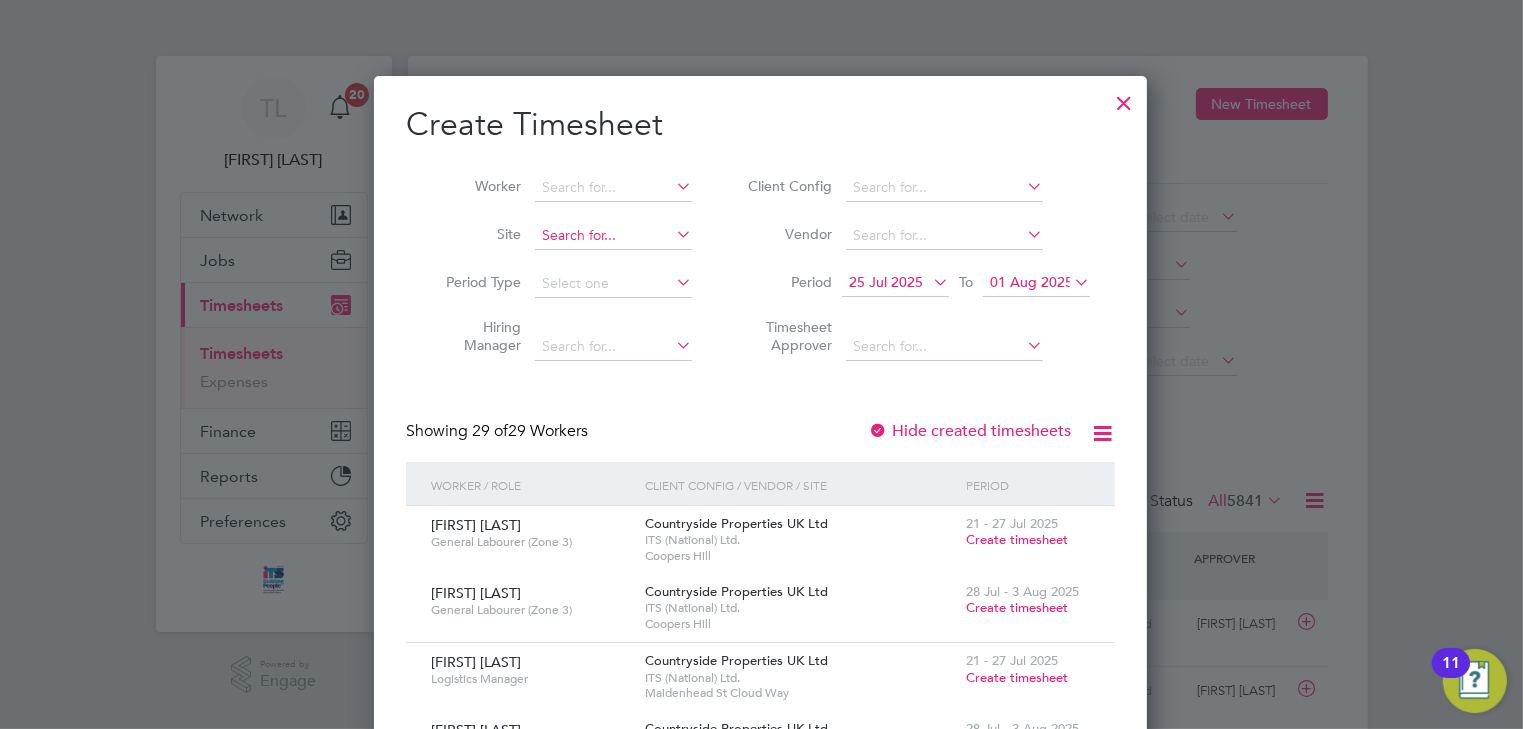 click at bounding box center [613, 236] 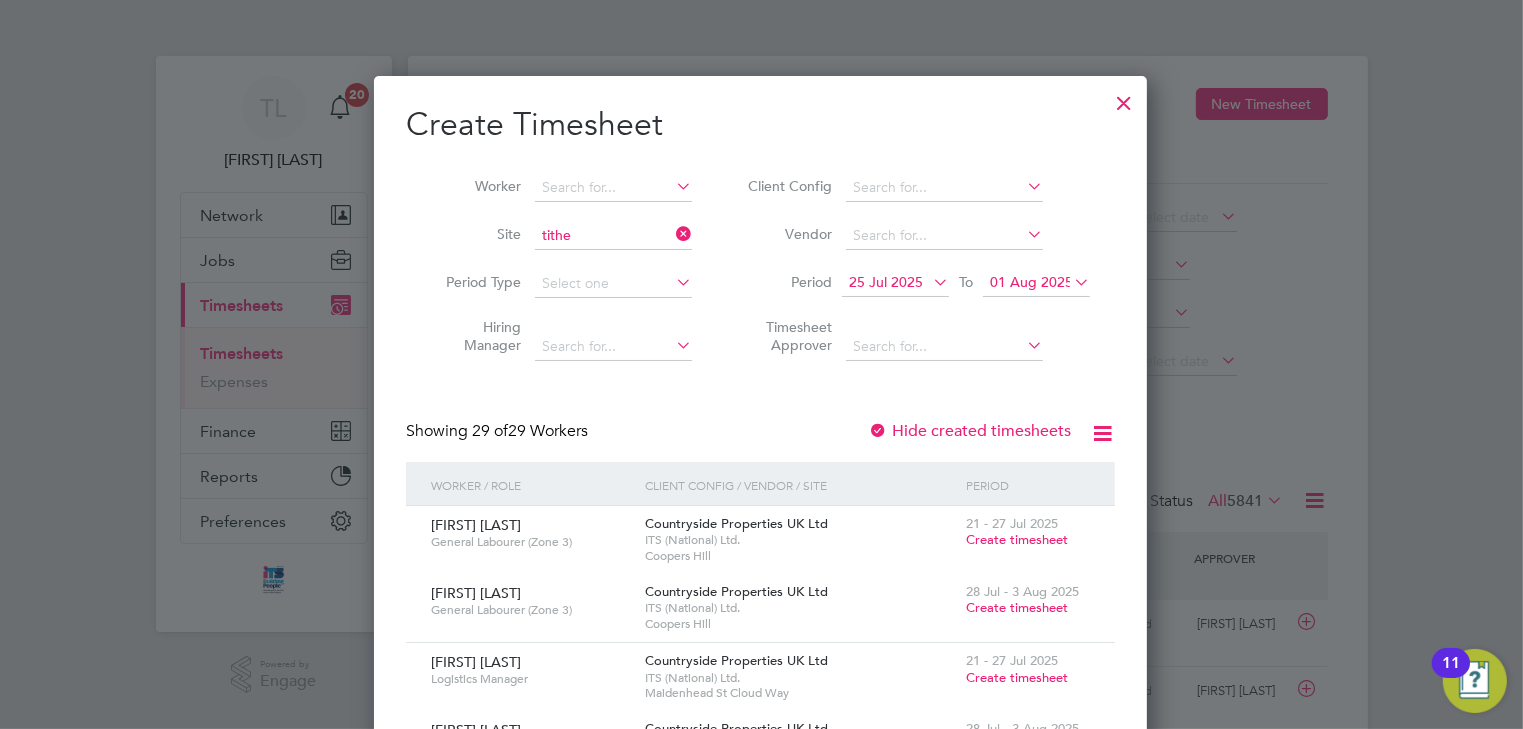 click on "[LOCATION] / [LOCATION] ([LOCATION])" 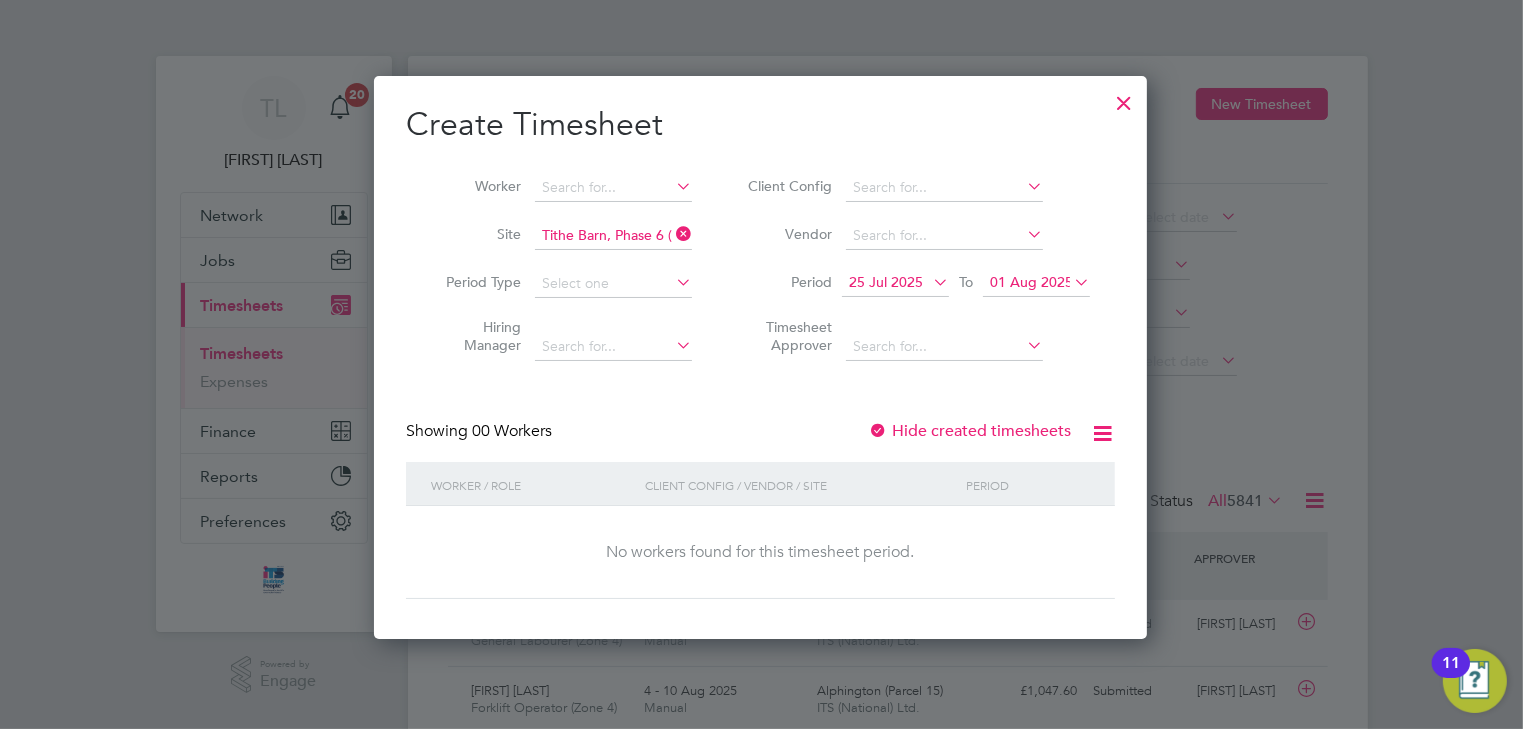 click on "25 Jul 2025" at bounding box center [886, 282] 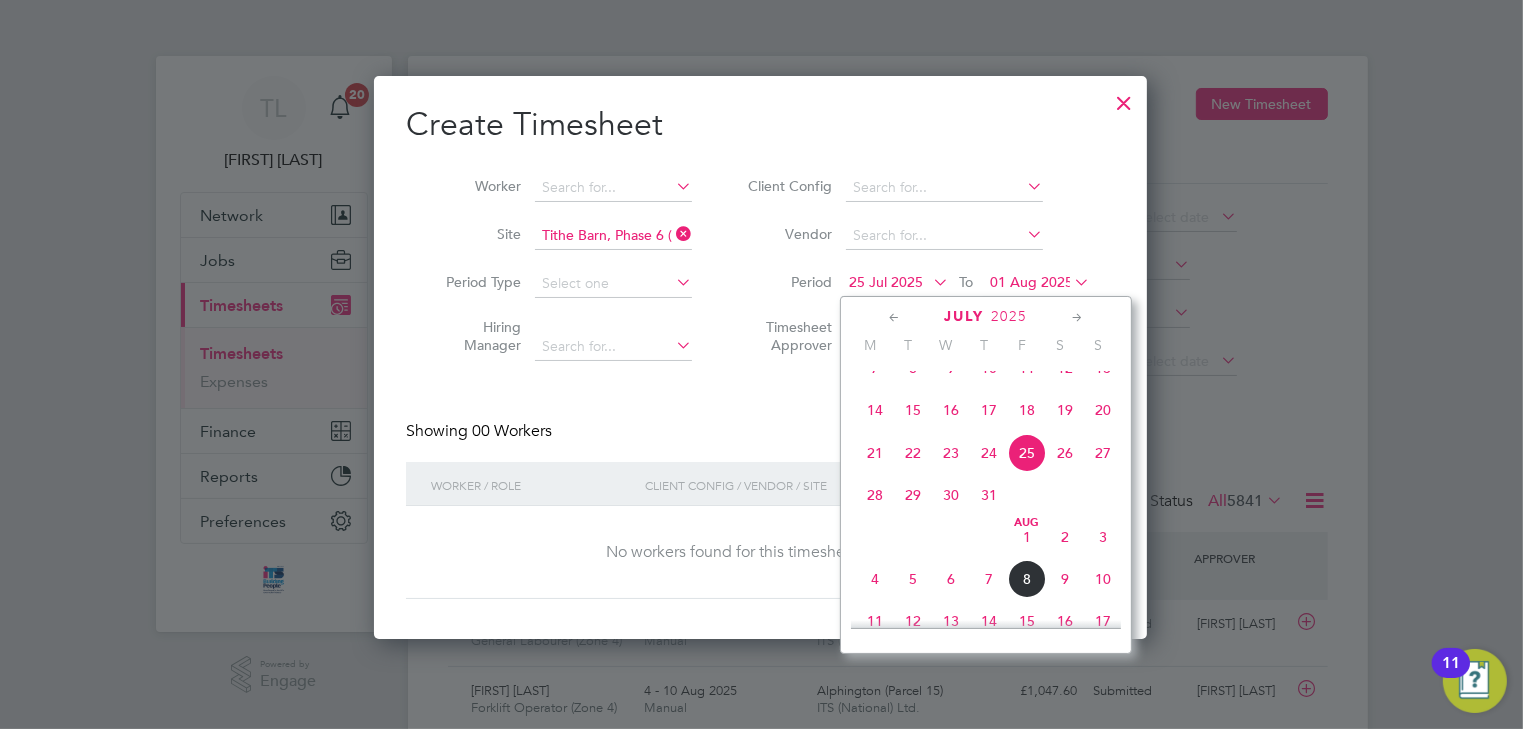 click on "5" 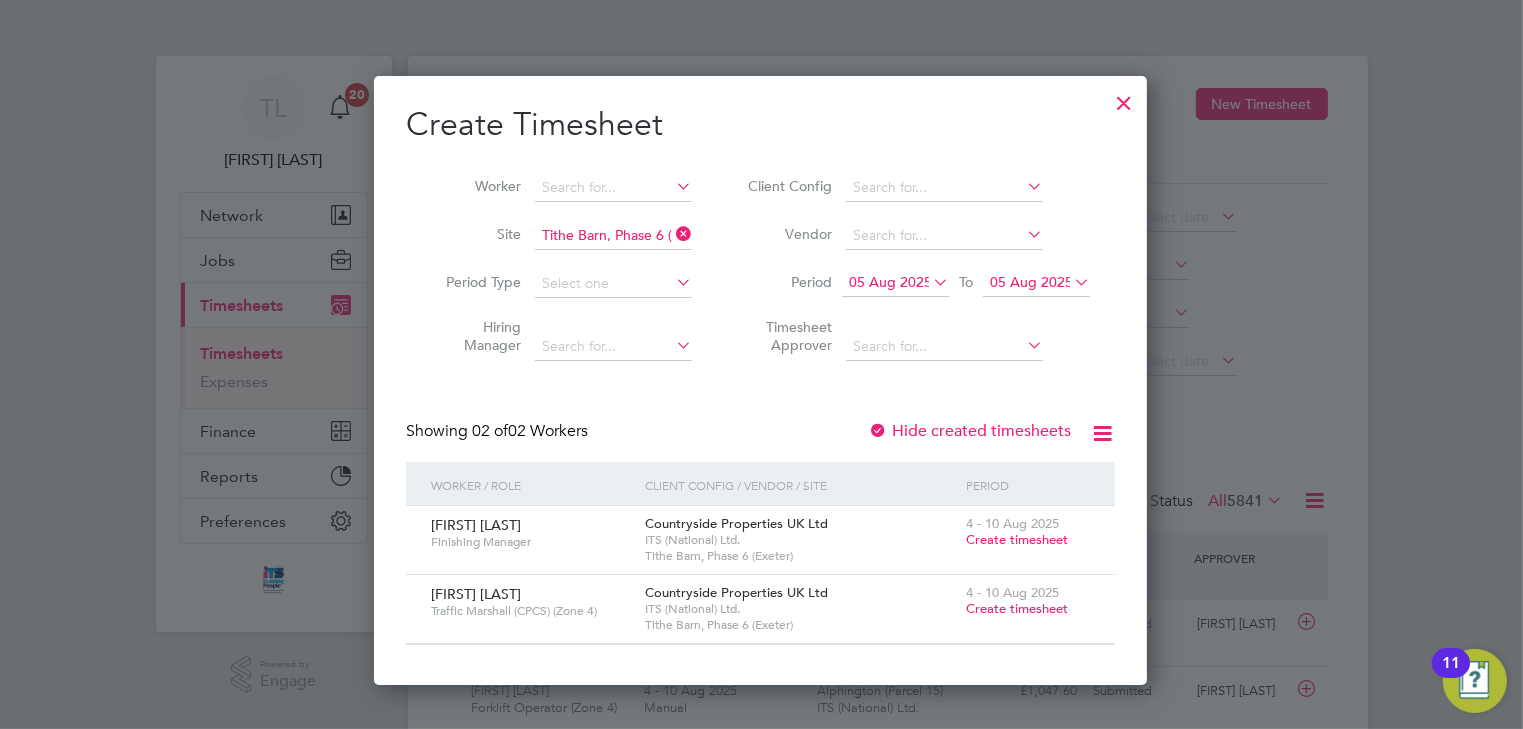 click on "Create timesheet" at bounding box center (1017, 608) 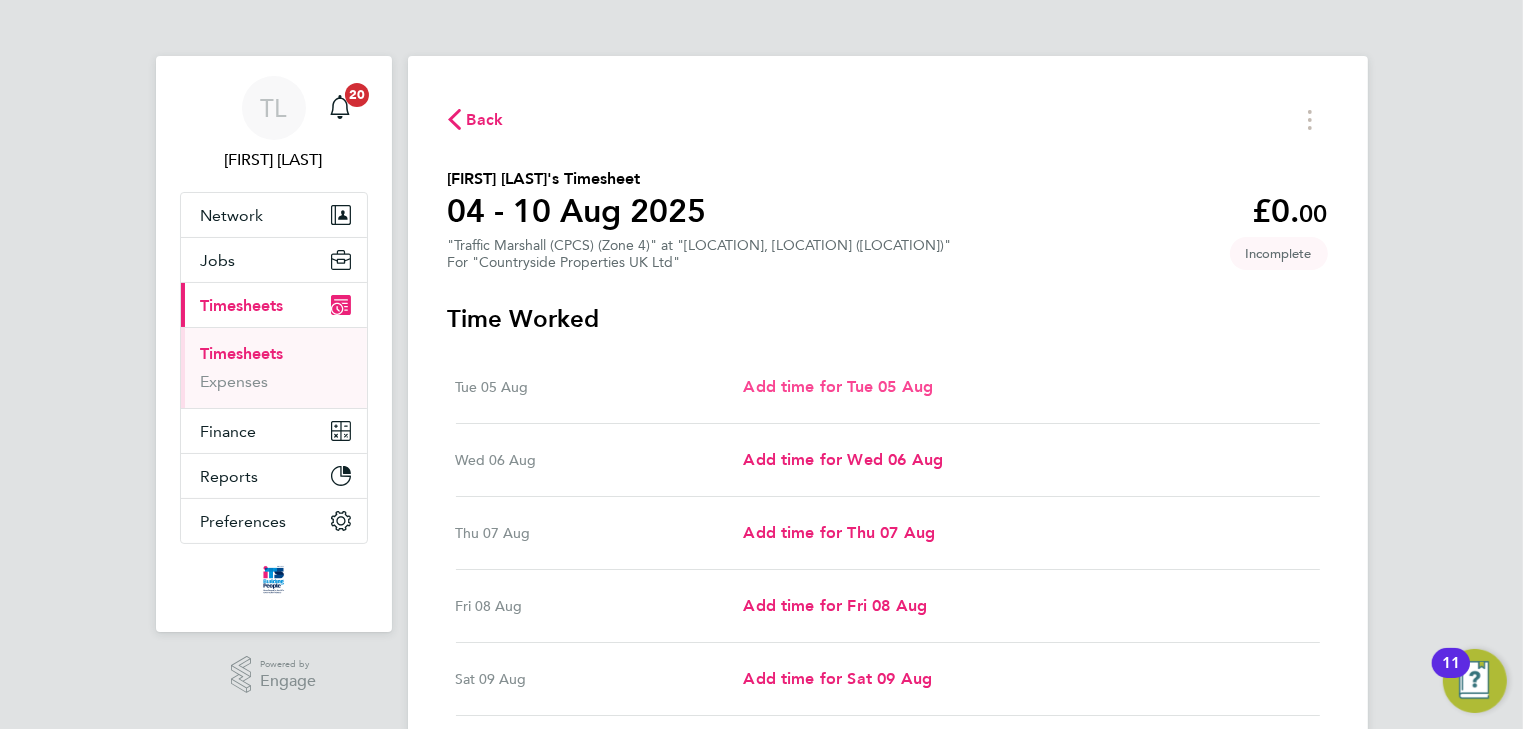 click on "Add time for Tue 05 Aug" at bounding box center [838, 386] 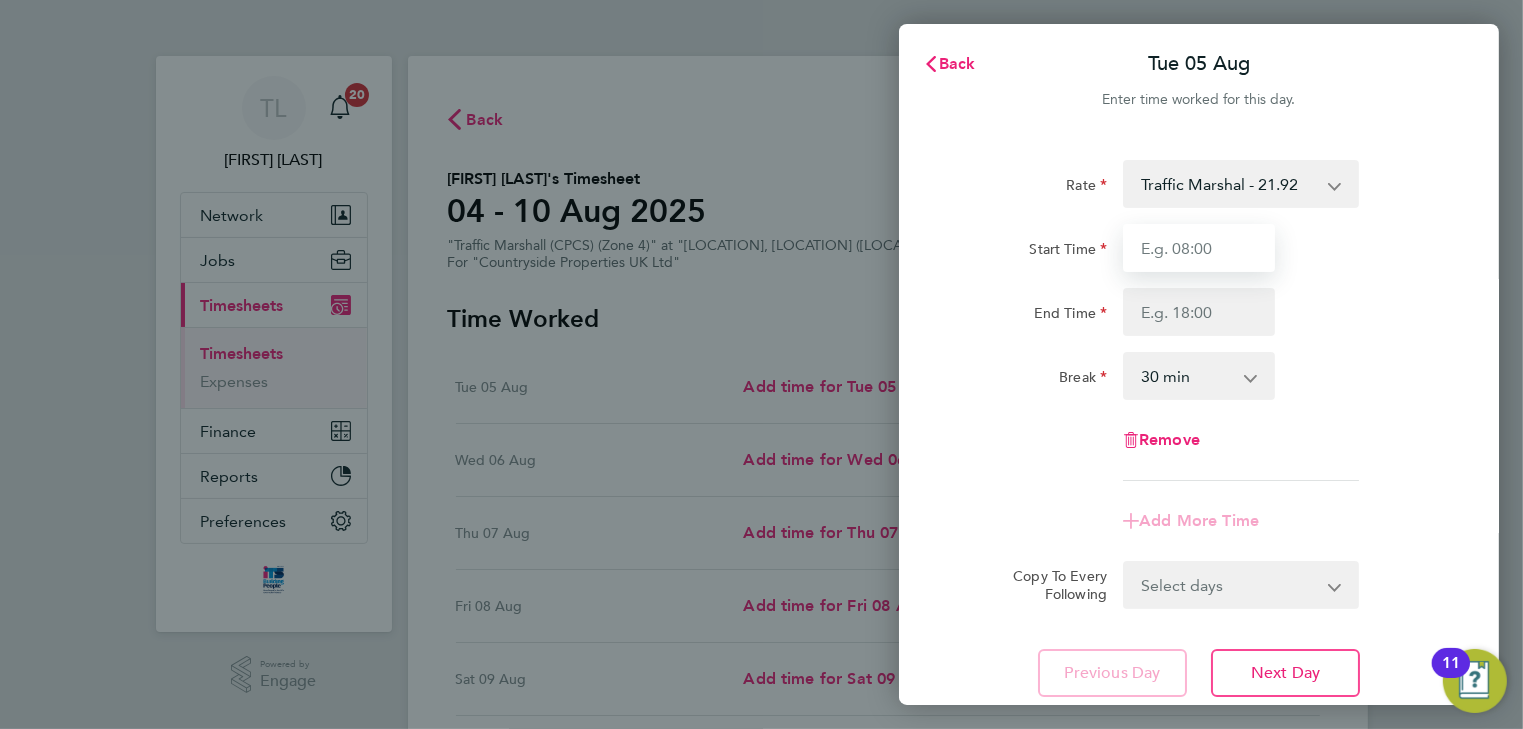 click on "Start Time" at bounding box center (1199, 248) 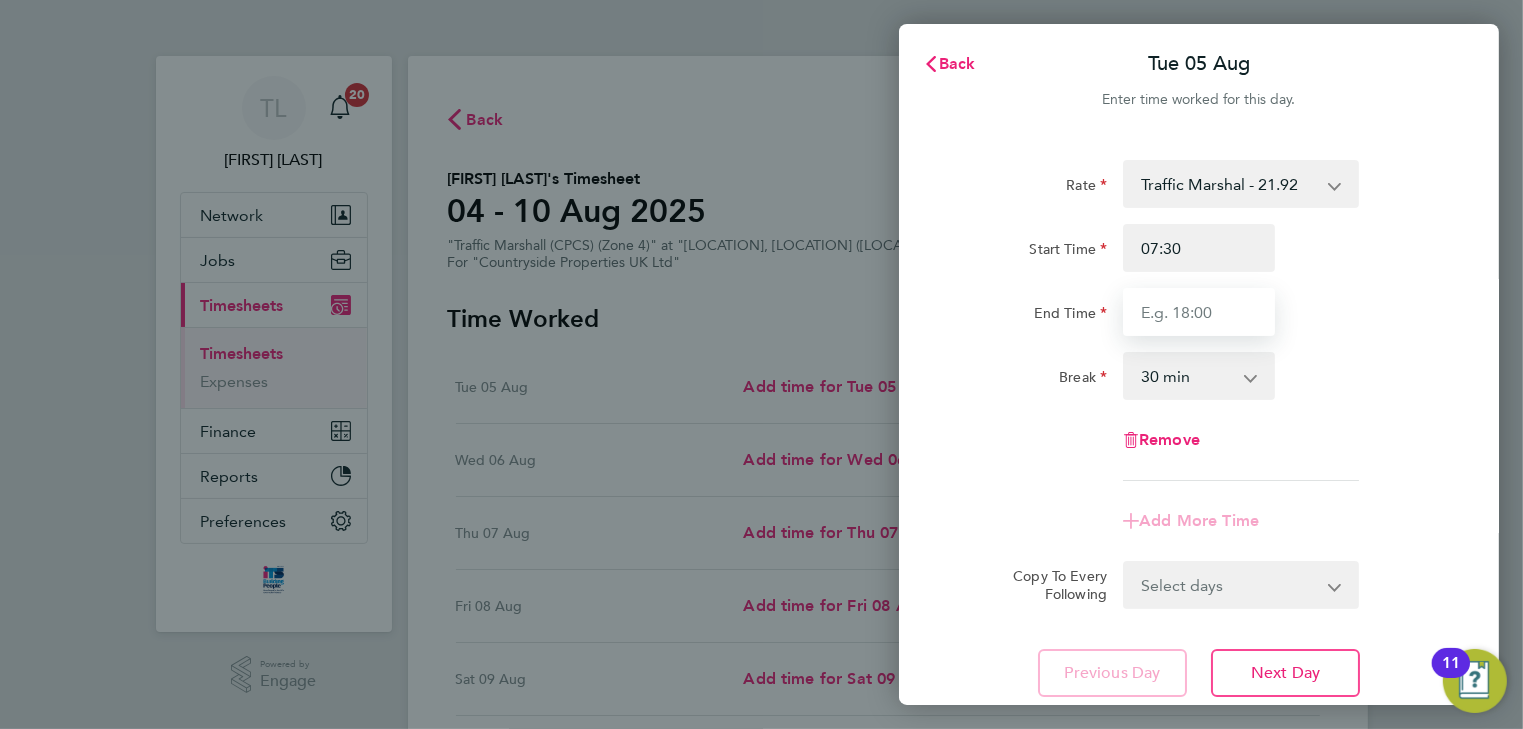 click on "End Time" at bounding box center (1199, 312) 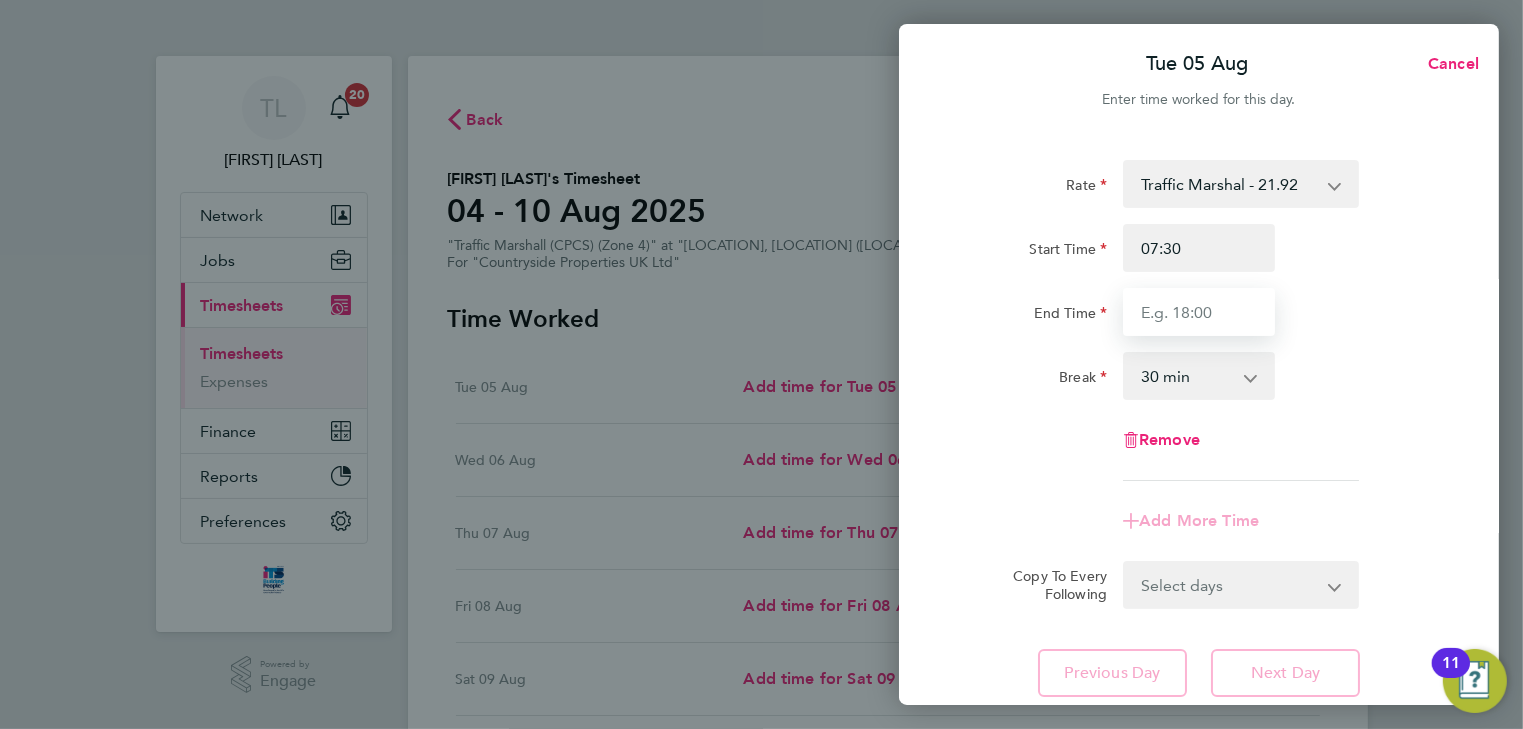 type on "17:00" 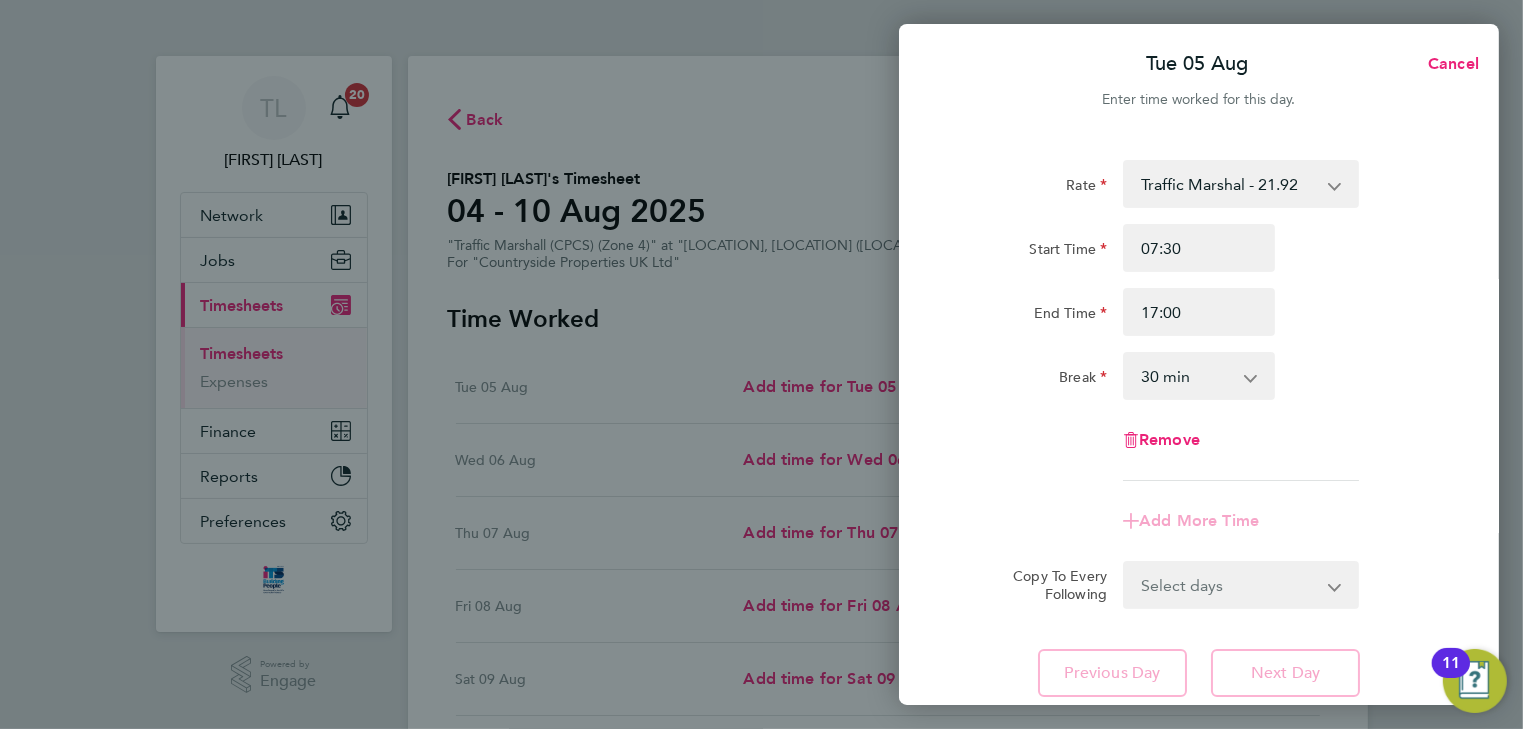 click on "0 min   15 min   30 min   45 min   60 min   75 min   90 min" at bounding box center [1187, 376] 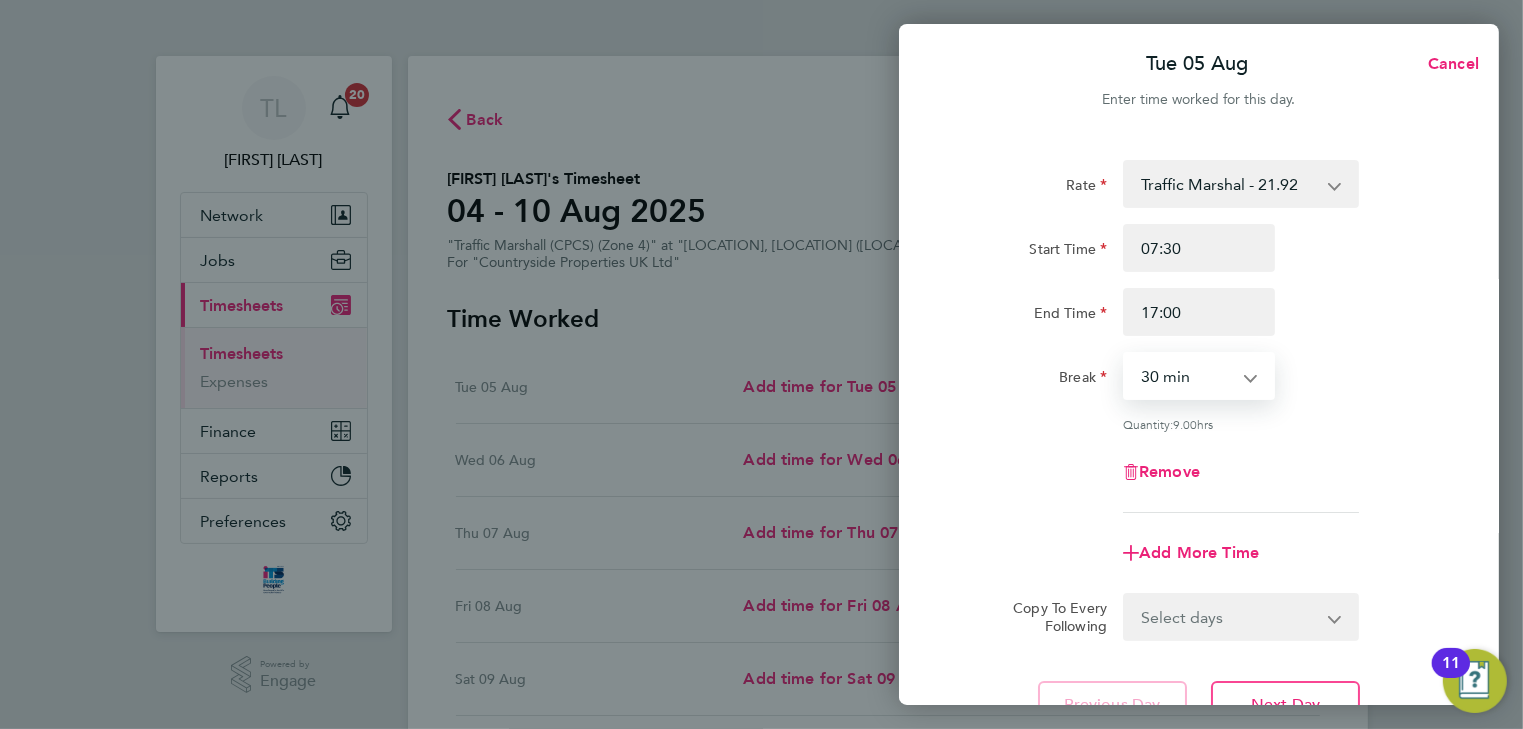 click on "0 min   15 min   30 min   45 min   60 min   75 min   90 min" at bounding box center [1187, 376] 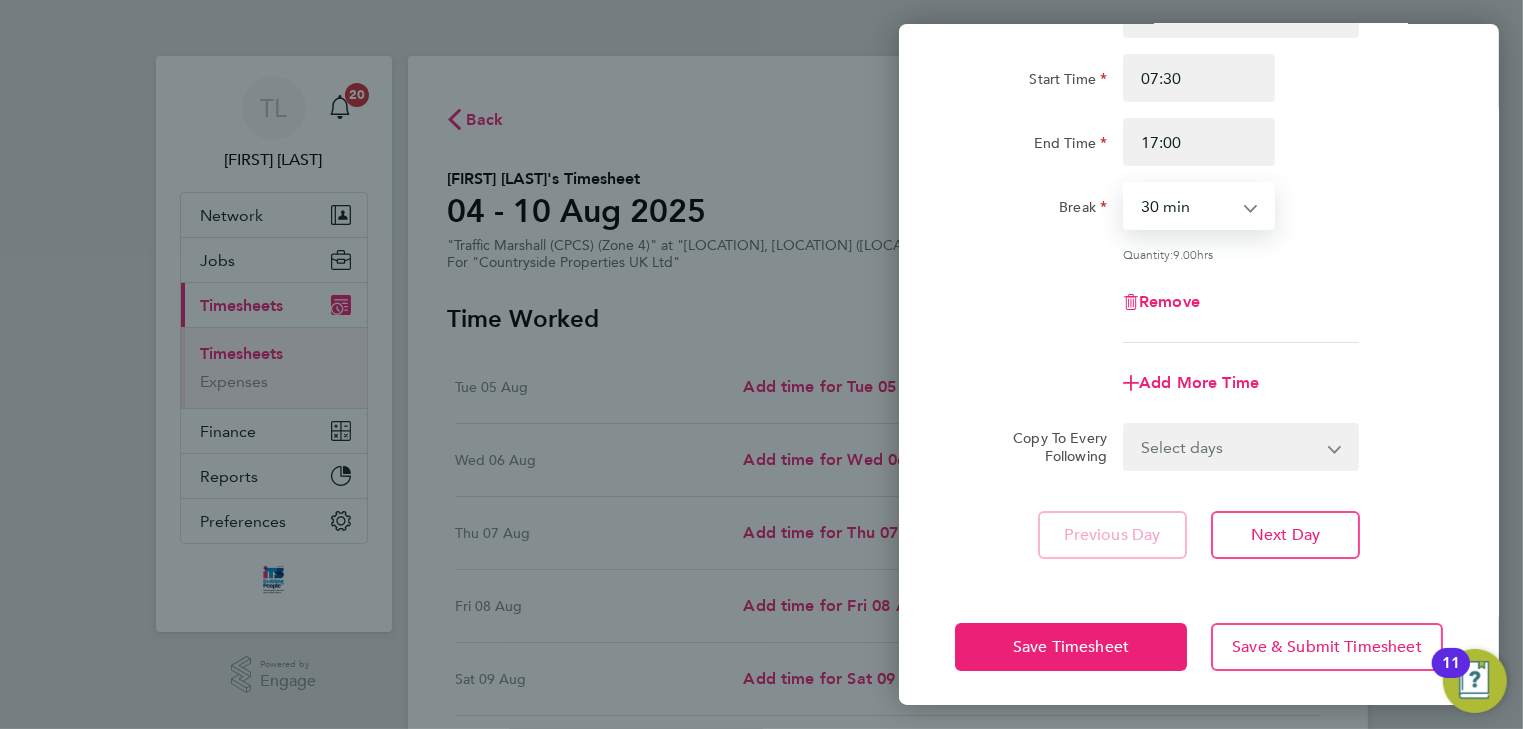 scroll, scrollTop: 173, scrollLeft: 0, axis: vertical 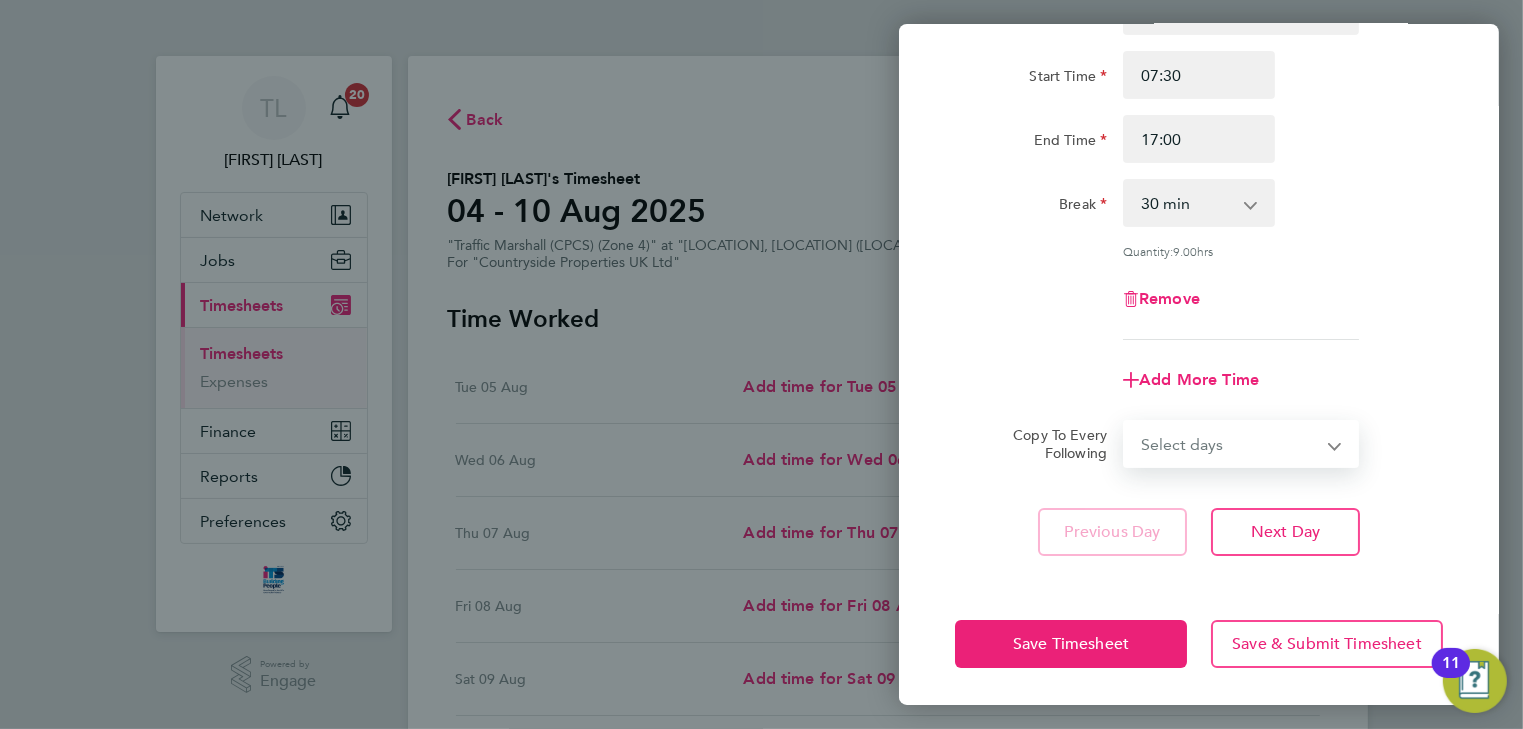 click on "Select days   Day   Weekday (Mon-Fri)   Weekend (Sat-Sun)   Wednesday   Thursday   Friday   Saturday   Sunday" at bounding box center [1230, 444] 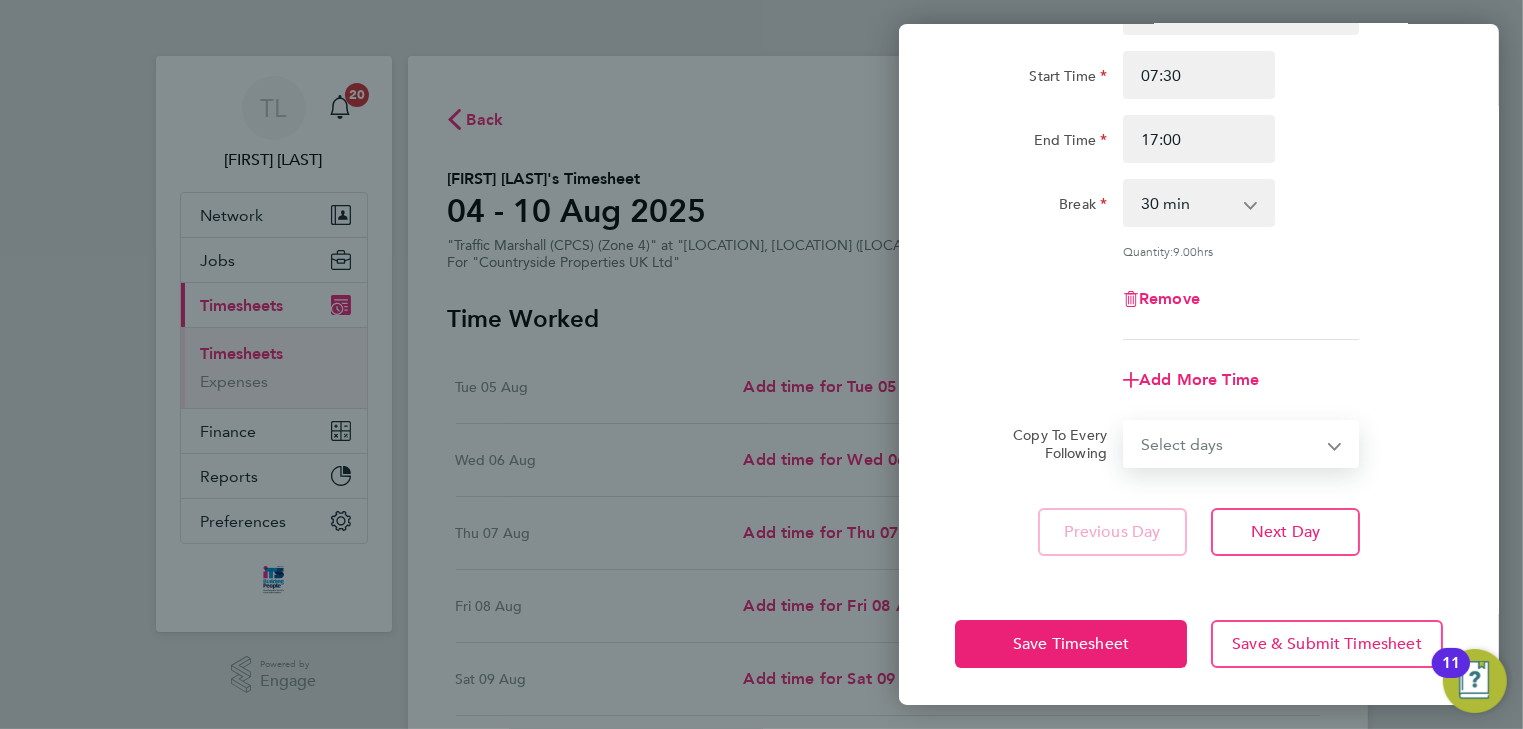 select on "WEEKDAY" 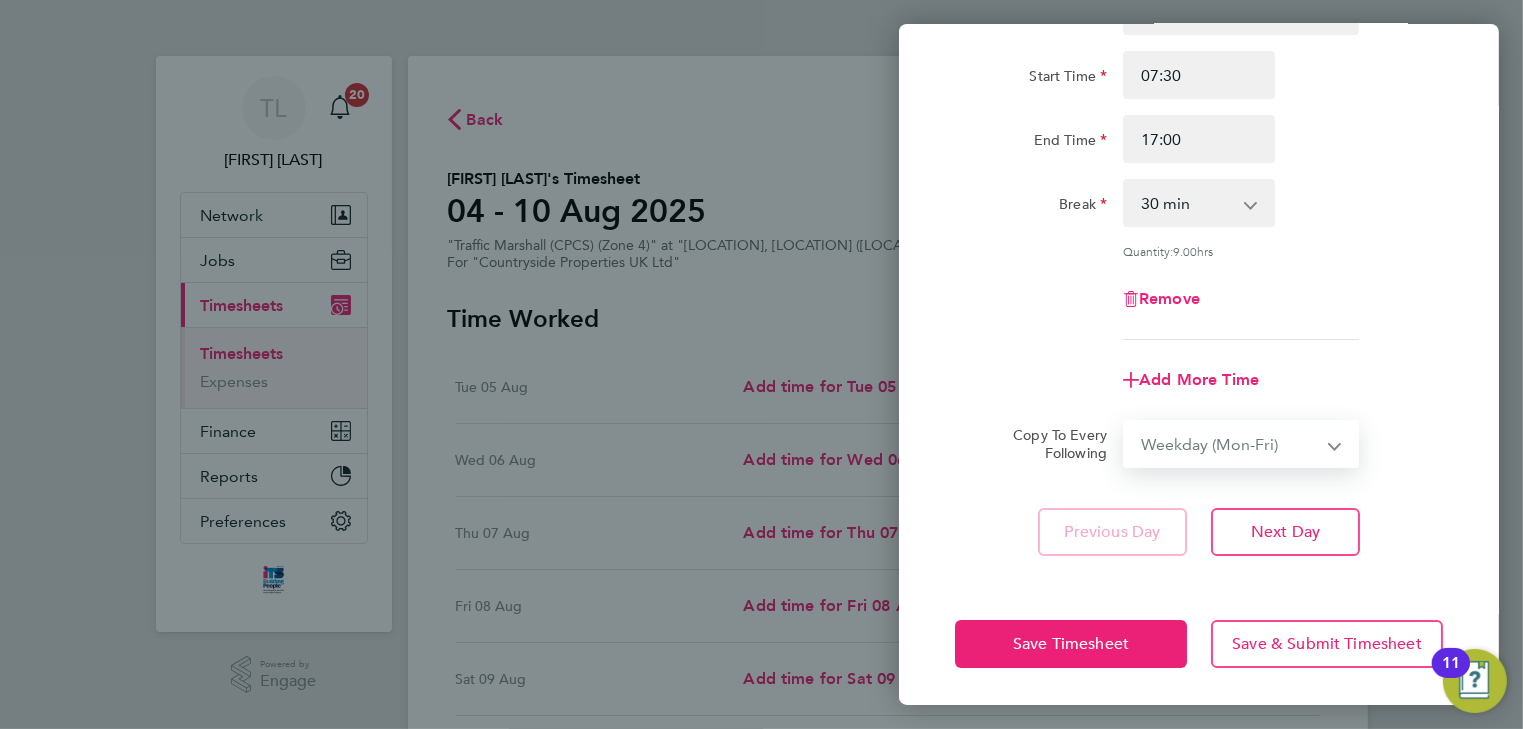 click on "Select days   Day   Weekday (Mon-Fri)   Weekend (Sat-Sun)   Wednesday   Thursday   Friday   Saturday   Sunday" at bounding box center [1230, 444] 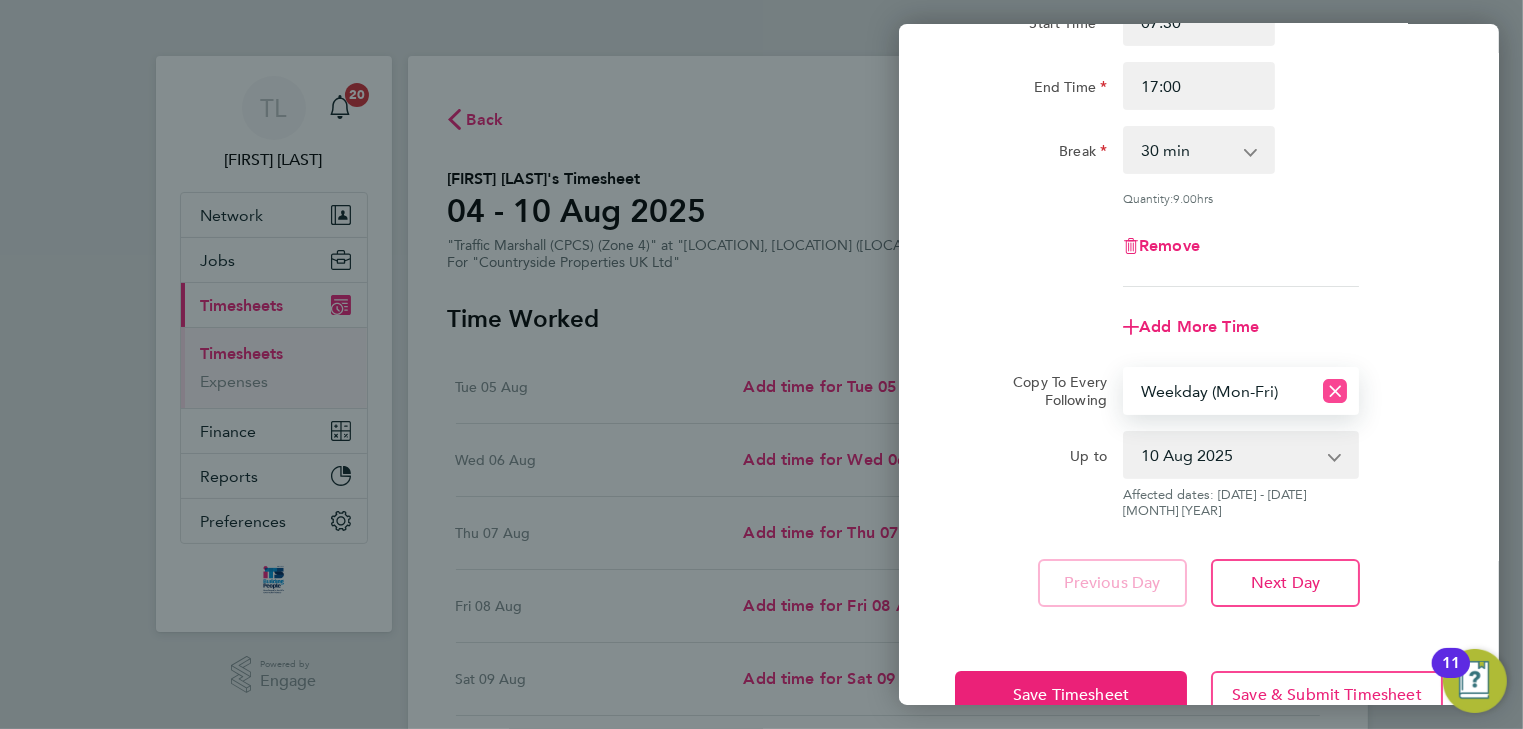 scroll, scrollTop: 253, scrollLeft: 0, axis: vertical 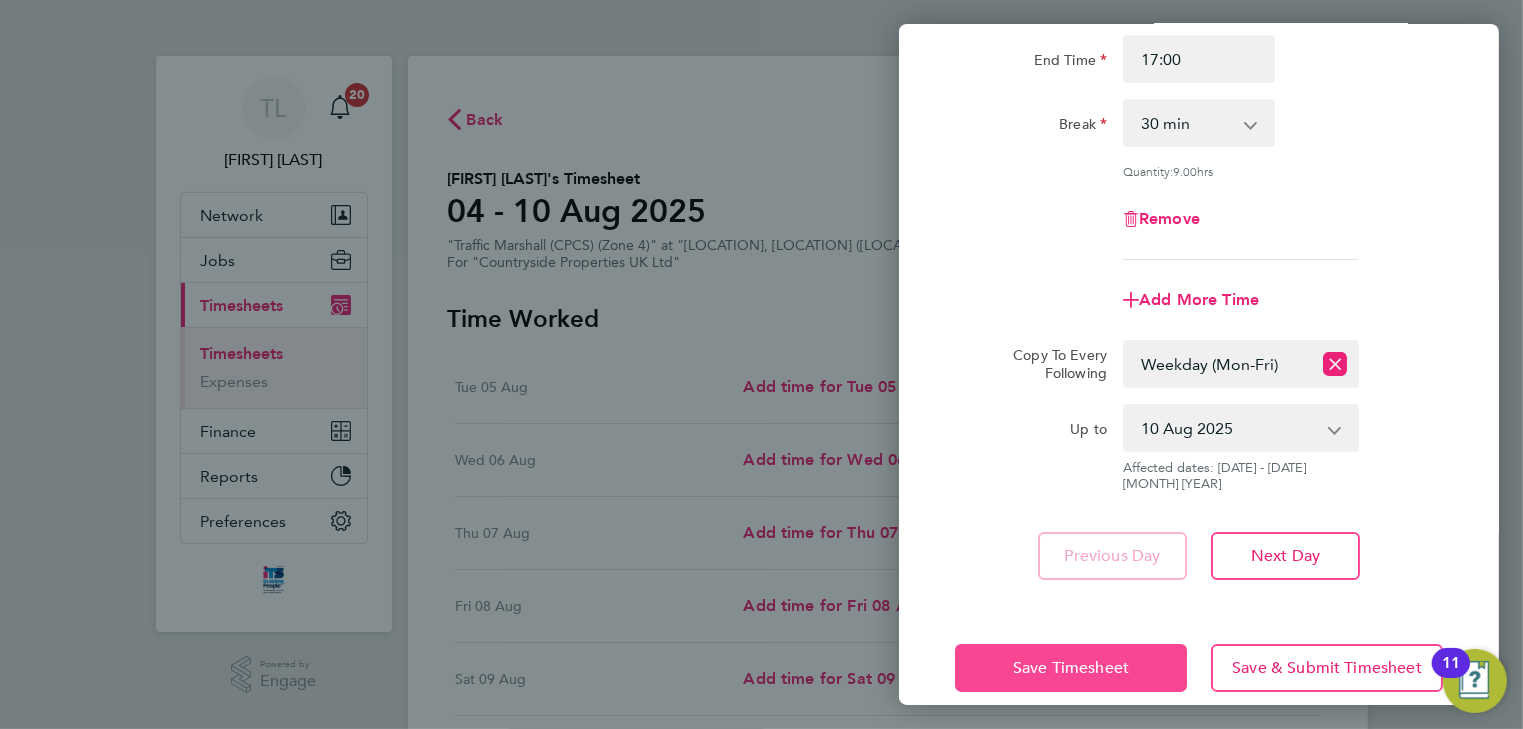 click on "Save Timesheet" 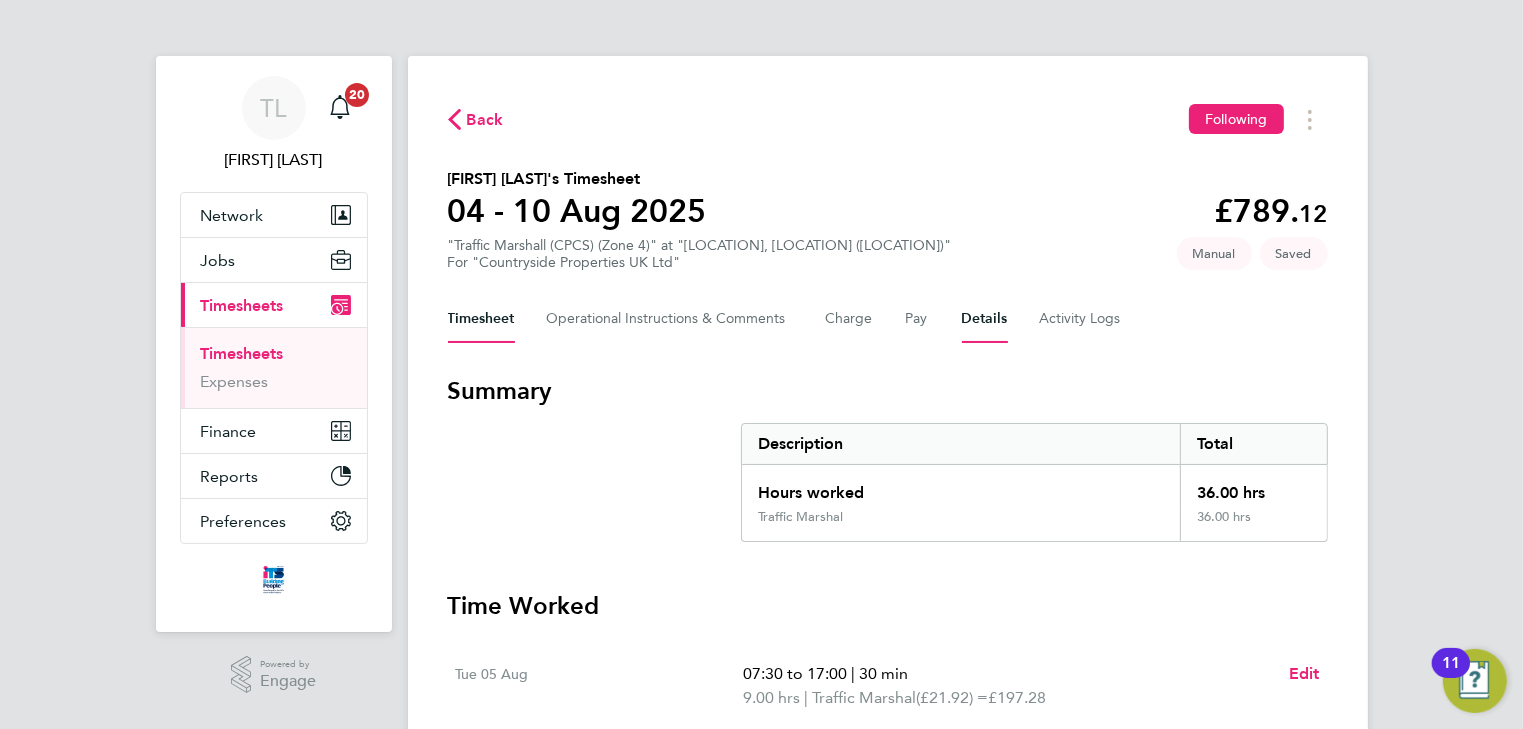 click on "Details" at bounding box center (985, 319) 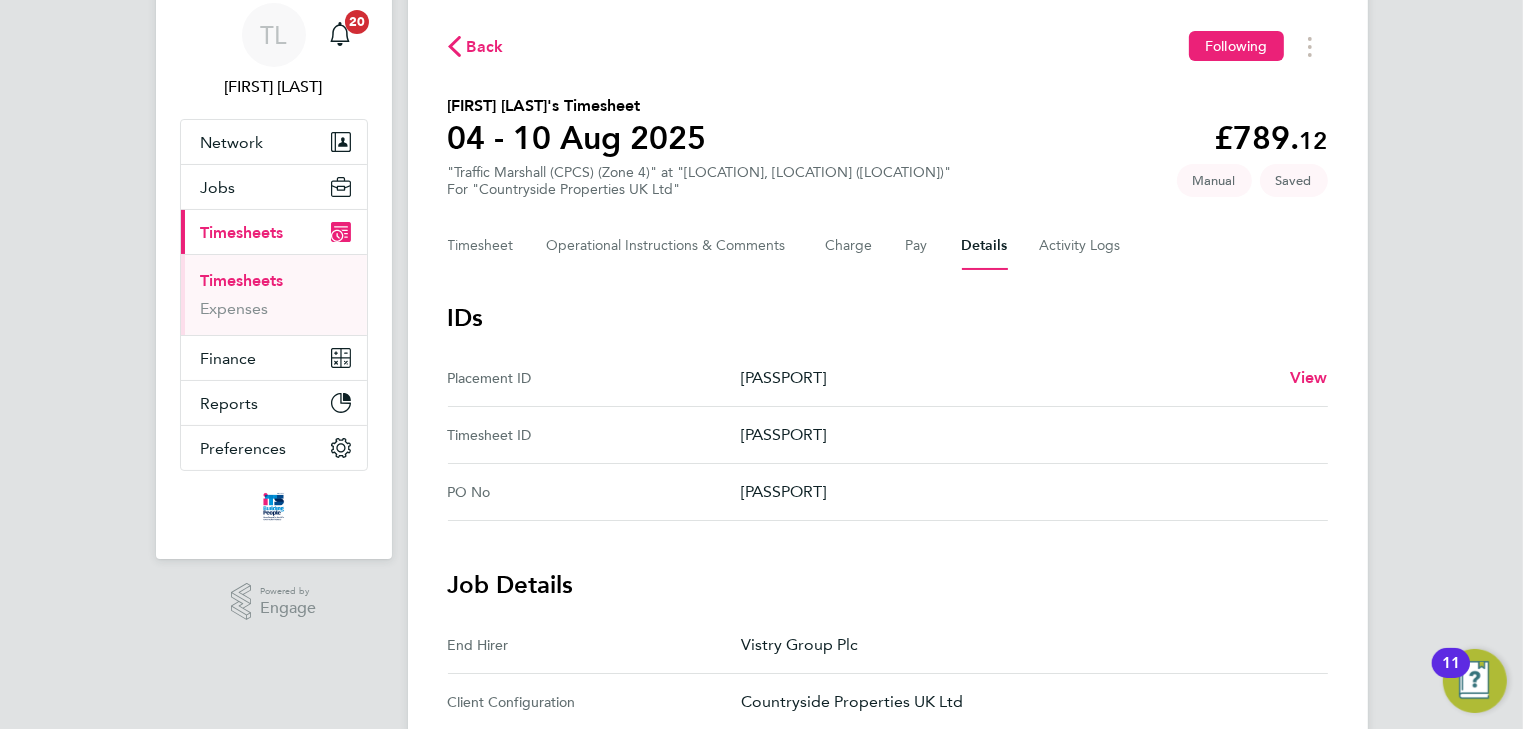 scroll, scrollTop: 0, scrollLeft: 0, axis: both 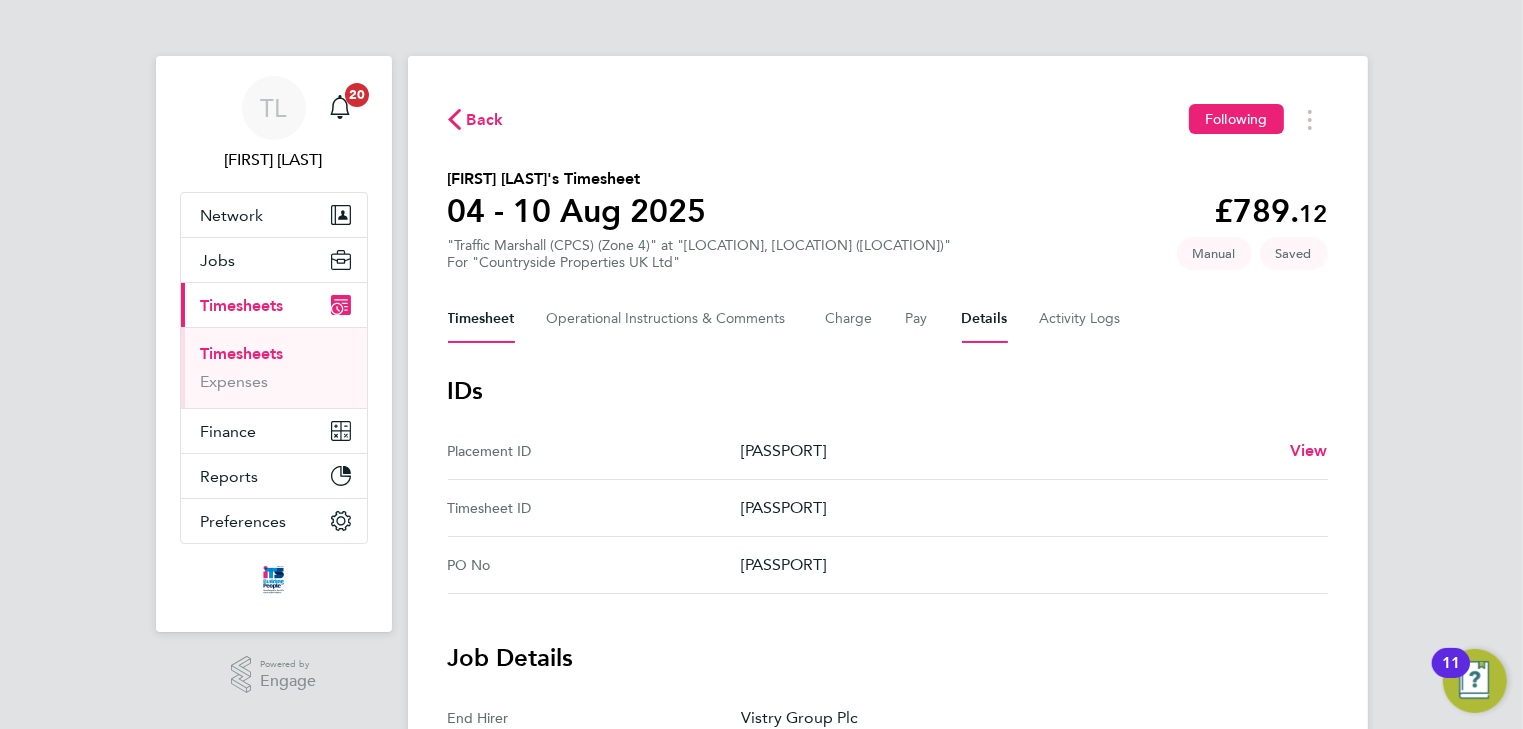 click on "Timesheet" at bounding box center (481, 319) 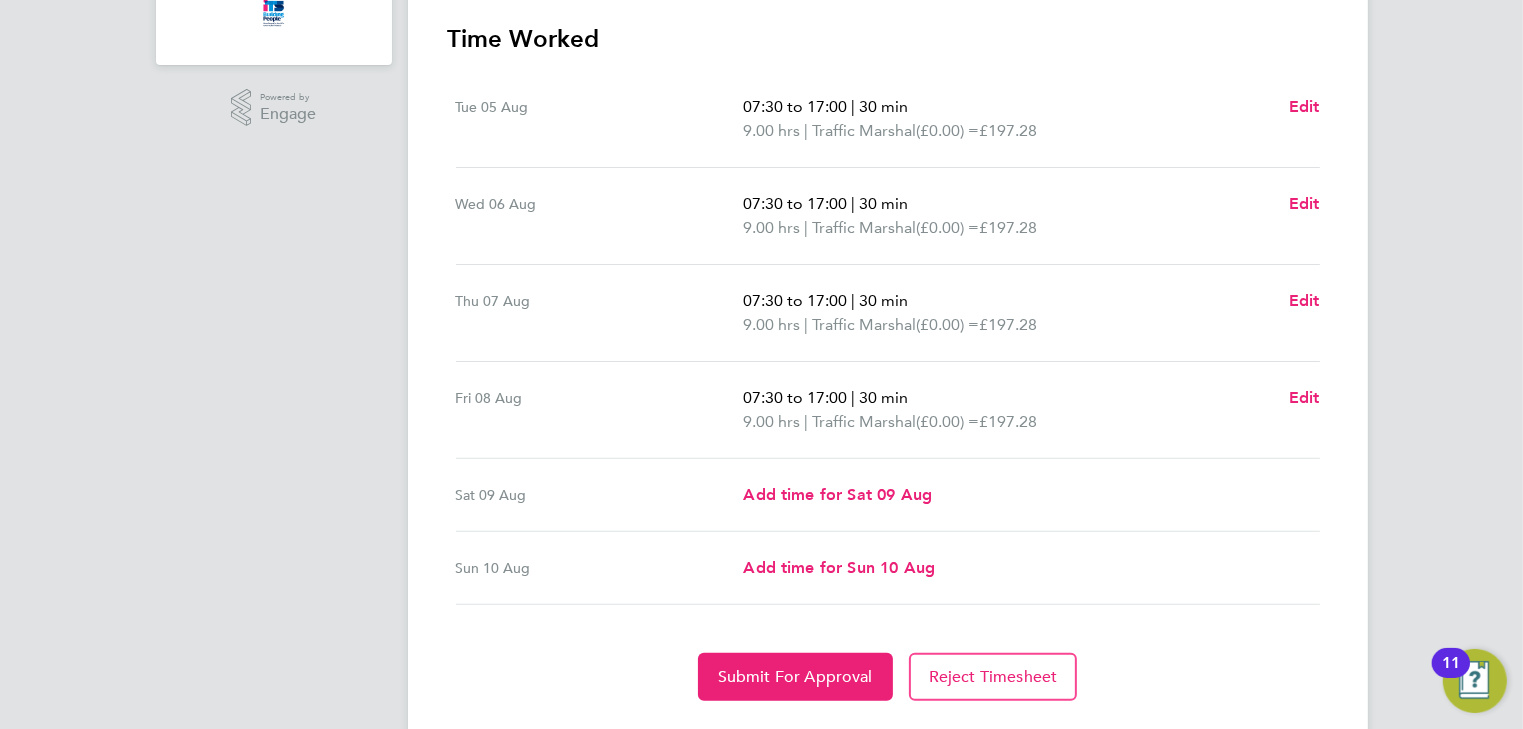 scroll, scrollTop: 616, scrollLeft: 0, axis: vertical 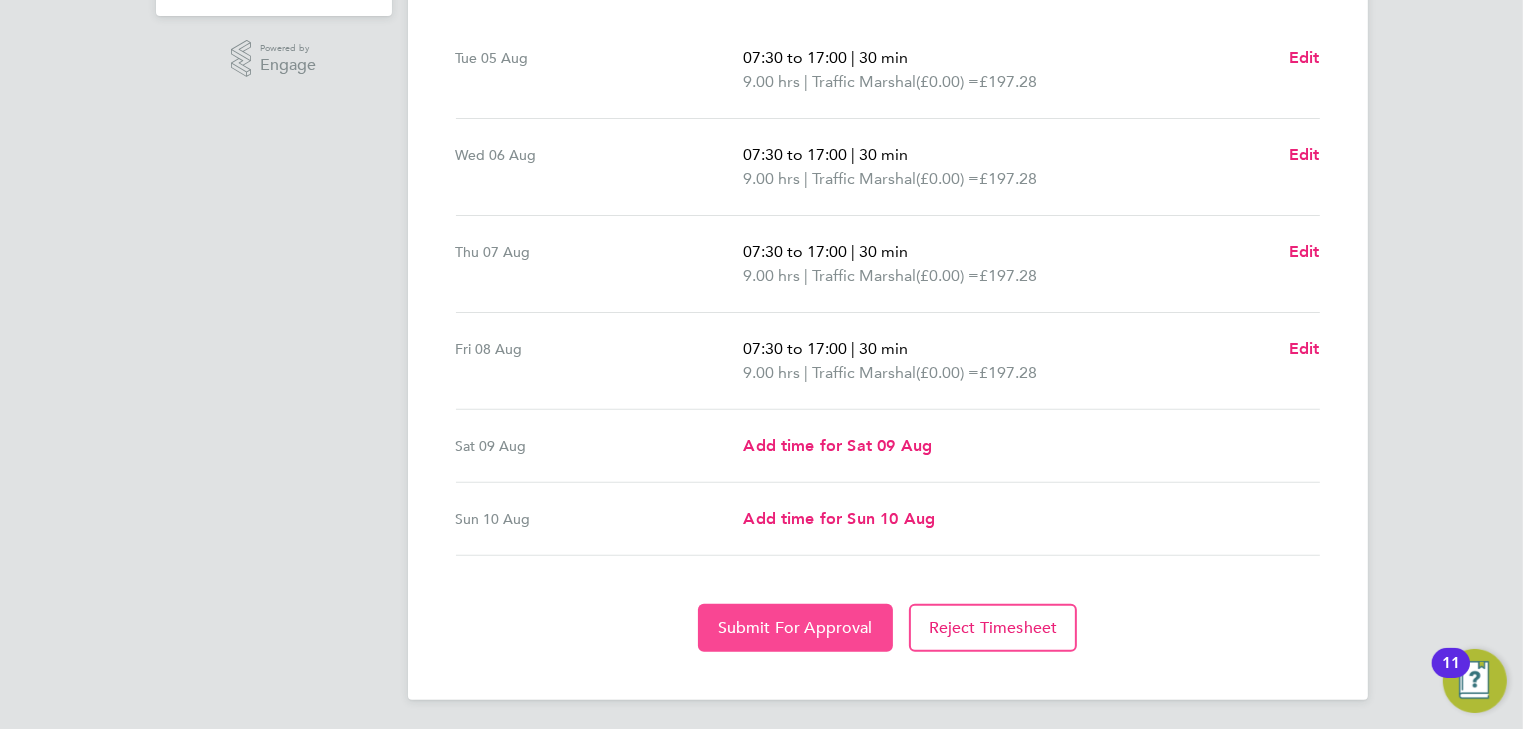 click on "Submit For Approval" 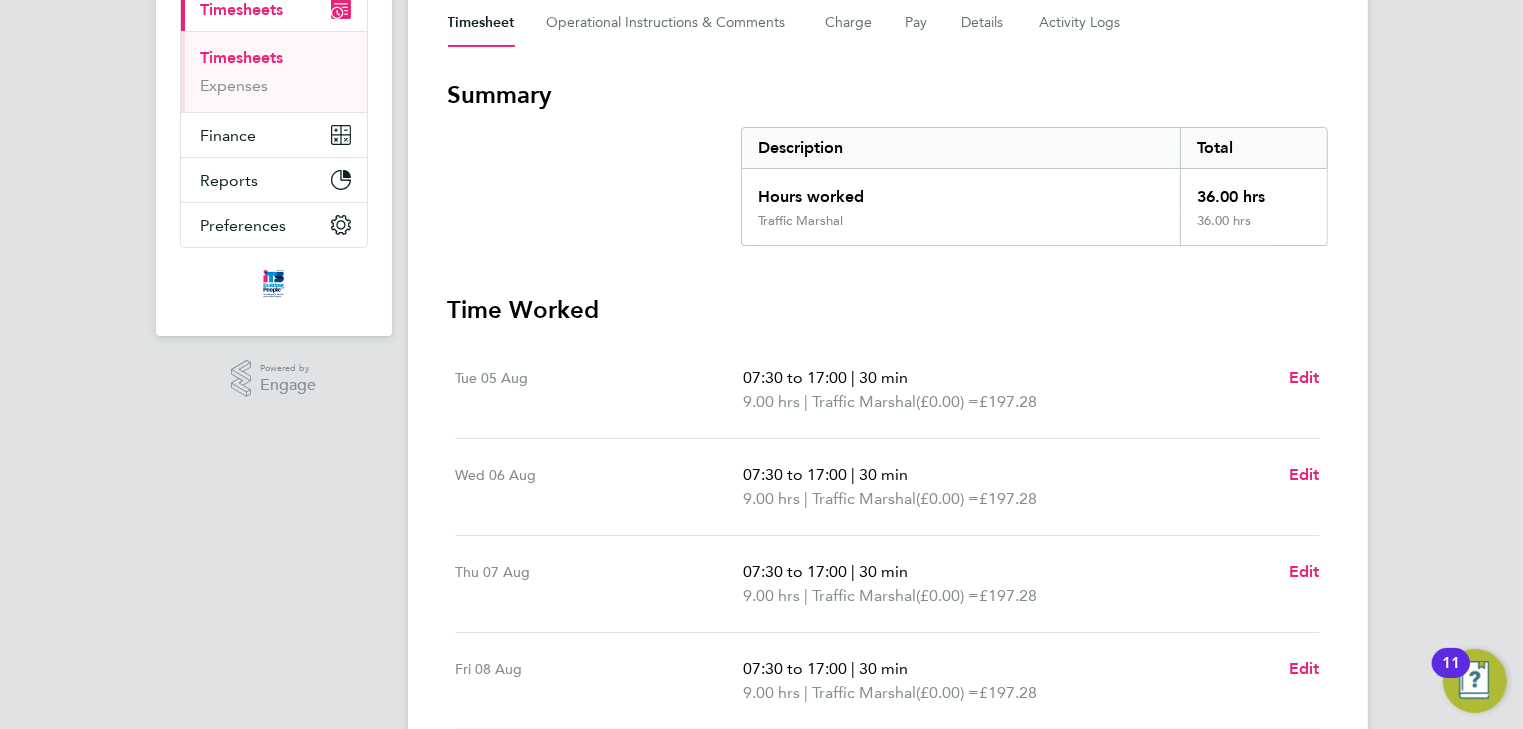 scroll, scrollTop: 0, scrollLeft: 0, axis: both 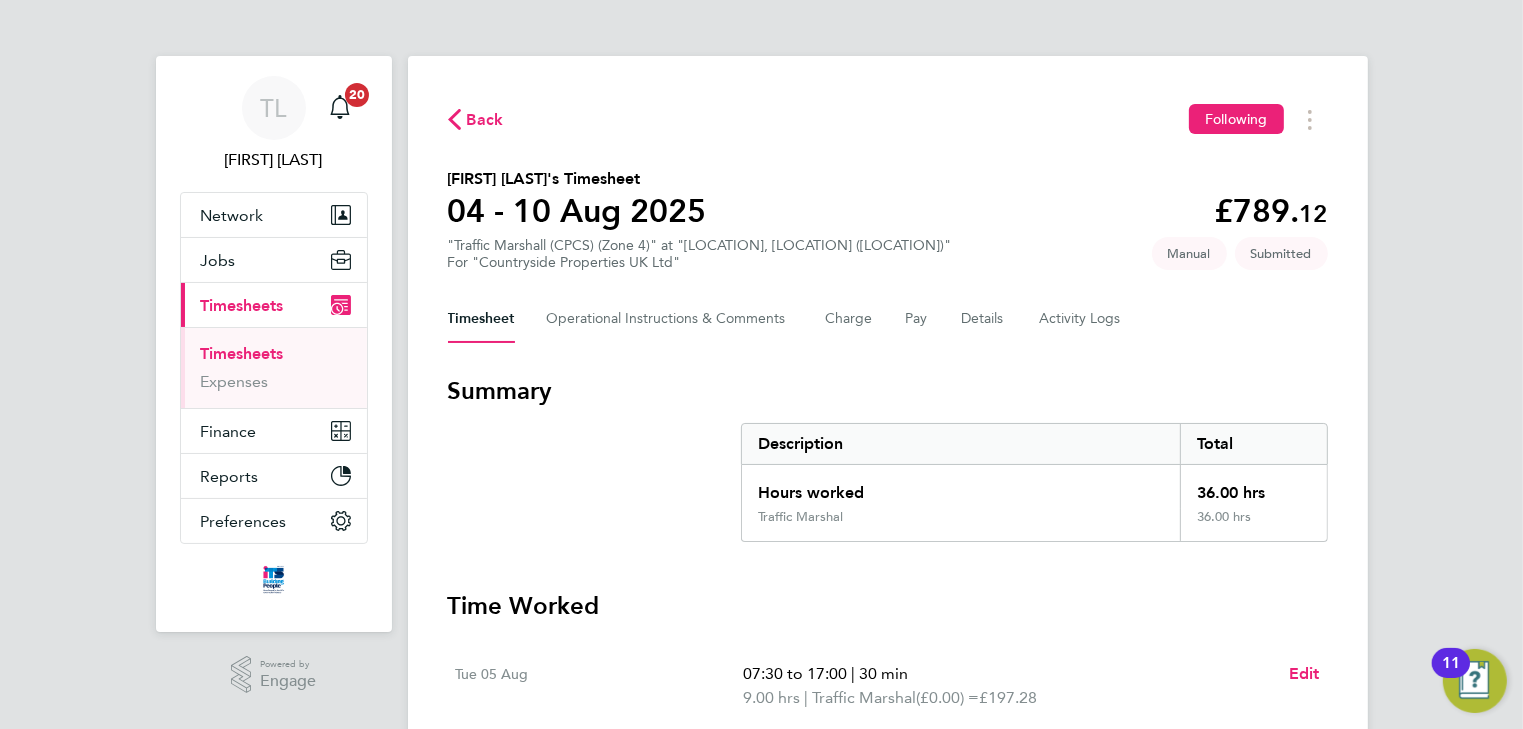 click on "Back" 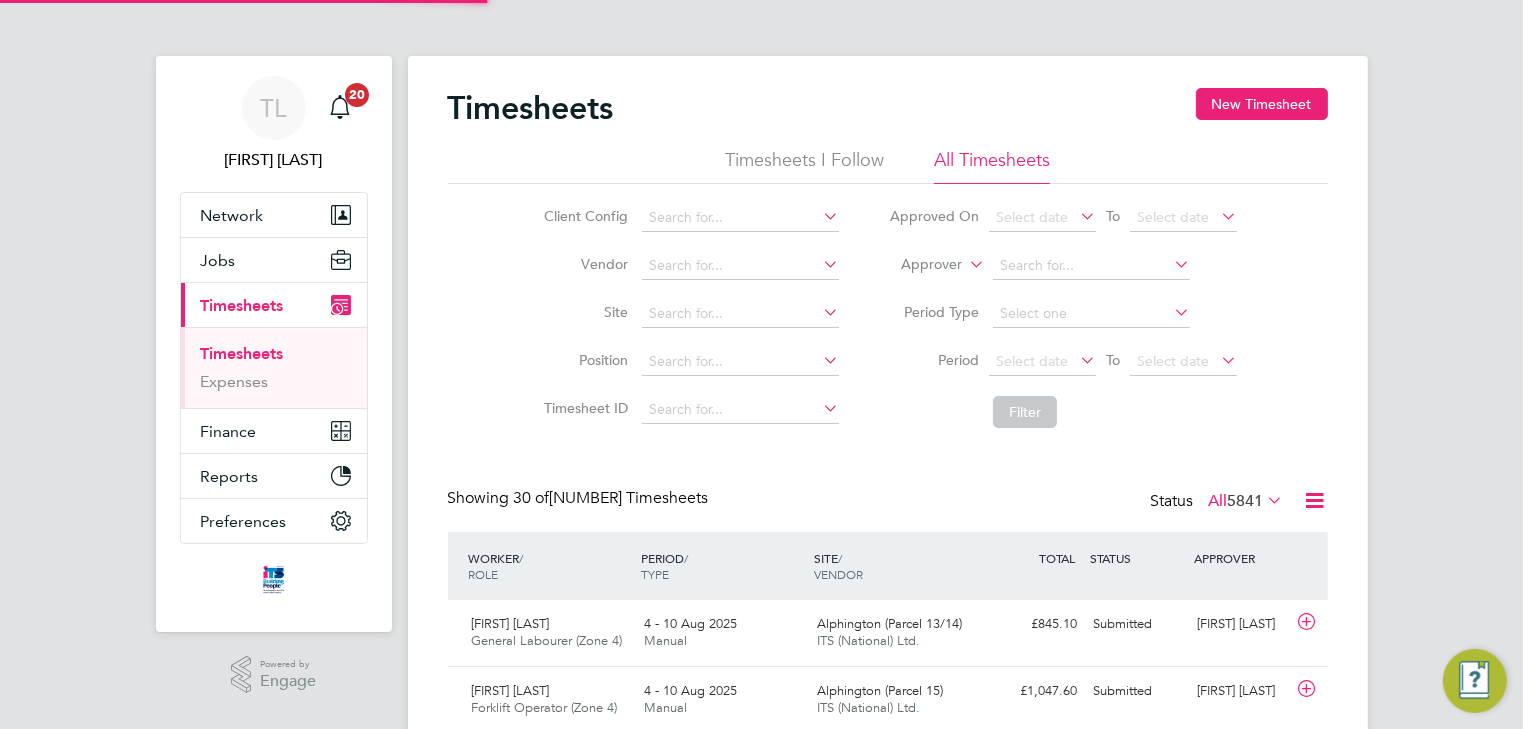 scroll, scrollTop: 9, scrollLeft: 10, axis: both 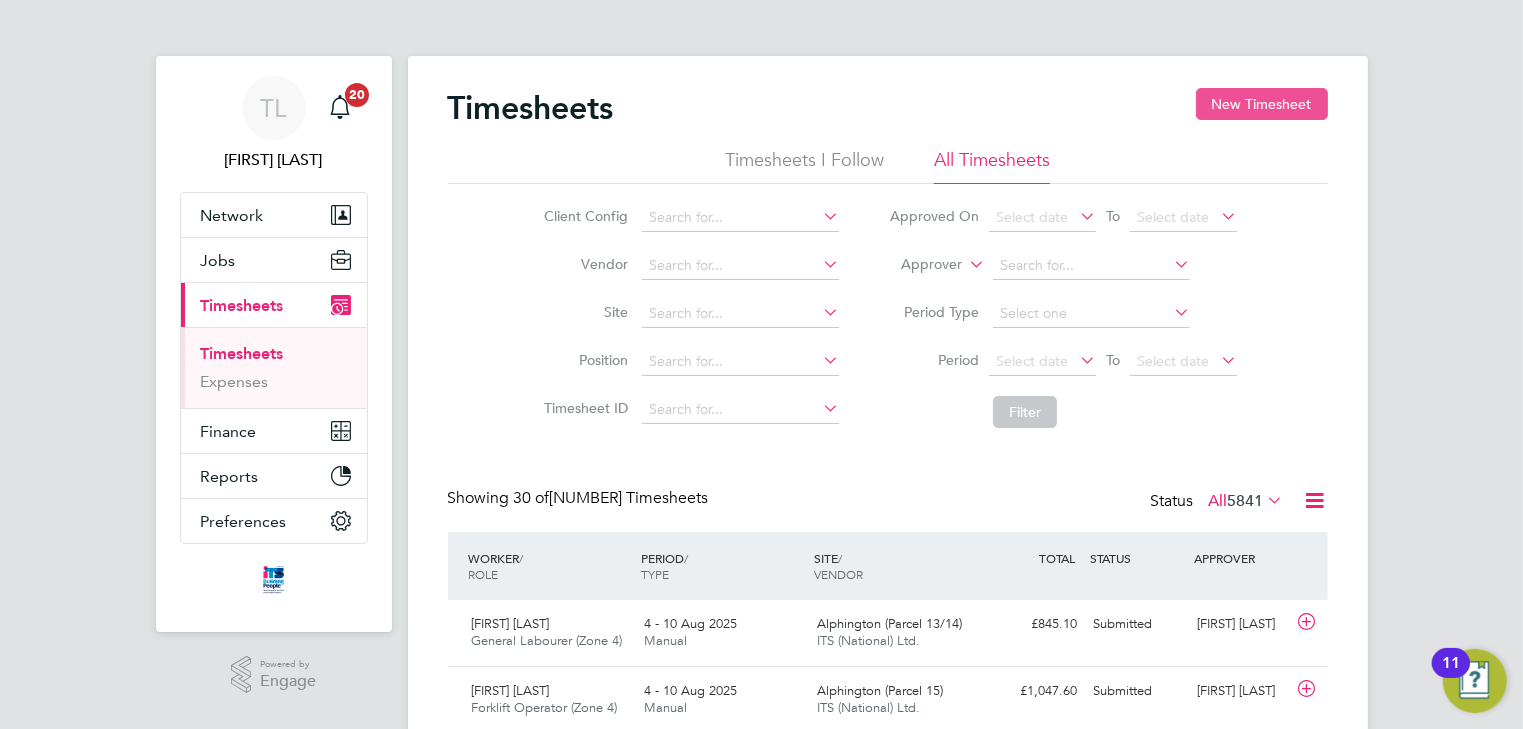 click on "New Timesheet" 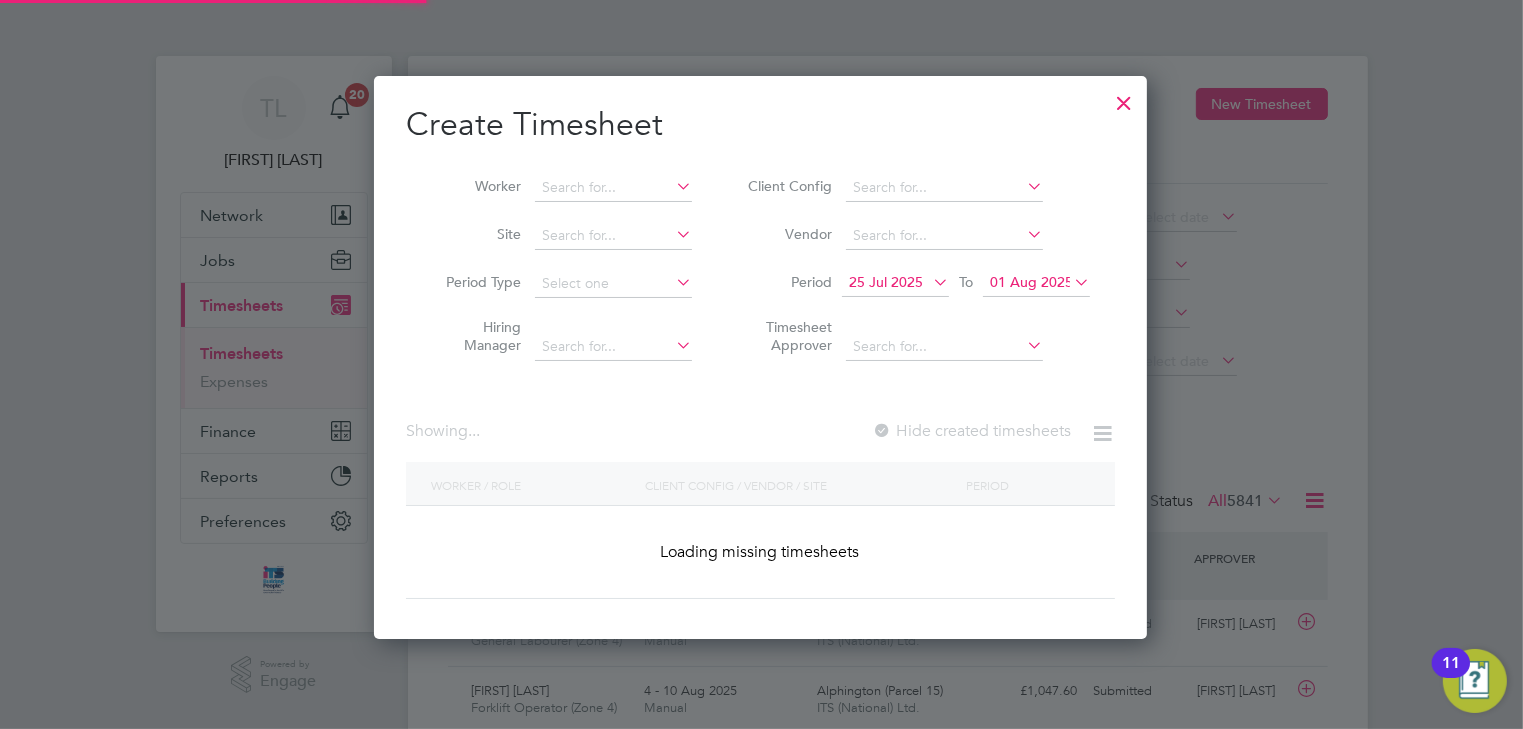 scroll, scrollTop: 10, scrollLeft: 10, axis: both 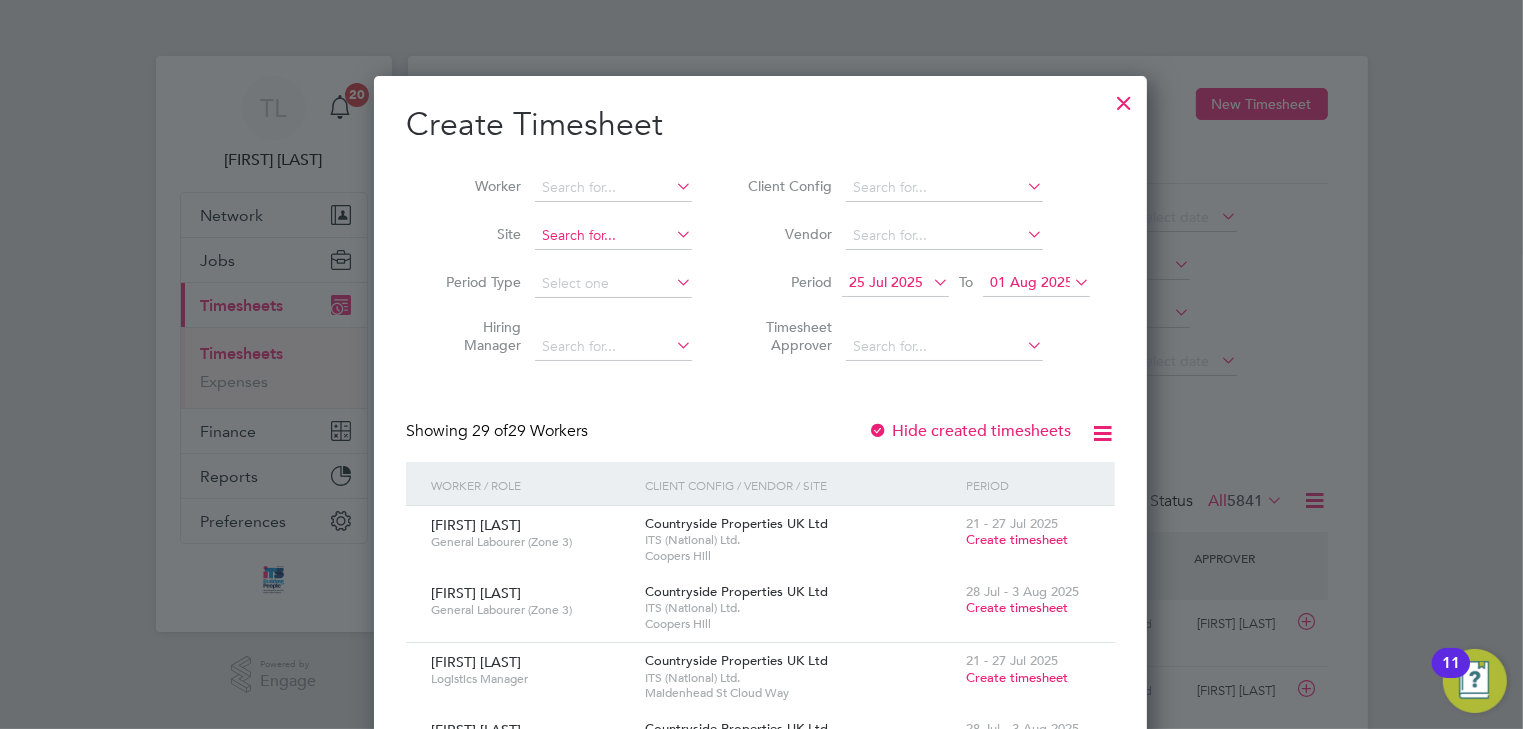 click at bounding box center (613, 236) 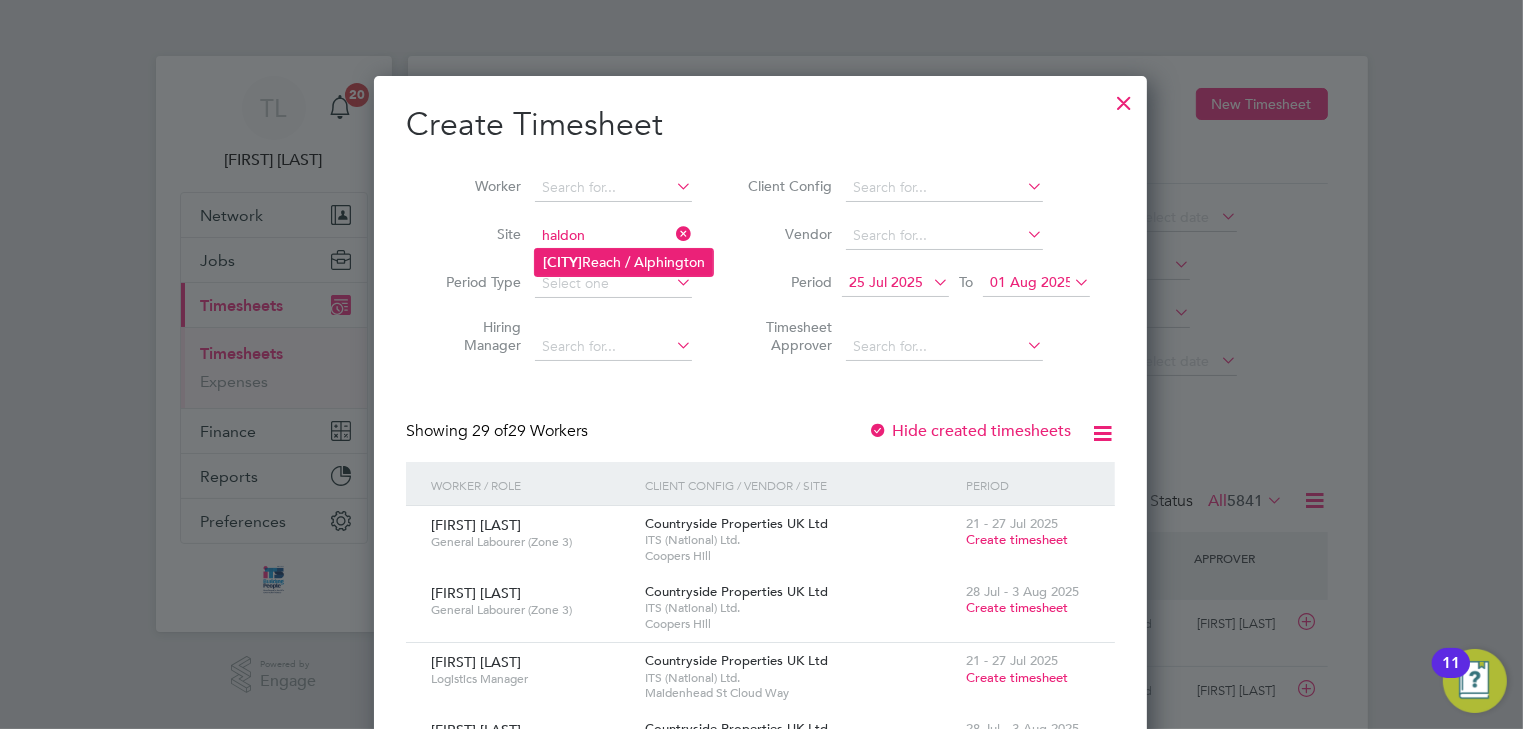 click on "[LOCATION]  [LOCATION] / [LOCATION]" 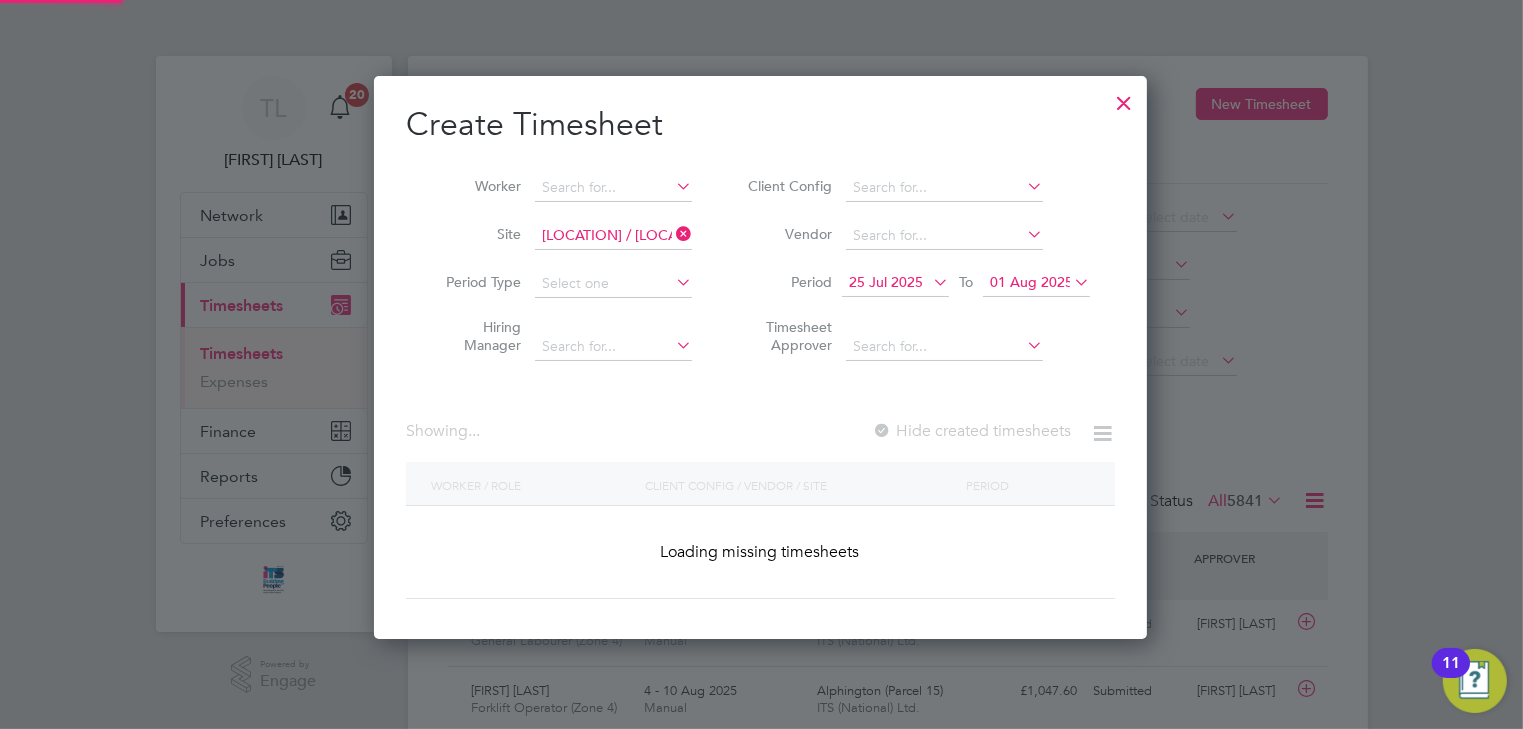 scroll, scrollTop: 10, scrollLeft: 10, axis: both 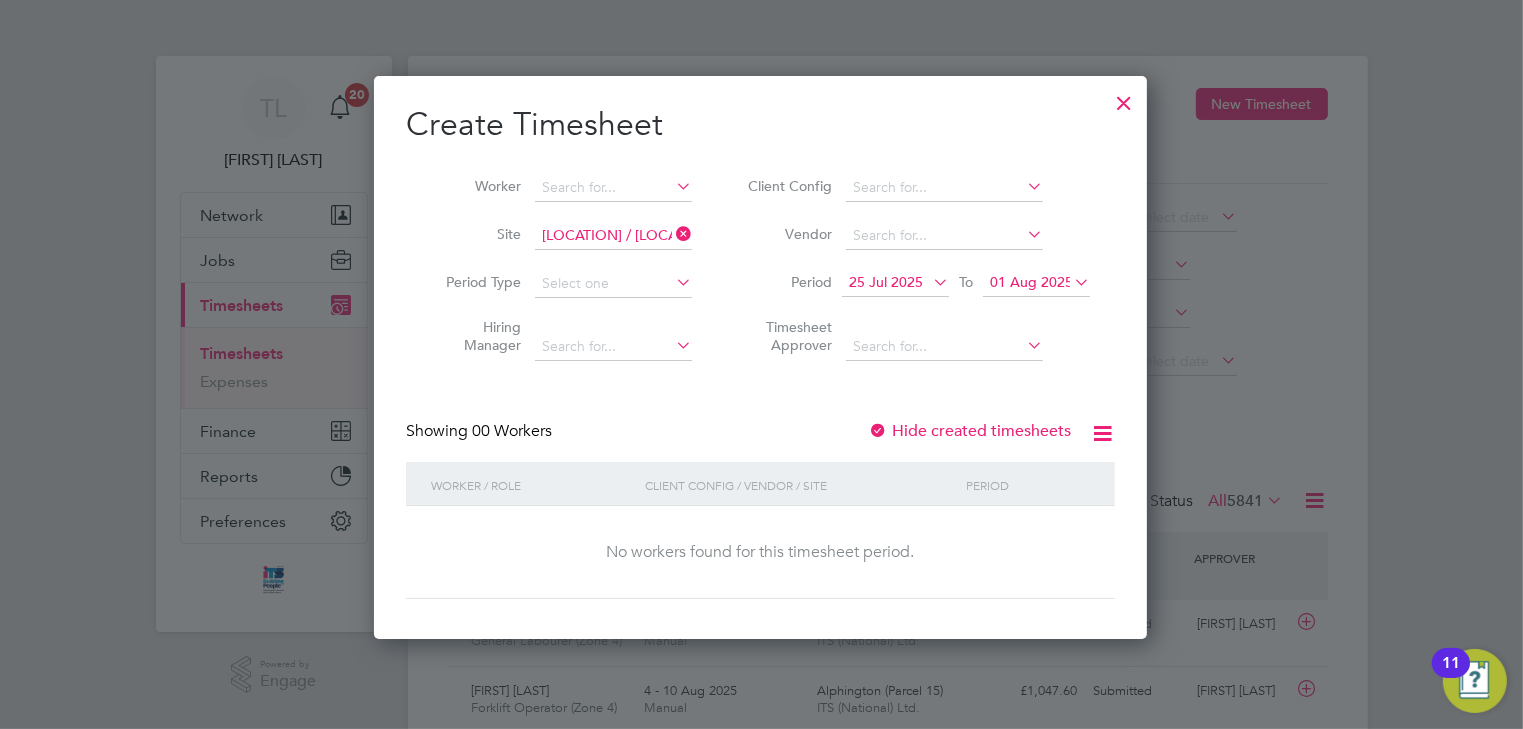 click on "25 Jul 2025" at bounding box center [886, 282] 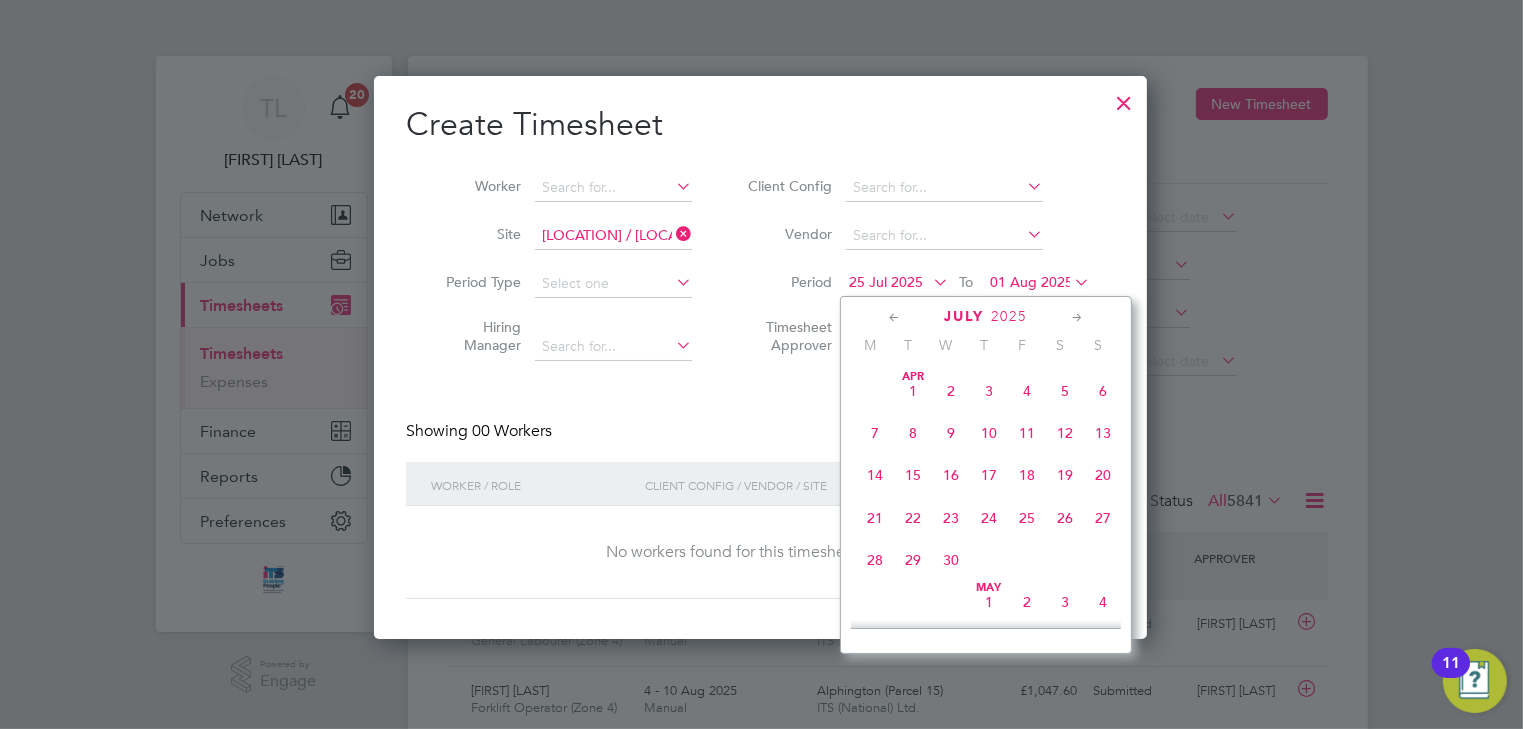 scroll, scrollTop: 740, scrollLeft: 0, axis: vertical 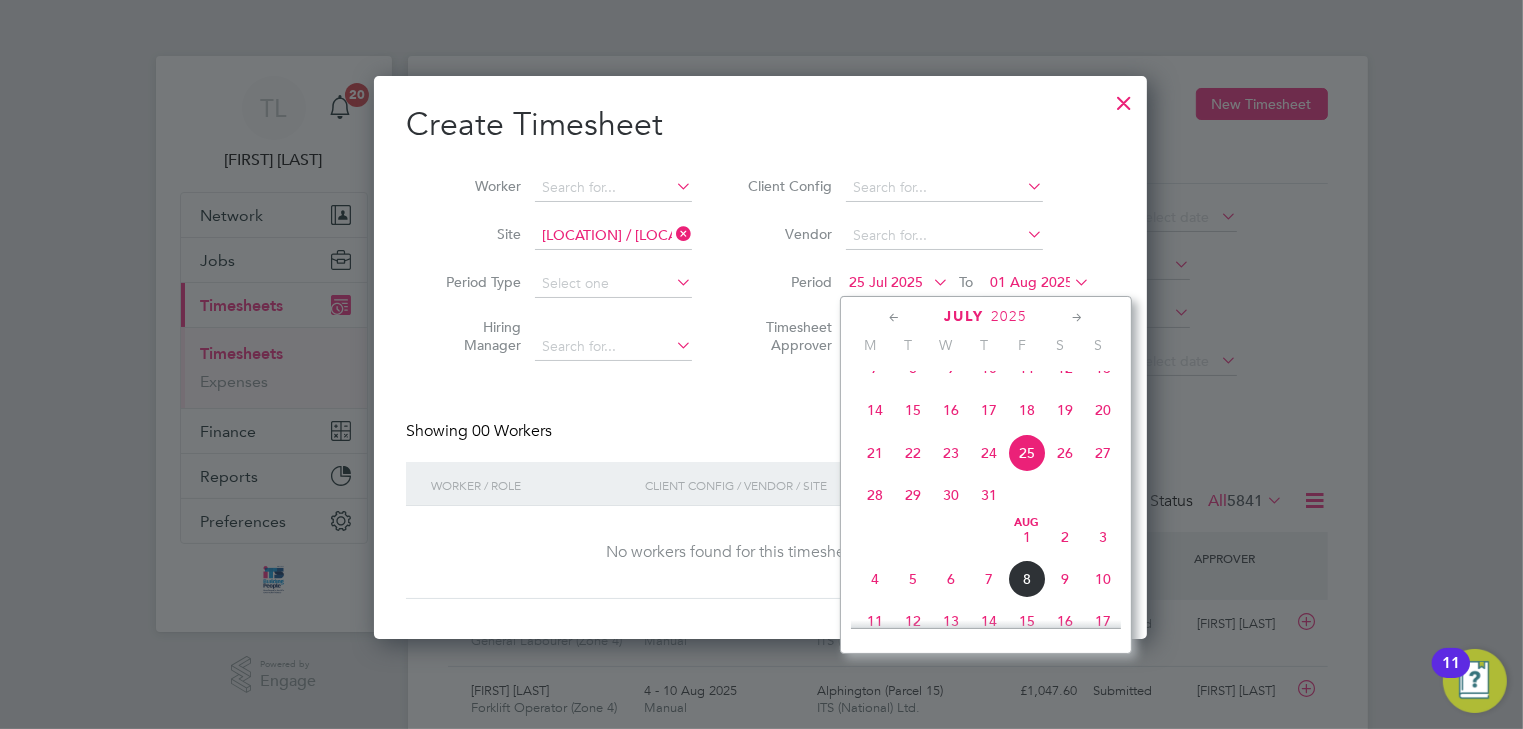 click on "4" 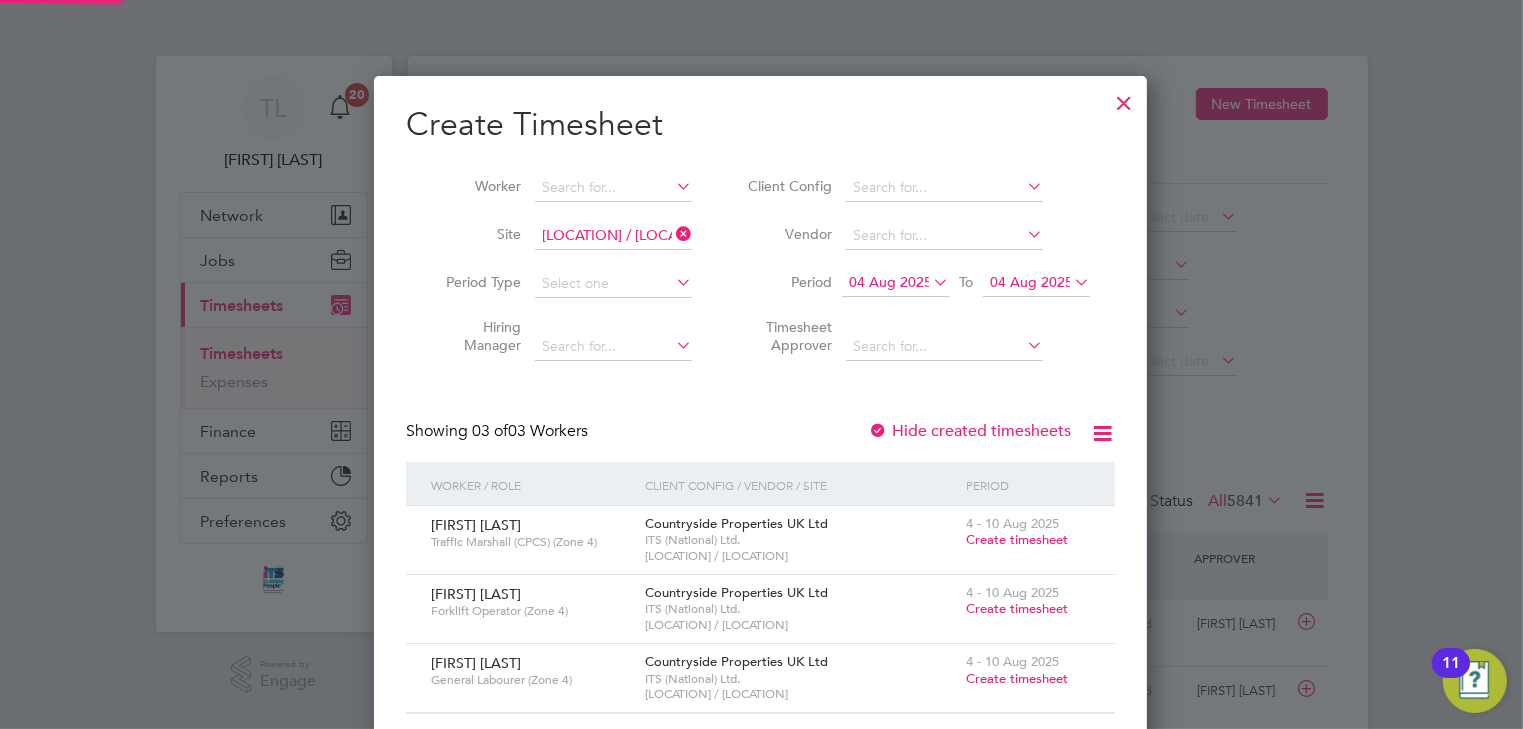 scroll, scrollTop: 10, scrollLeft: 10, axis: both 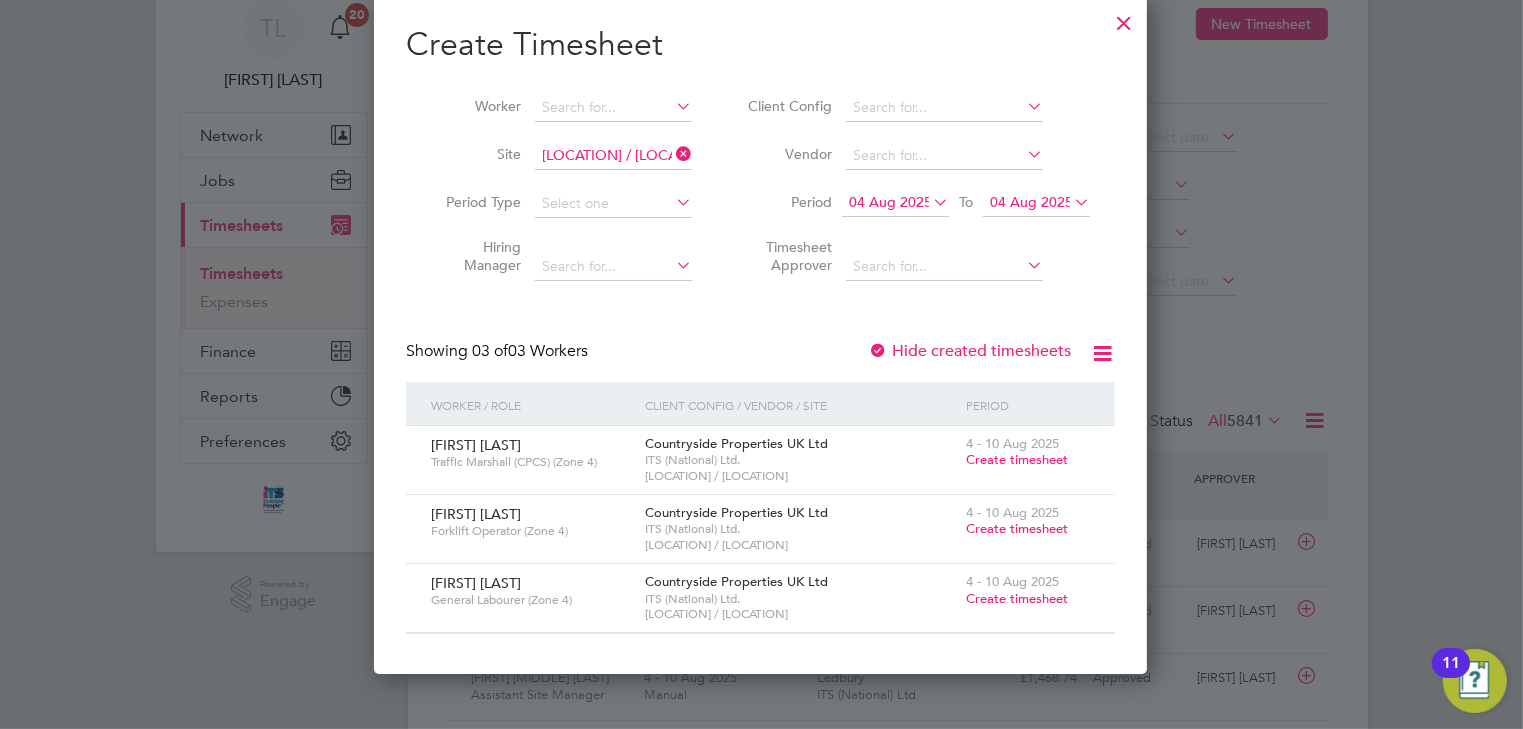 click on "Create timesheet" at bounding box center (1017, 459) 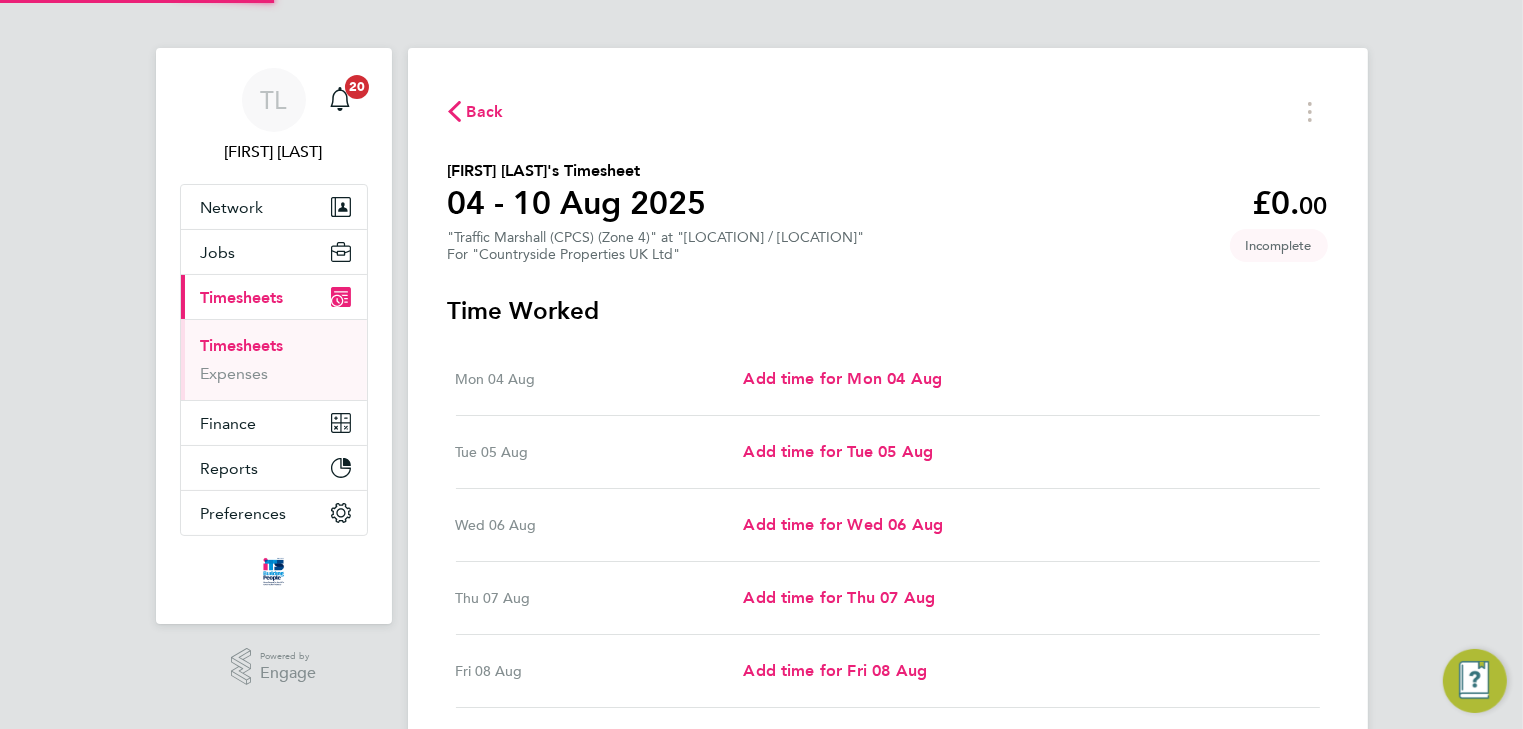 scroll, scrollTop: 0, scrollLeft: 0, axis: both 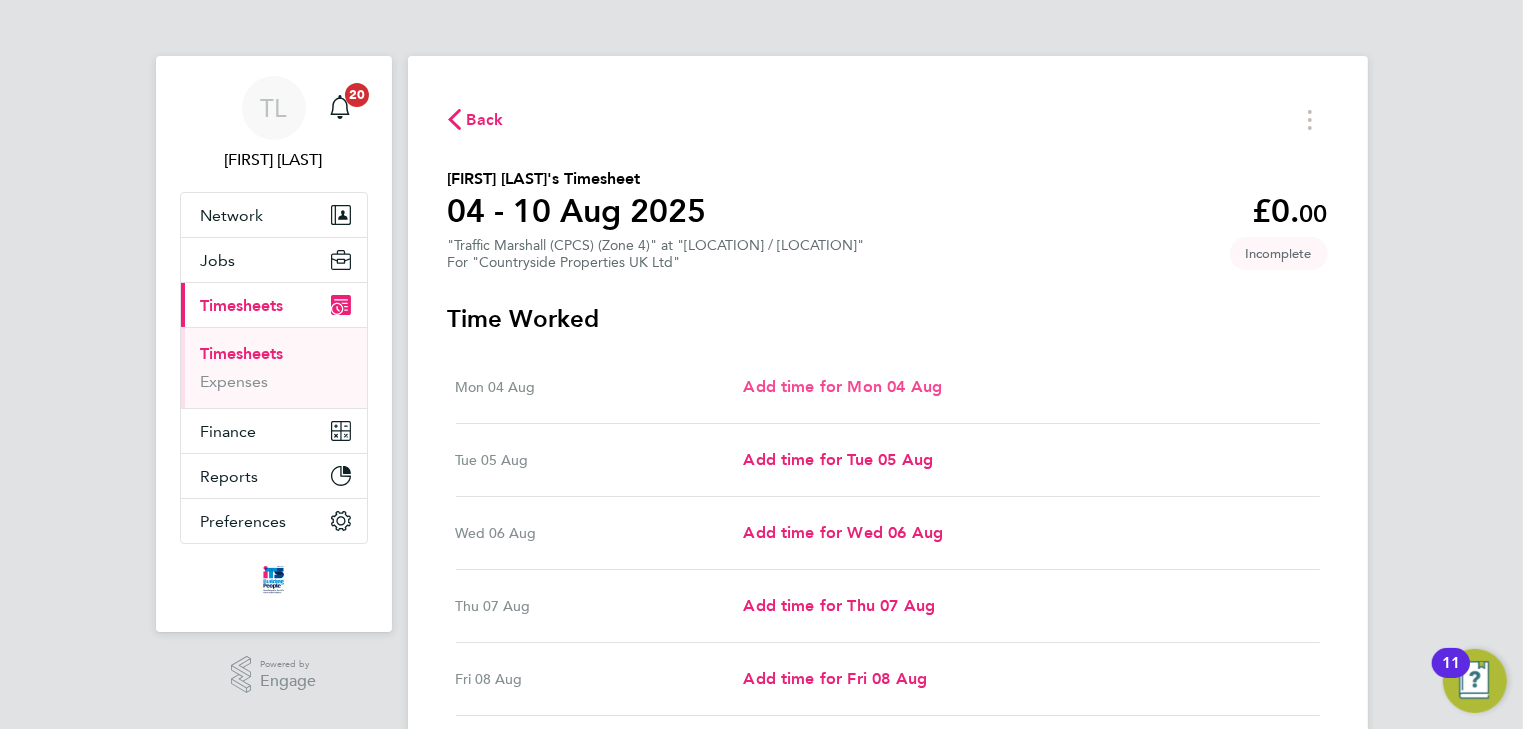 click on "Add time for Mon 04 Aug" at bounding box center [842, 386] 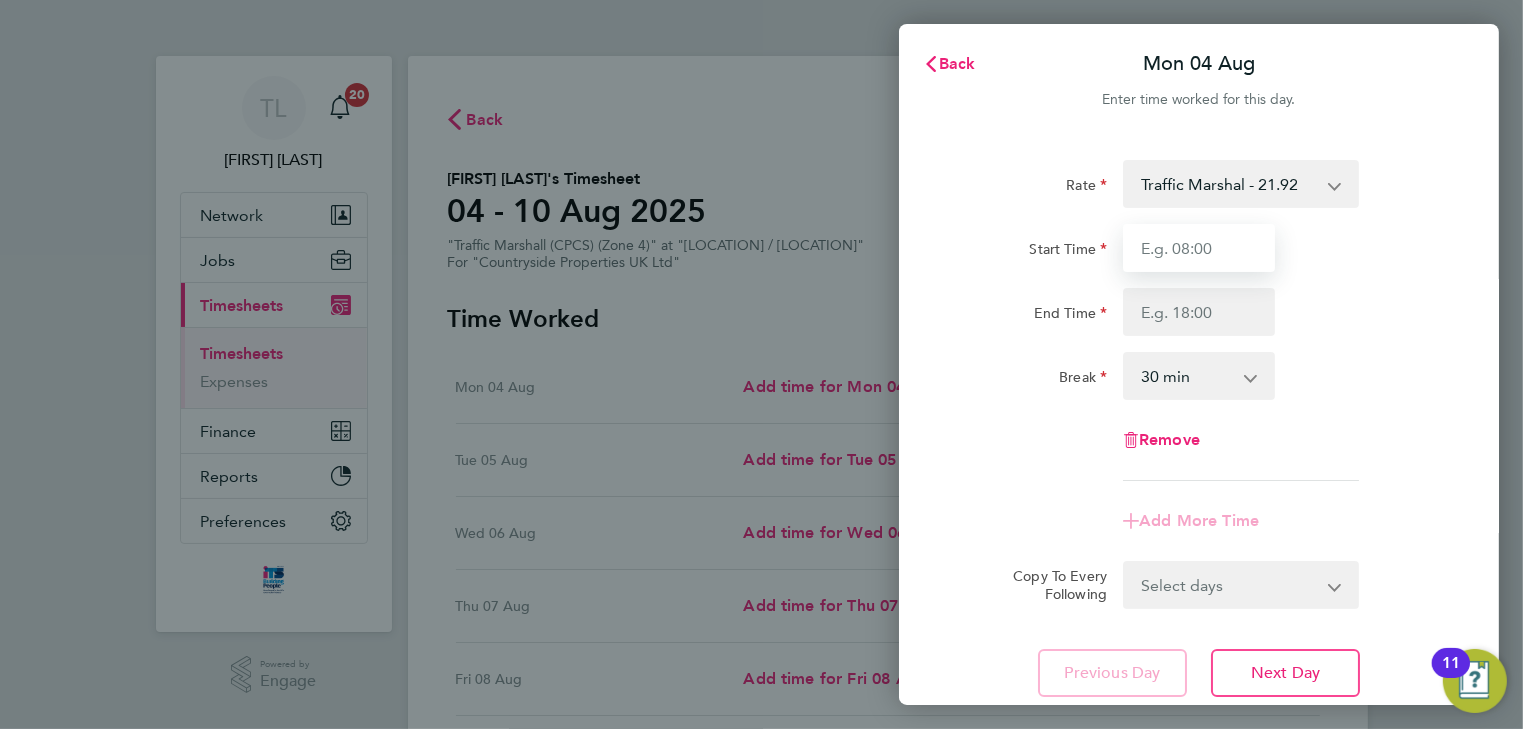 click on "Start Time" at bounding box center (1199, 248) 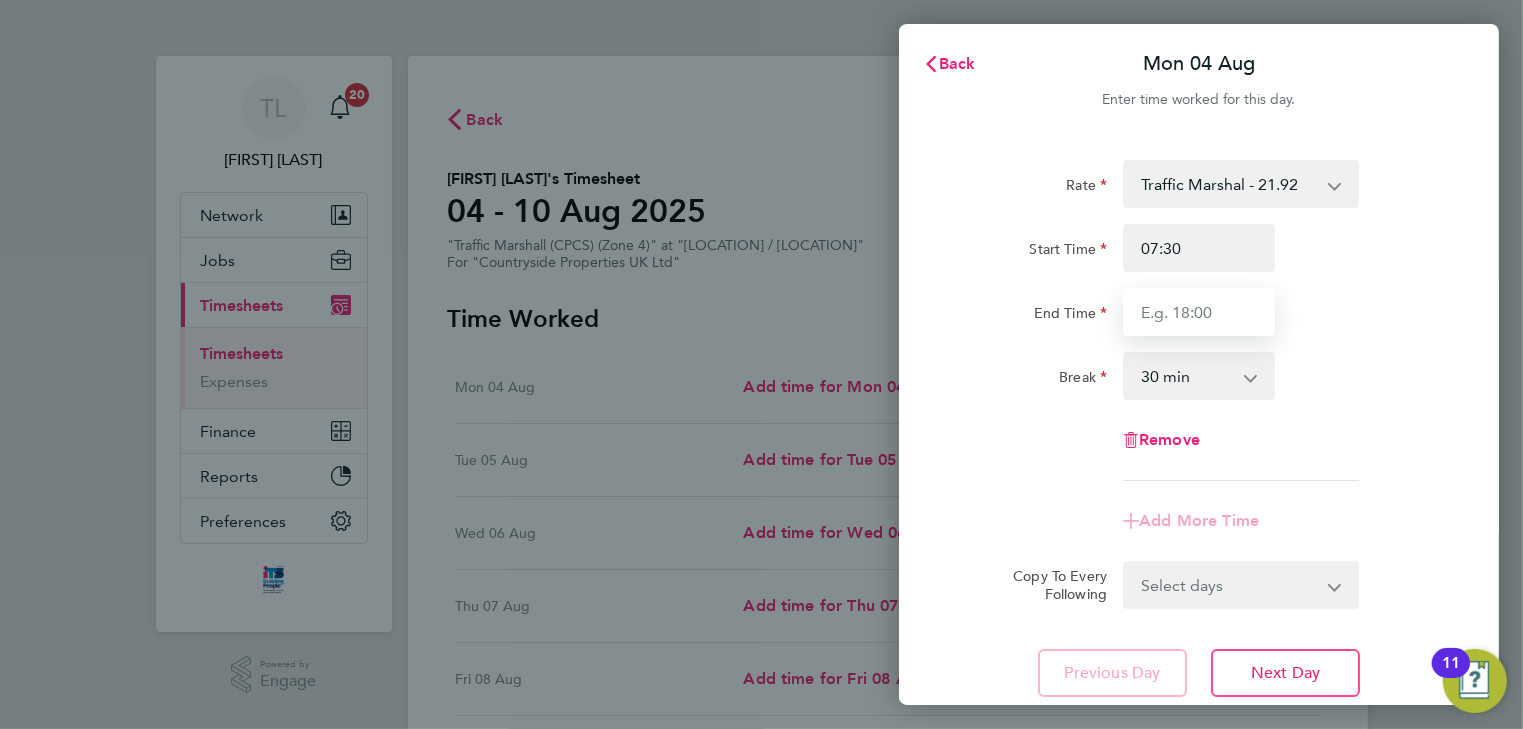 click on "End Time" at bounding box center [1199, 312] 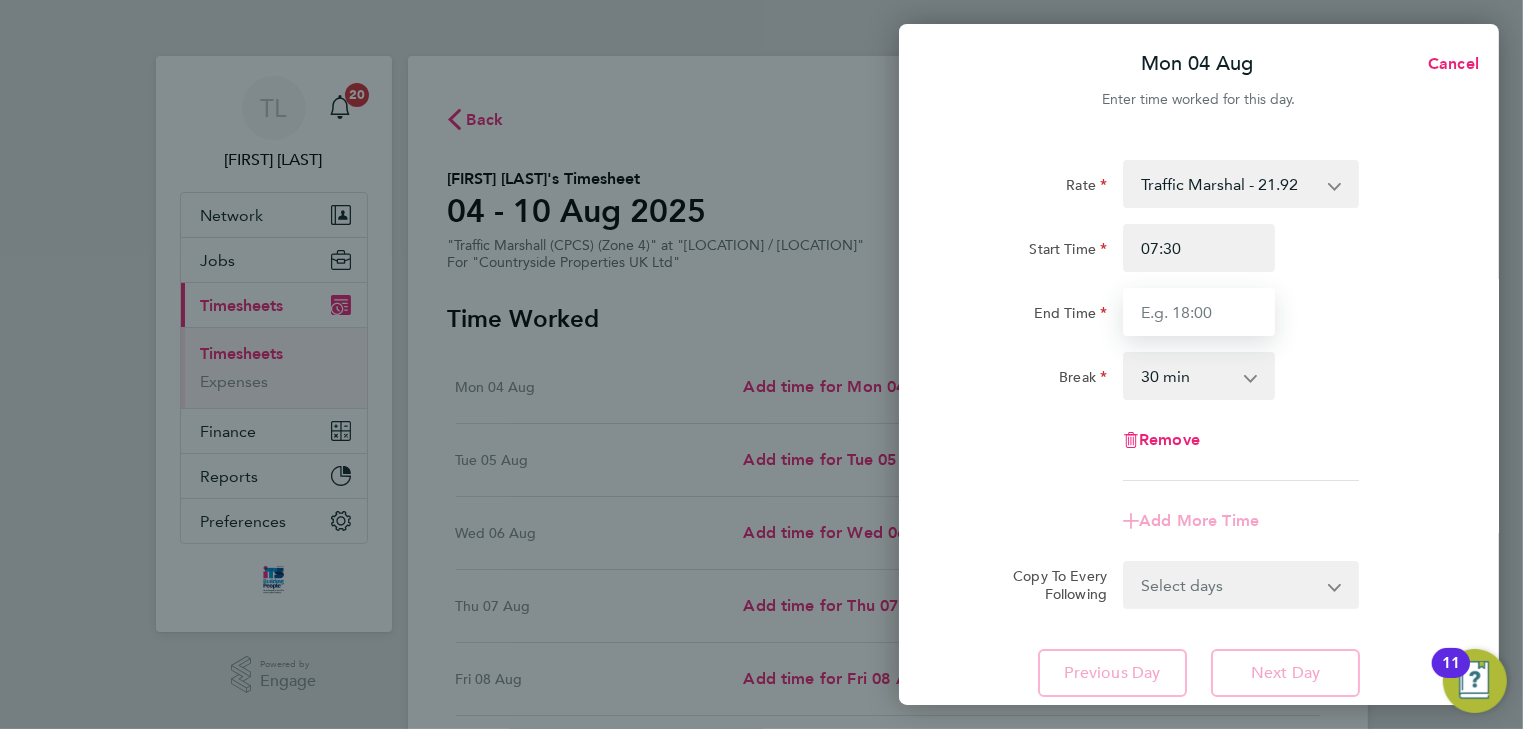 type on "17:00" 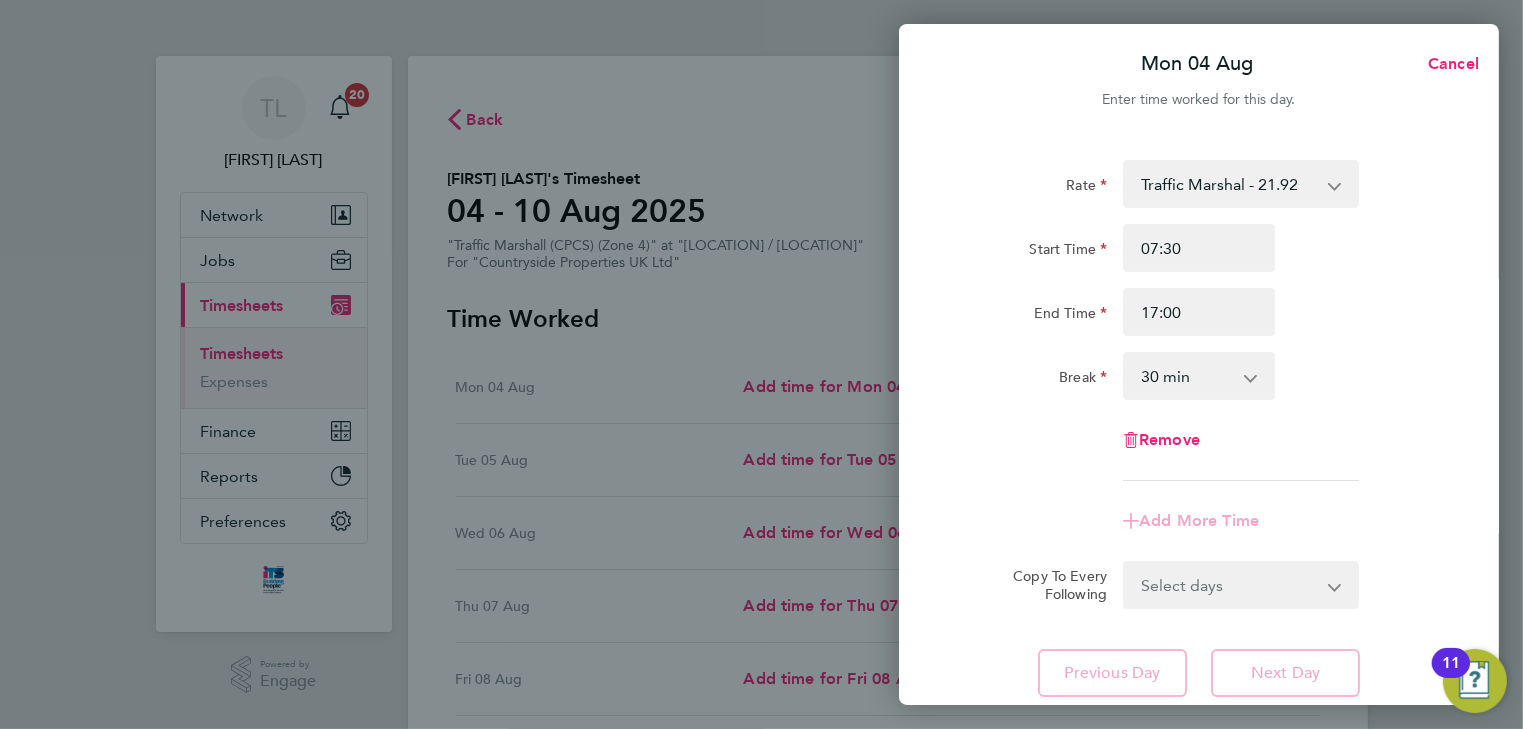 click on "0 min   15 min   30 min   45 min   60 min   75 min   90 min" at bounding box center [1187, 376] 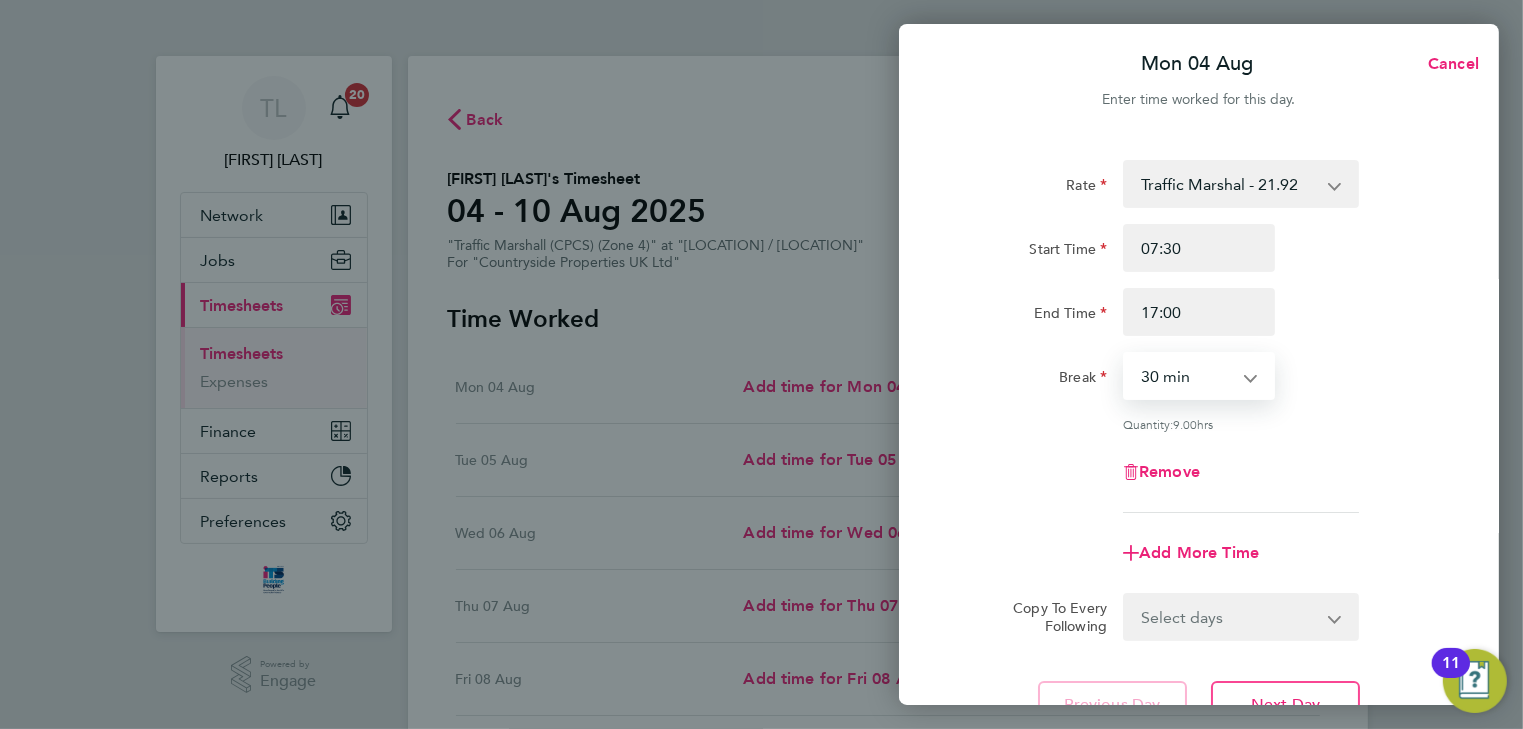 click on "0 min   15 min   30 min   45 min   60 min   75 min   90 min" at bounding box center [1187, 376] 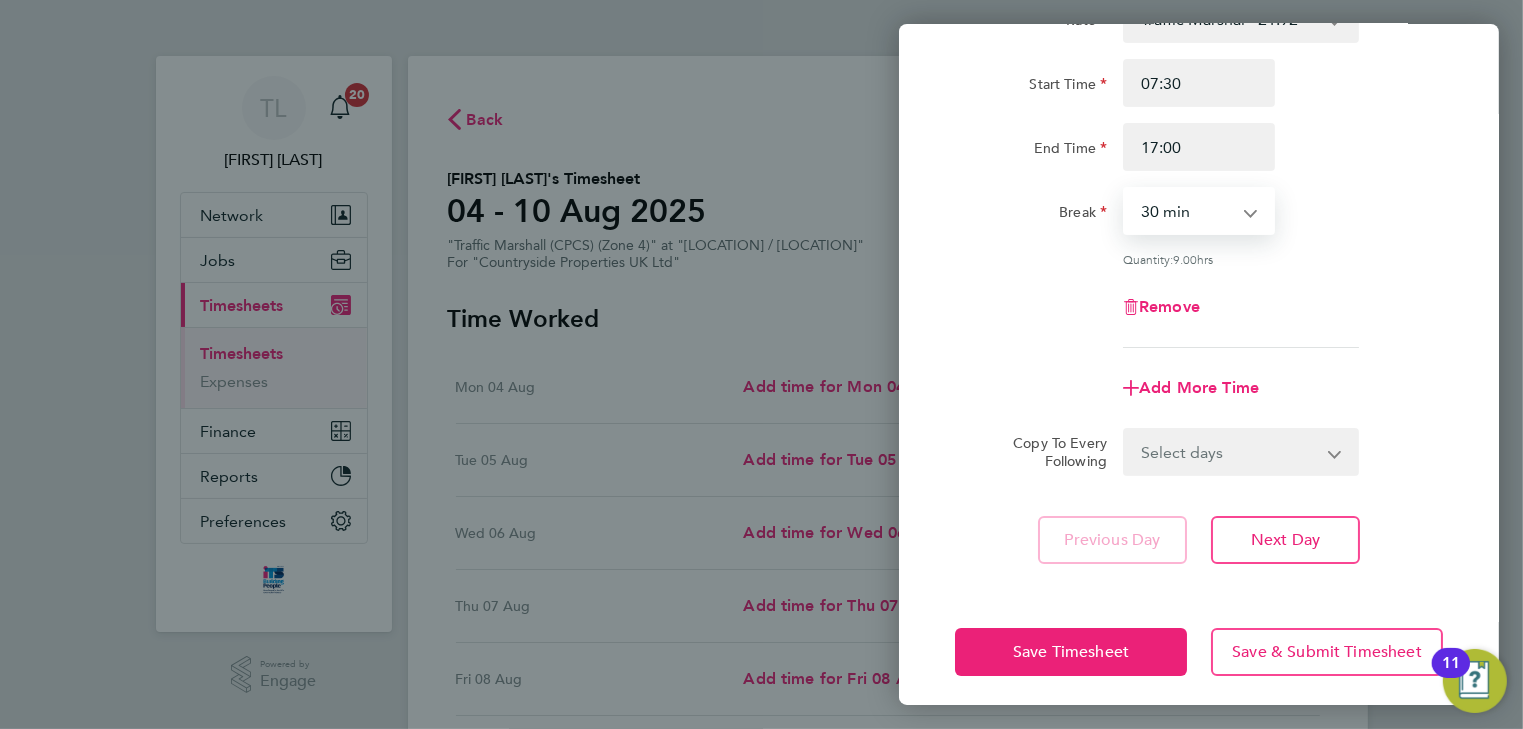 scroll, scrollTop: 173, scrollLeft: 0, axis: vertical 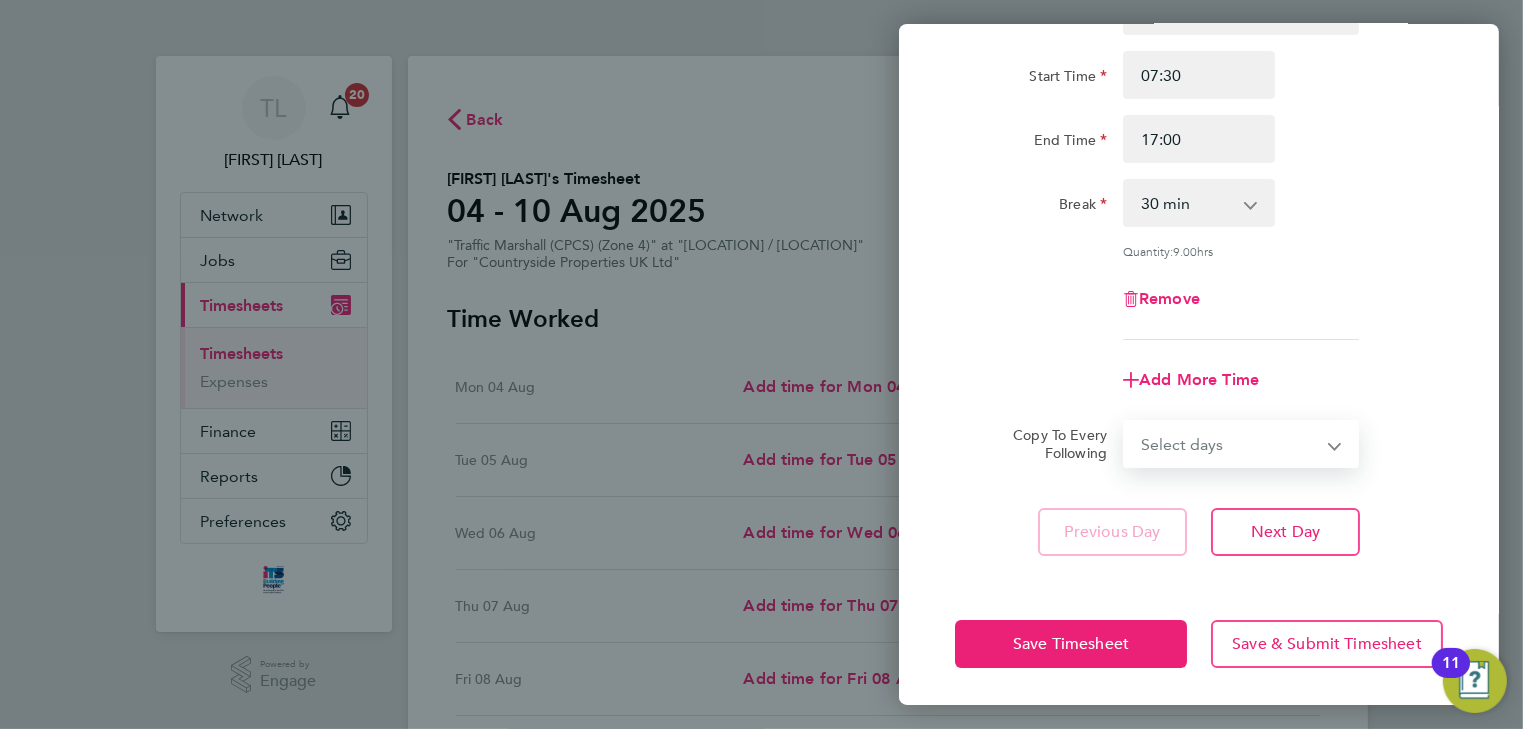 click on "Select days   Day   Weekday (Mon-Fri)   Weekend (Sat-Sun)   Tuesday   Wednesday   Thursday   Friday   Saturday   Sunday" at bounding box center [1230, 444] 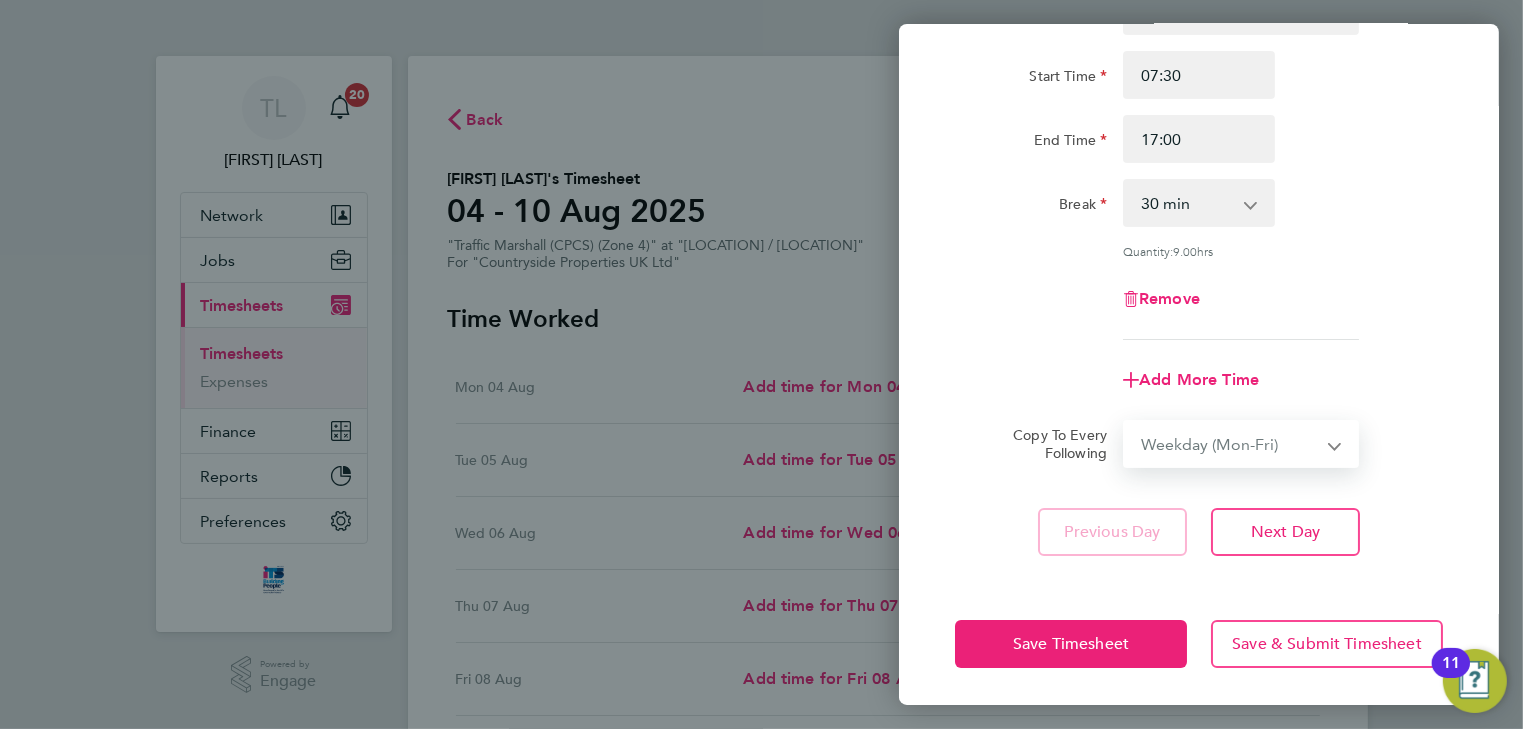 click on "Select days   Day   Weekday (Mon-Fri)   Weekend (Sat-Sun)   Tuesday   Wednesday   Thursday   Friday   Saturday   Sunday" at bounding box center (1230, 444) 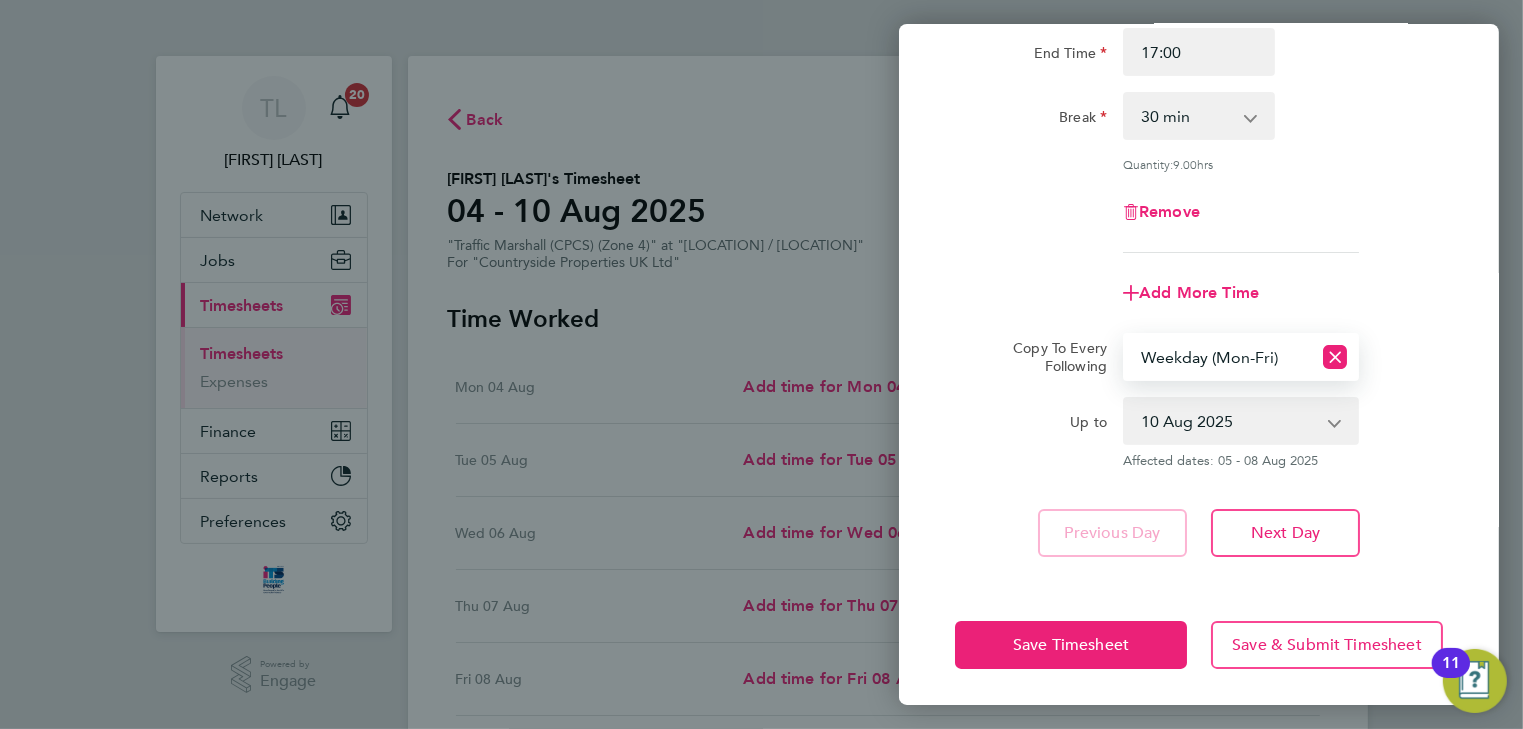 scroll, scrollTop: 261, scrollLeft: 0, axis: vertical 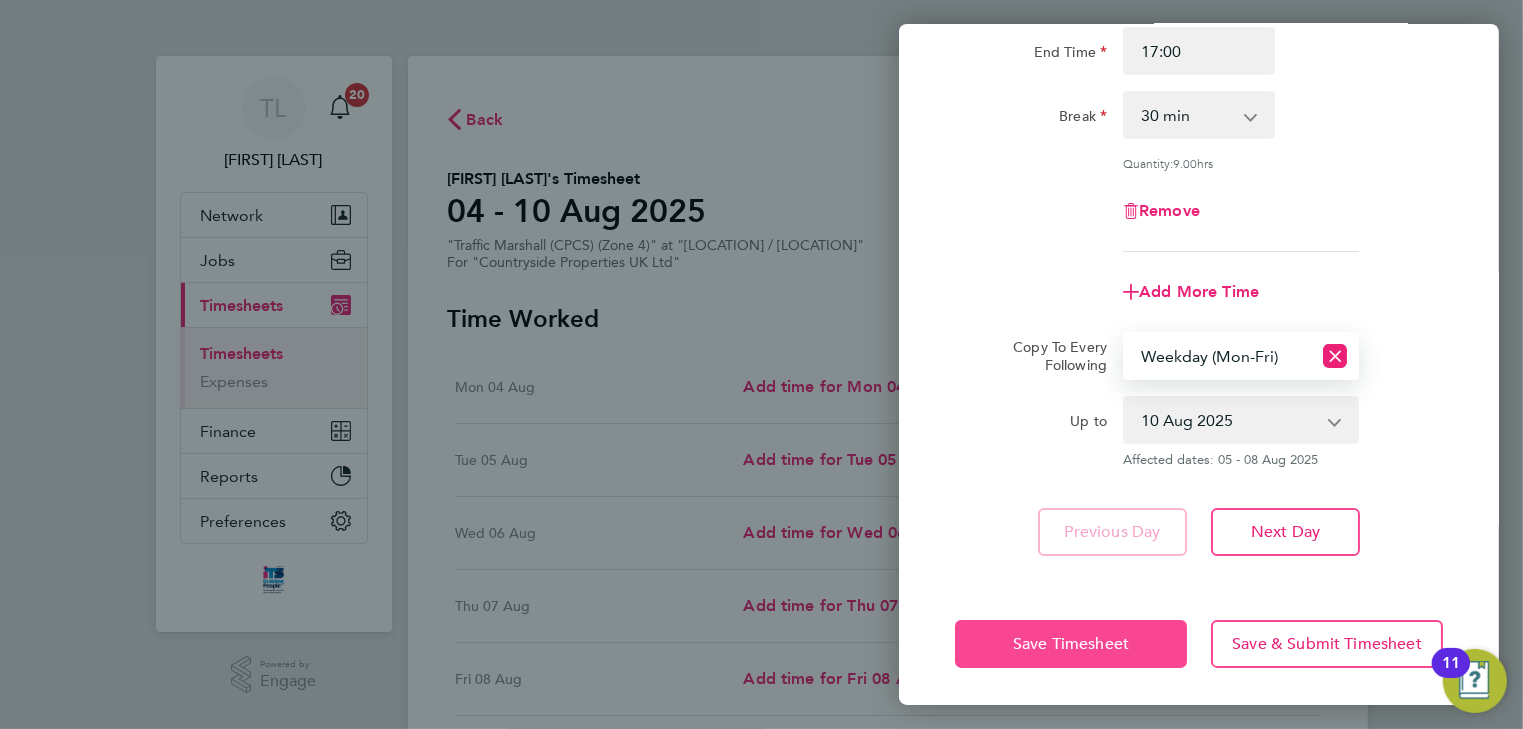 click on "Save Timesheet" 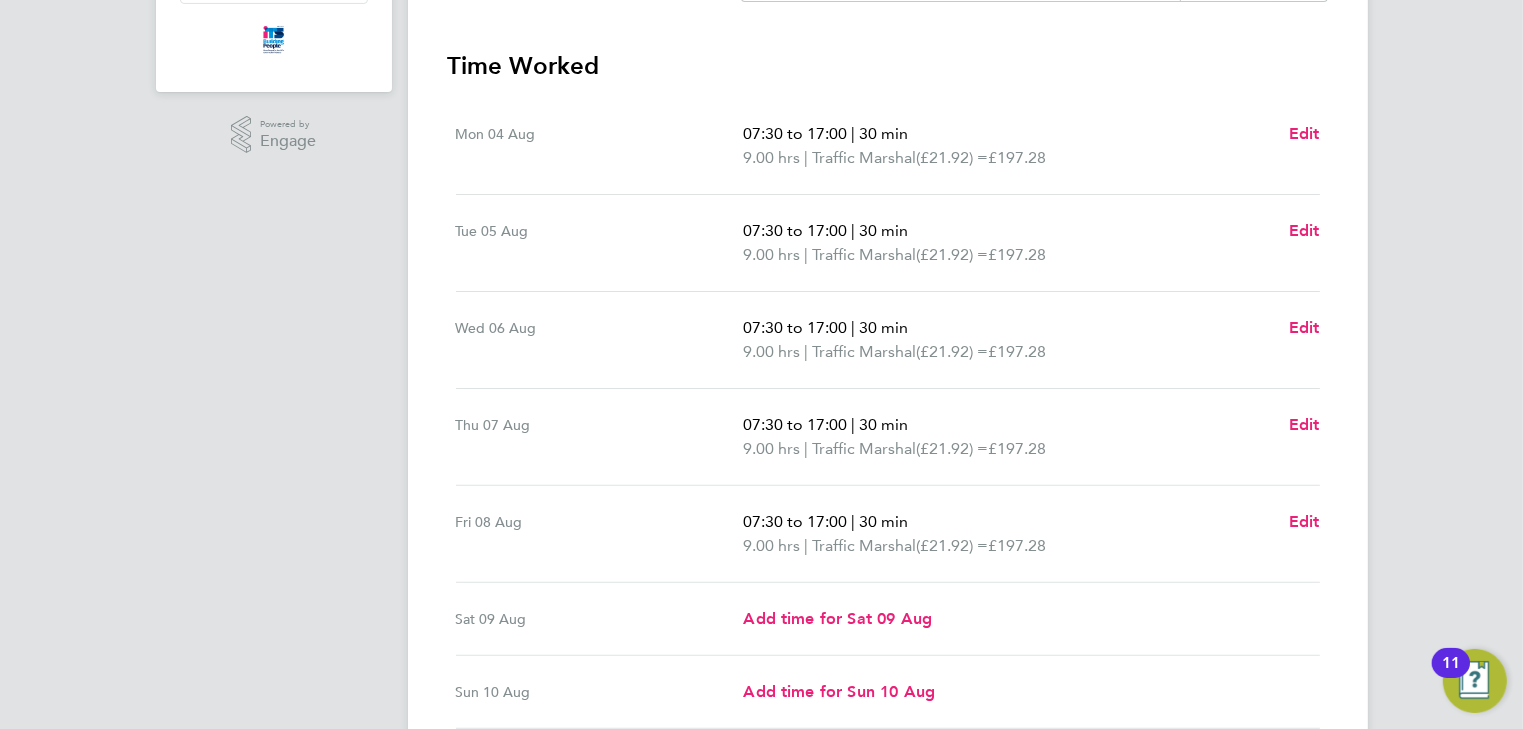 scroll, scrollTop: 713, scrollLeft: 0, axis: vertical 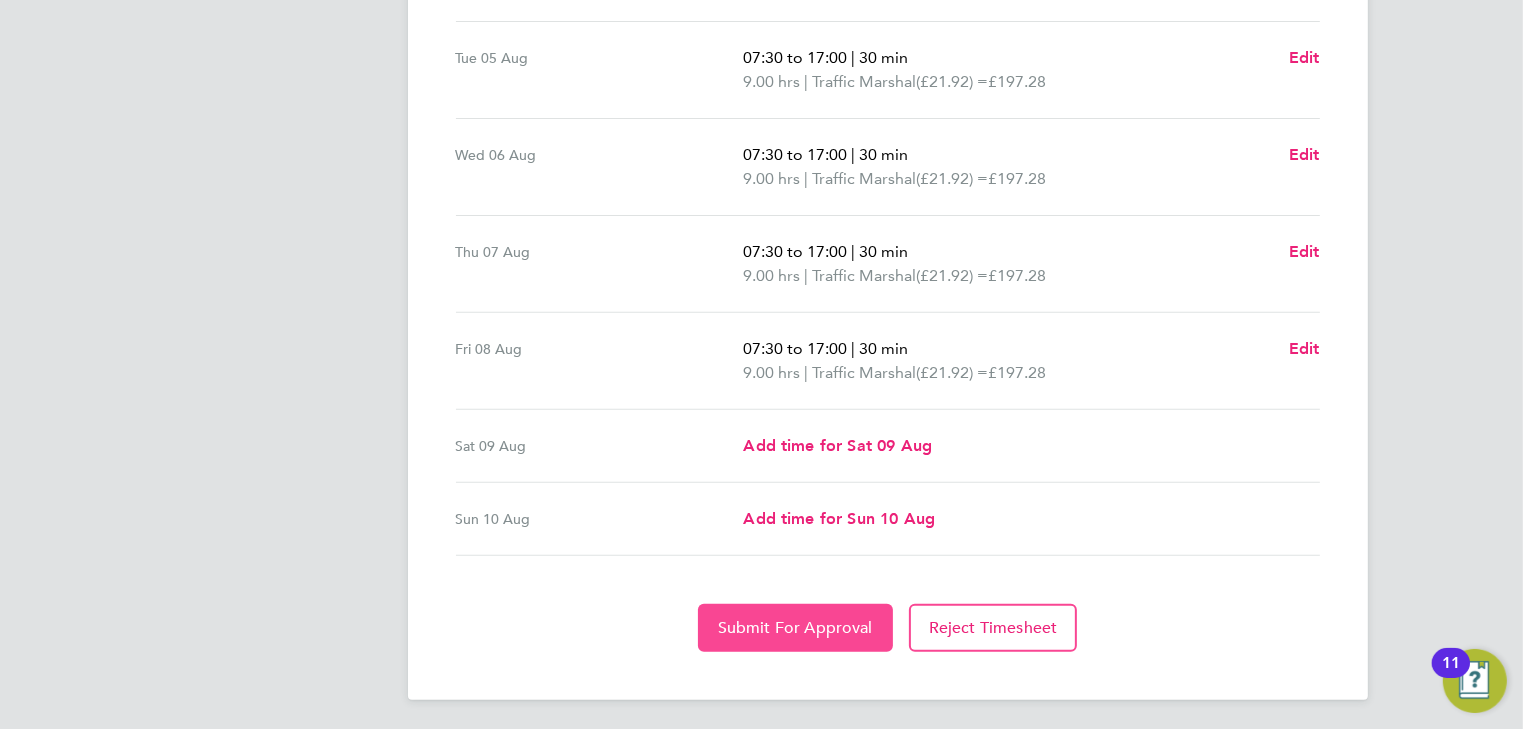 click on "Submit For Approval" 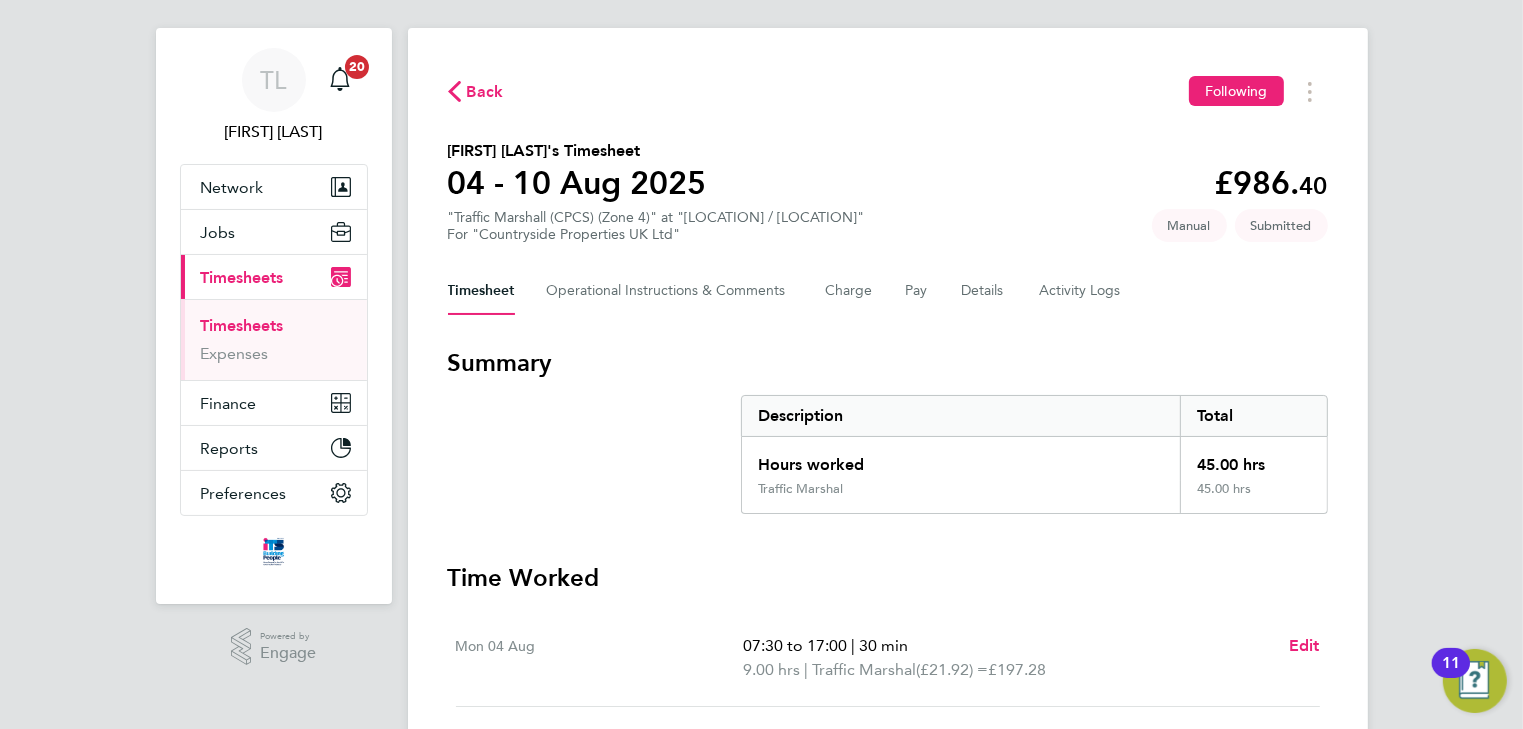 scroll, scrollTop: 0, scrollLeft: 0, axis: both 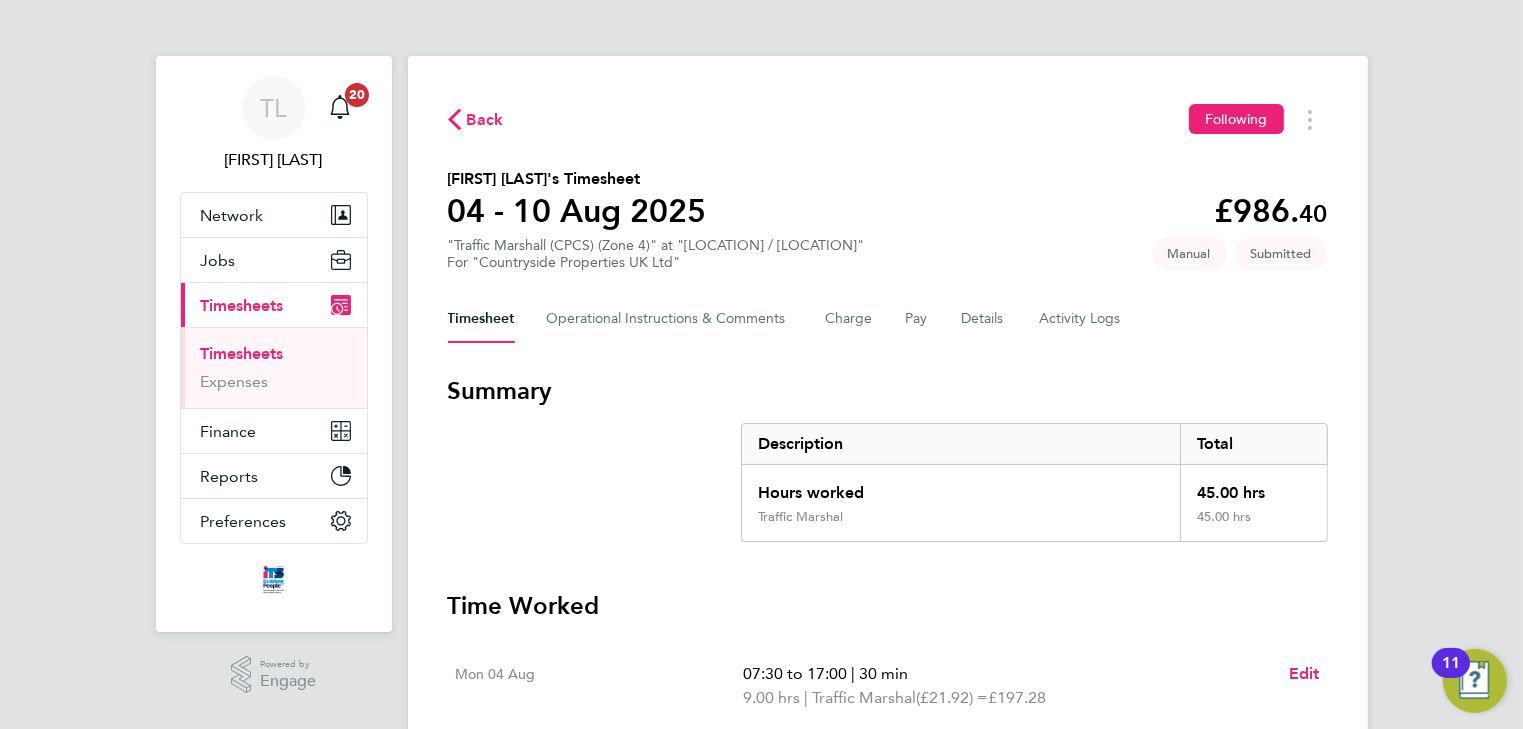 click on "Back" 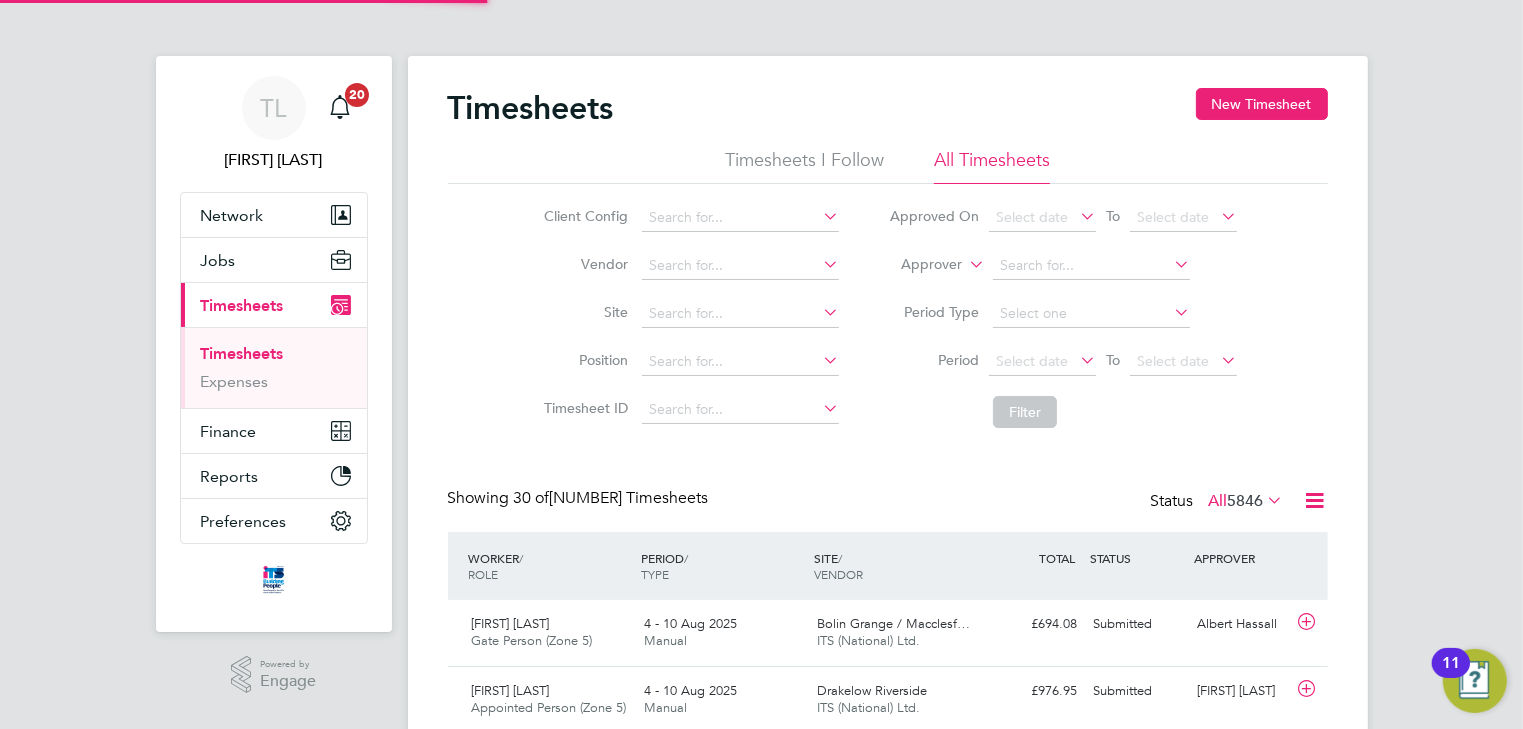 scroll, scrollTop: 9, scrollLeft: 10, axis: both 